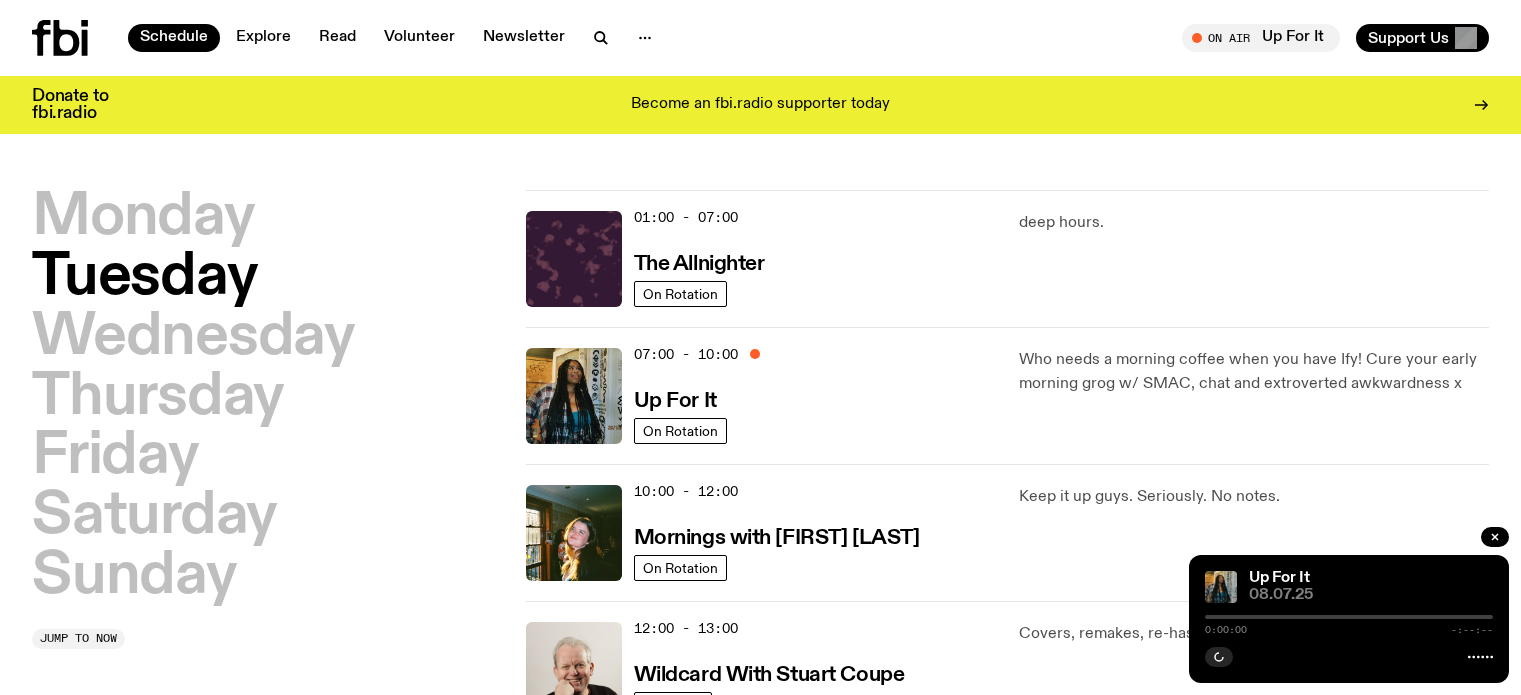 scroll, scrollTop: 0, scrollLeft: 0, axis: both 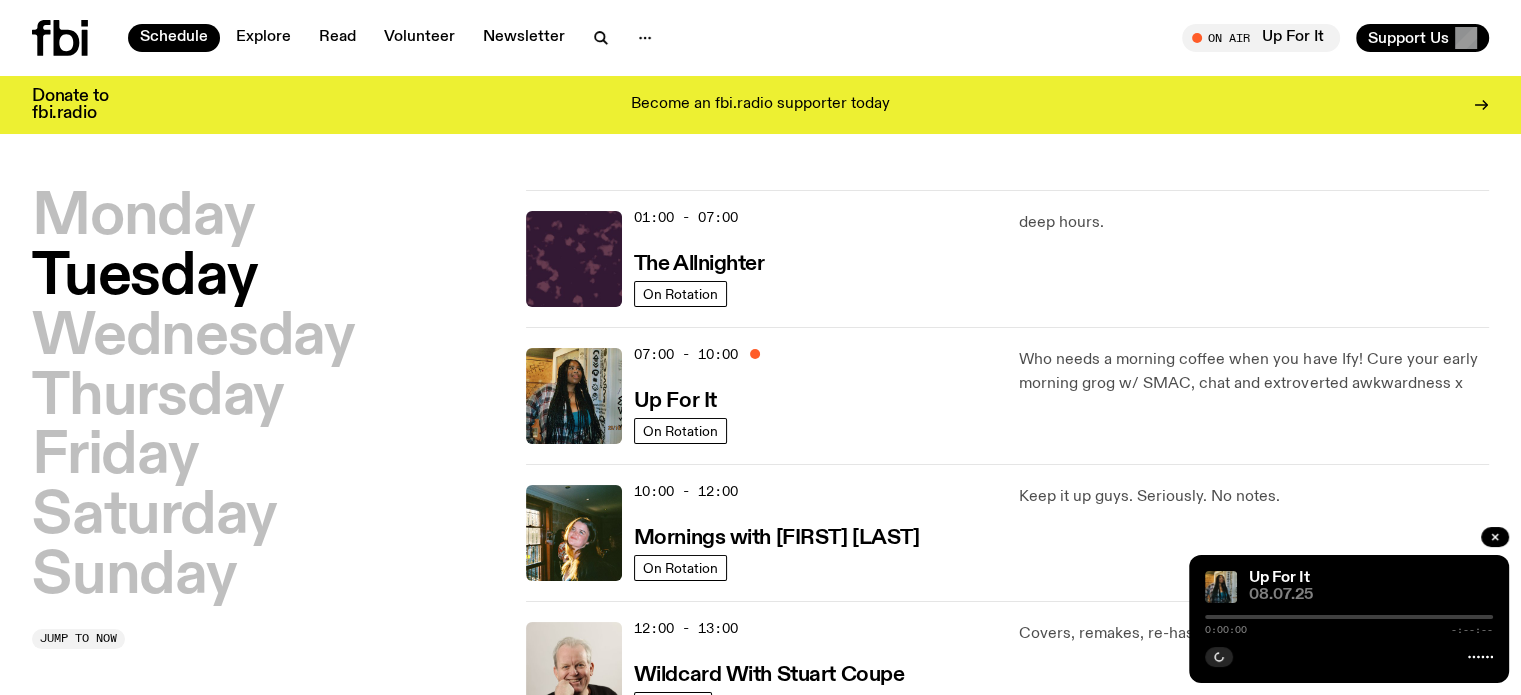 click on "07:00 - 10:00" at bounding box center (686, 354) 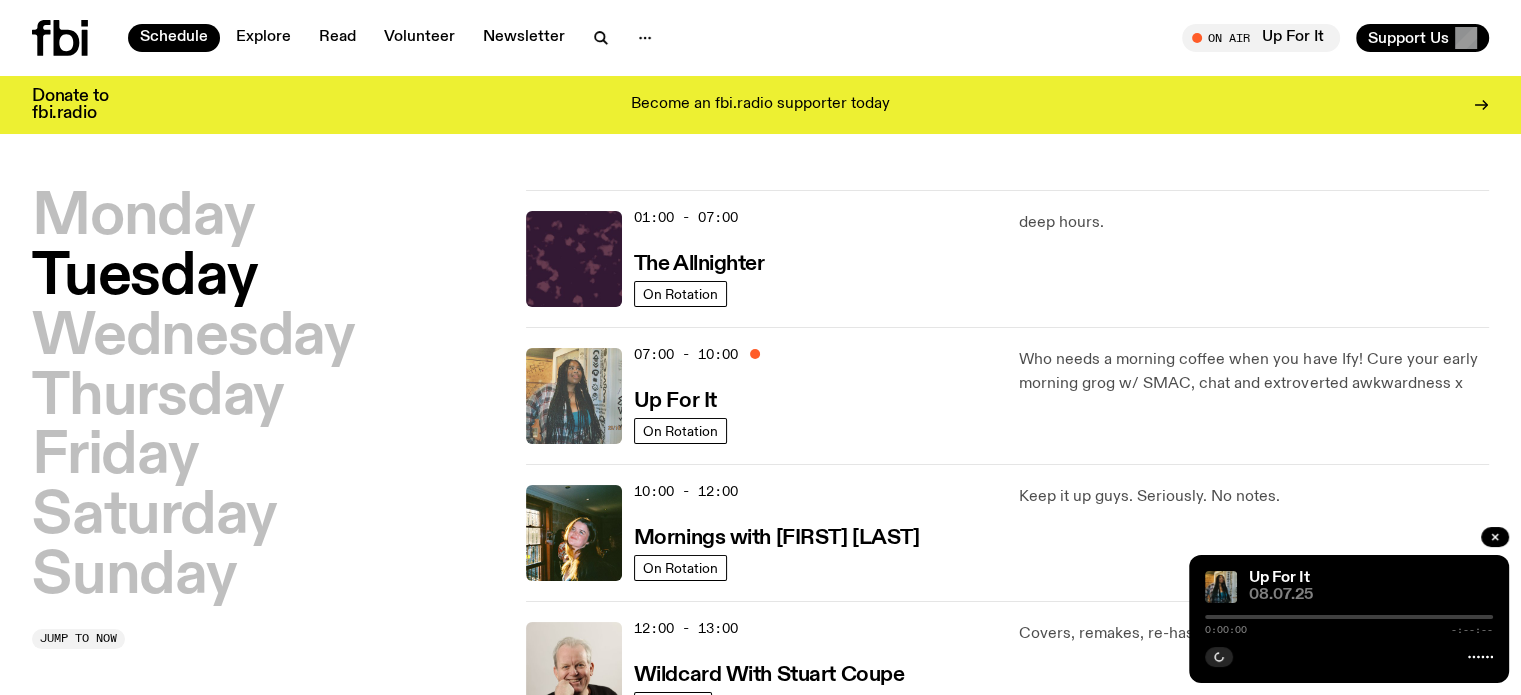 drag, startPoint x: 624, startPoint y: 365, endPoint x: 587, endPoint y: 373, distance: 37.85499 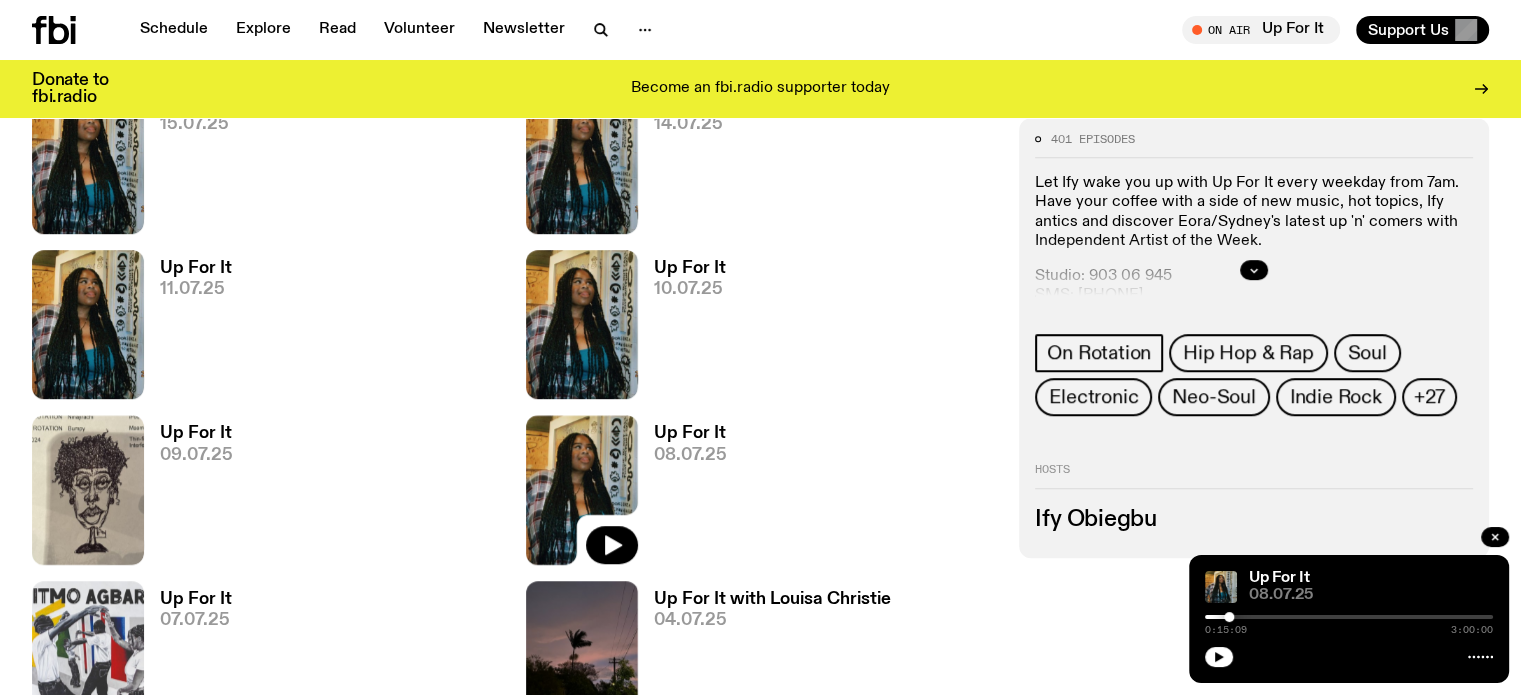 scroll, scrollTop: 1096, scrollLeft: 0, axis: vertical 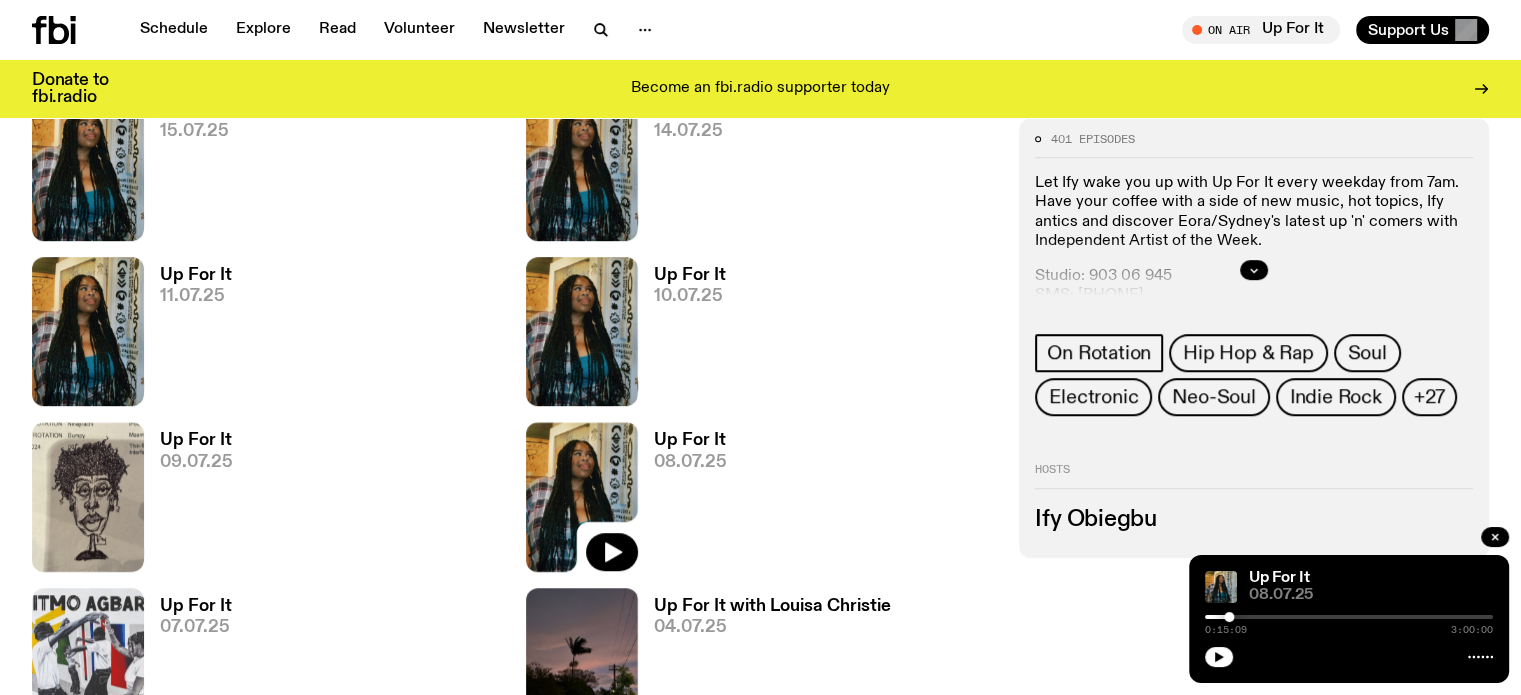 click 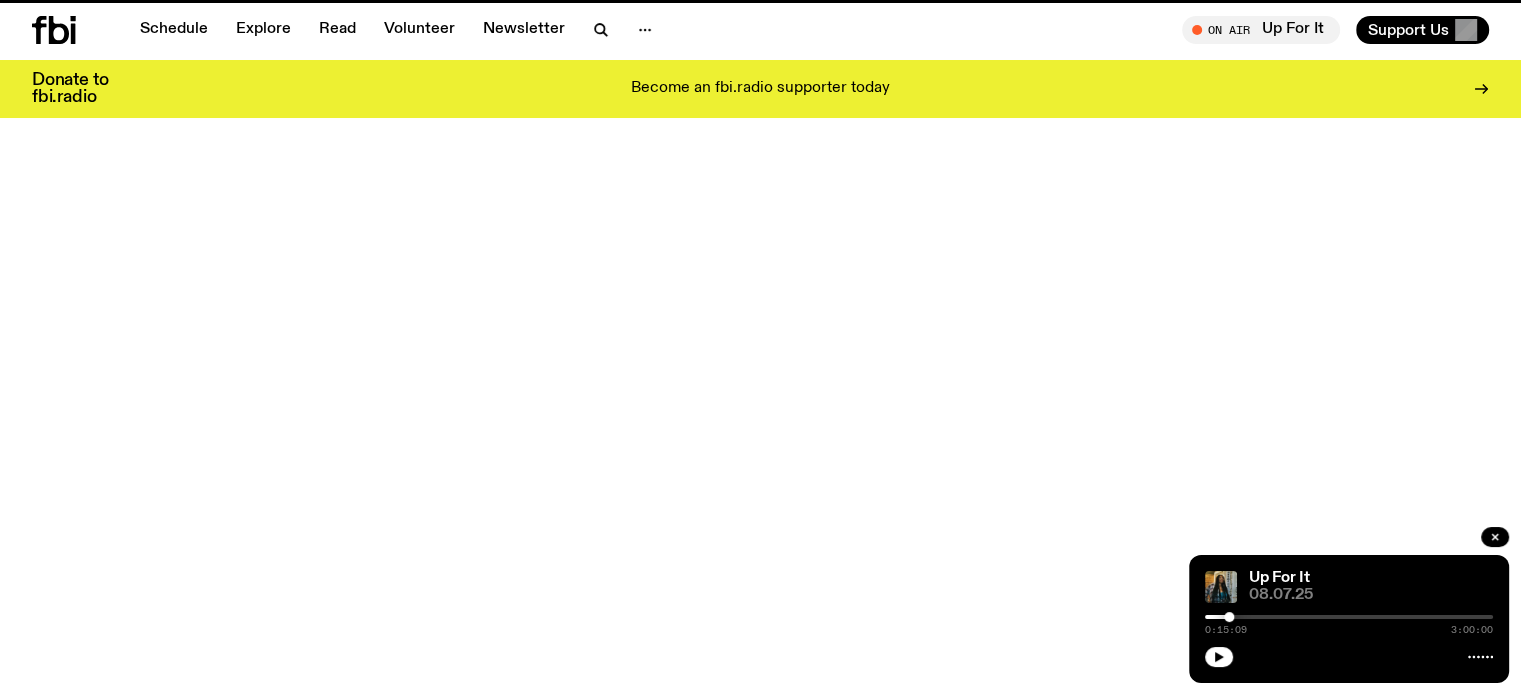 scroll, scrollTop: 0, scrollLeft: 0, axis: both 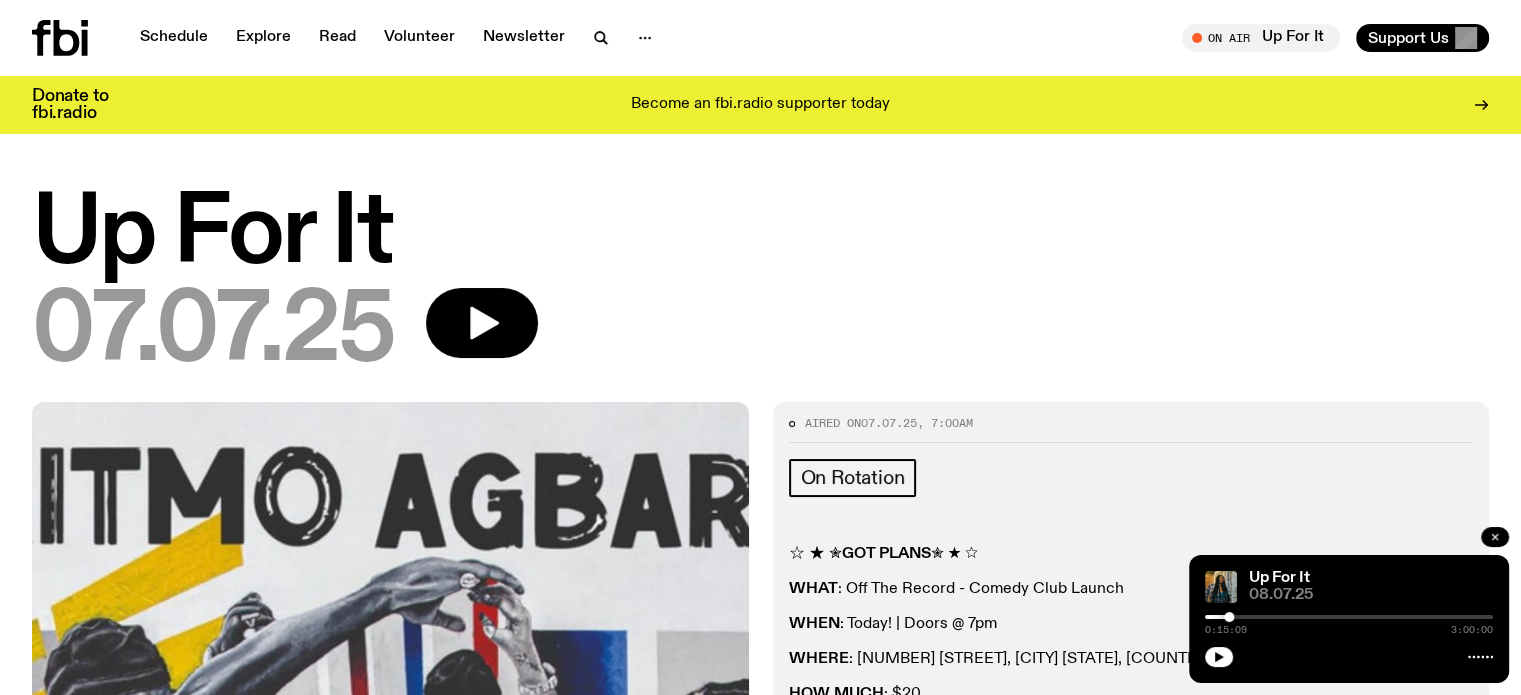 click at bounding box center (1495, 537) 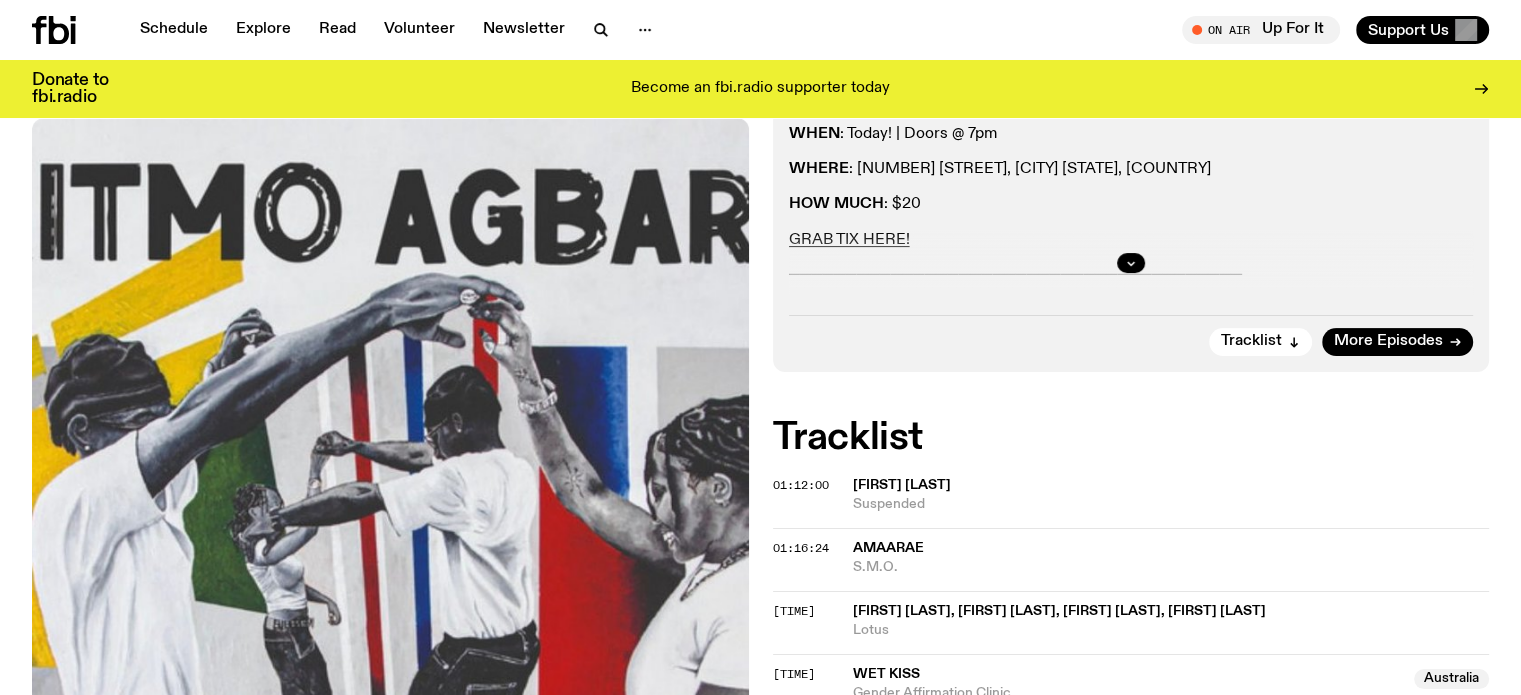 scroll, scrollTop: 475, scrollLeft: 0, axis: vertical 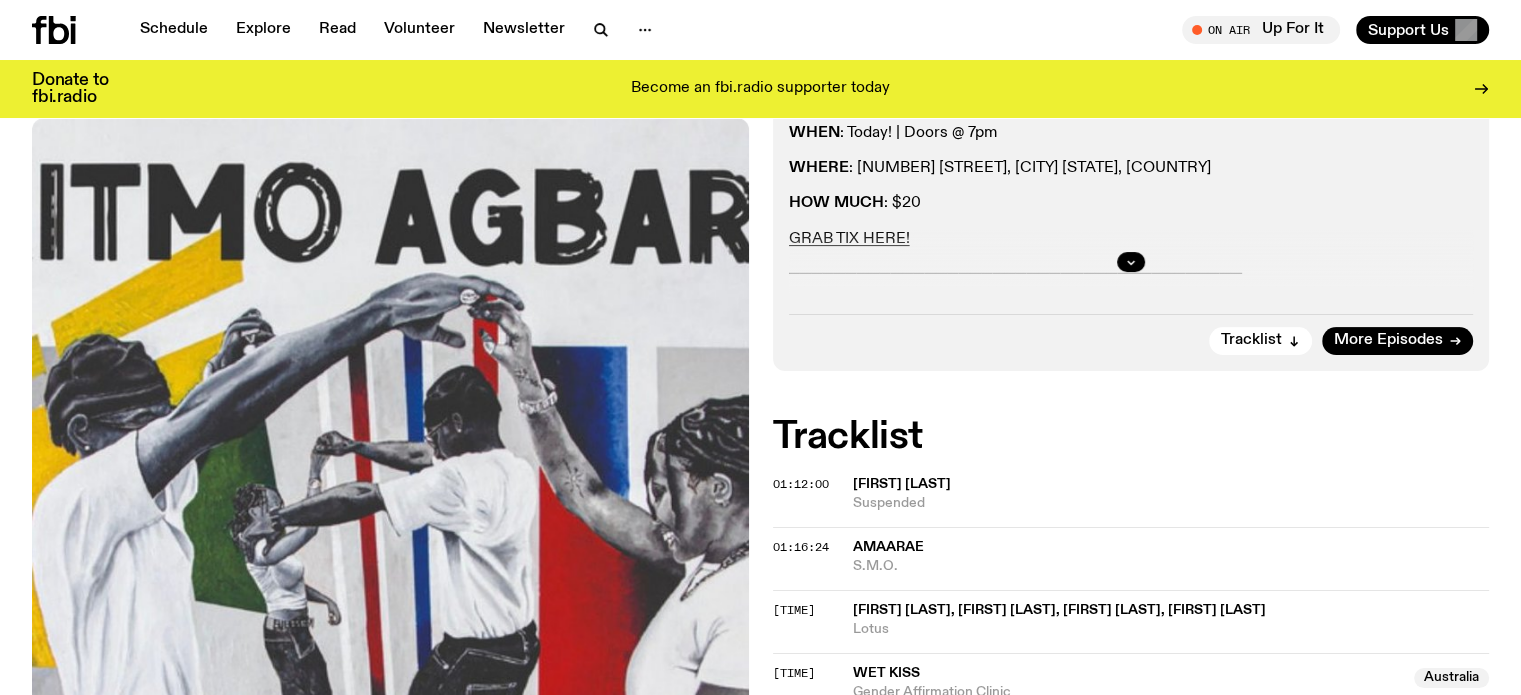click on "[FIRST] [LAST]" 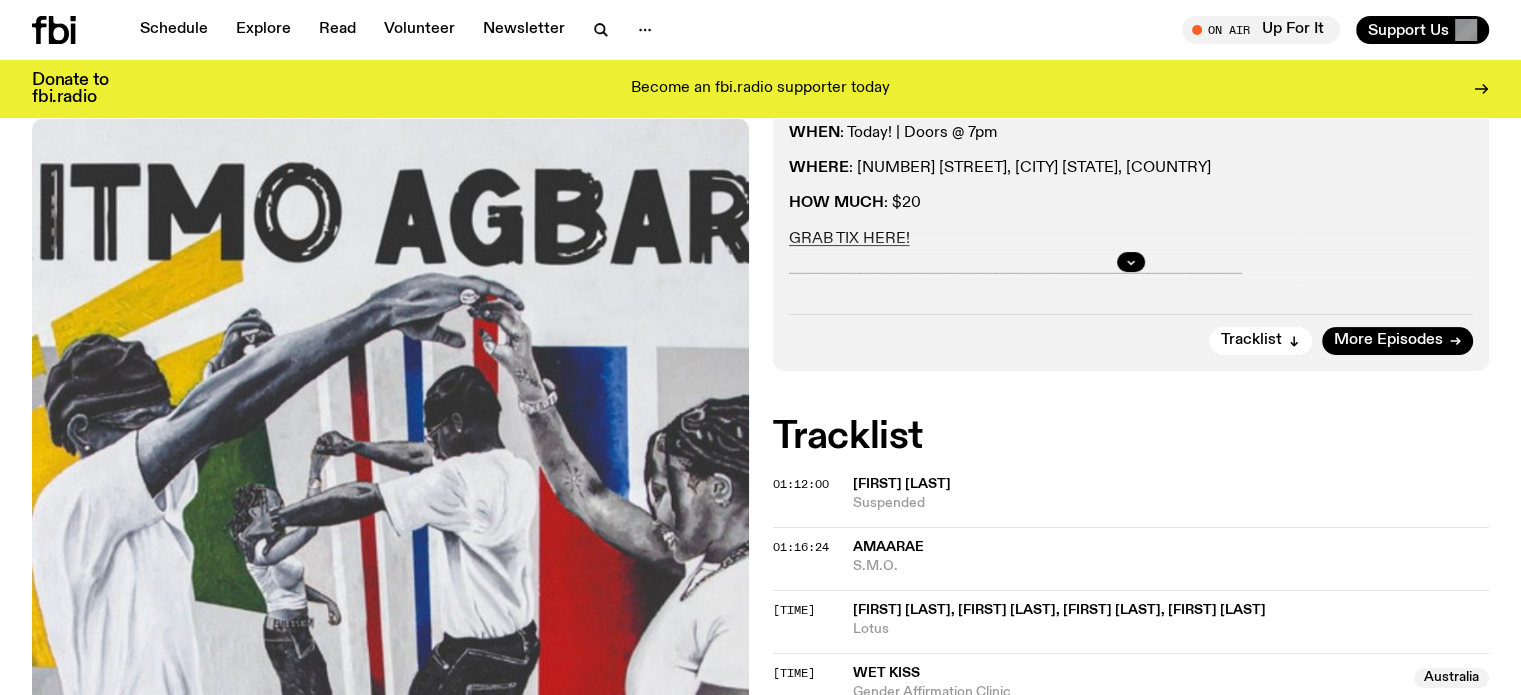 click on "Tracklist" at bounding box center (1131, 437) 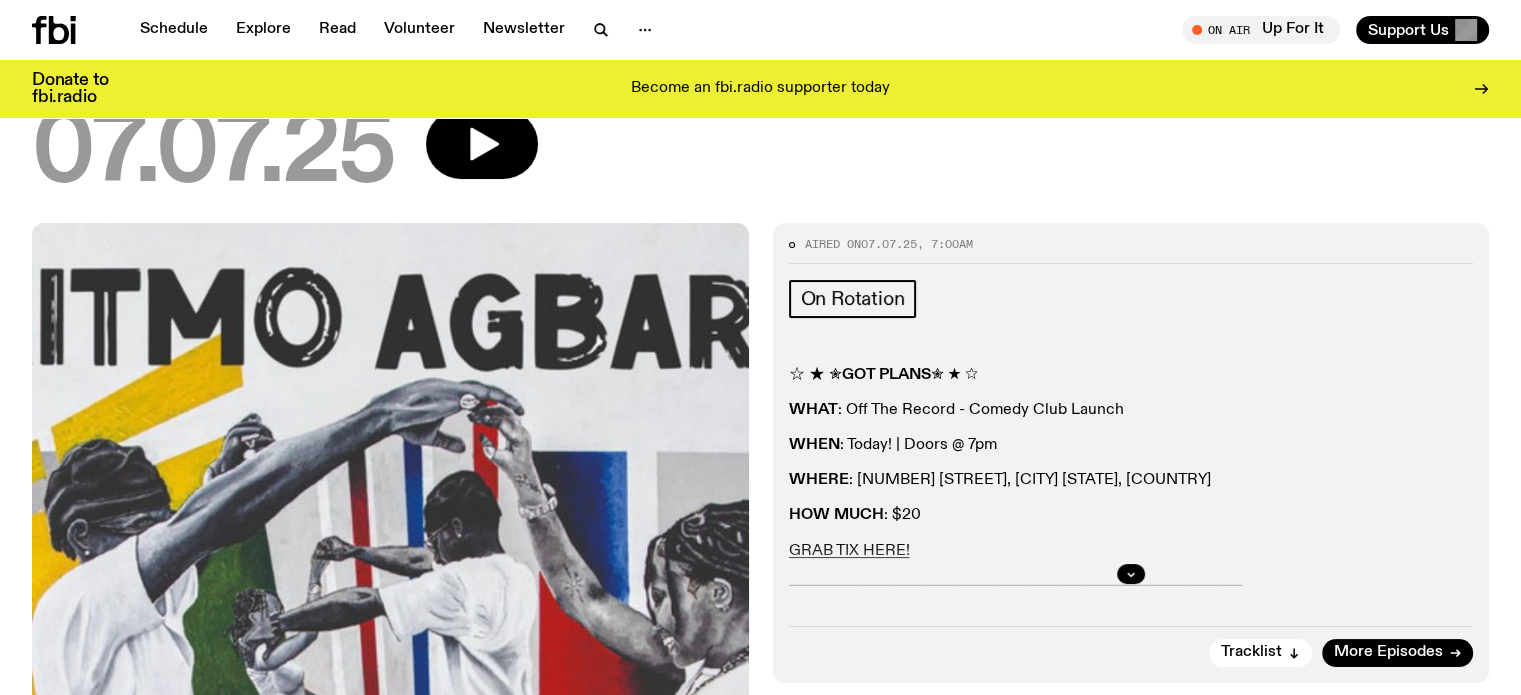 scroll, scrollTop: 0, scrollLeft: 0, axis: both 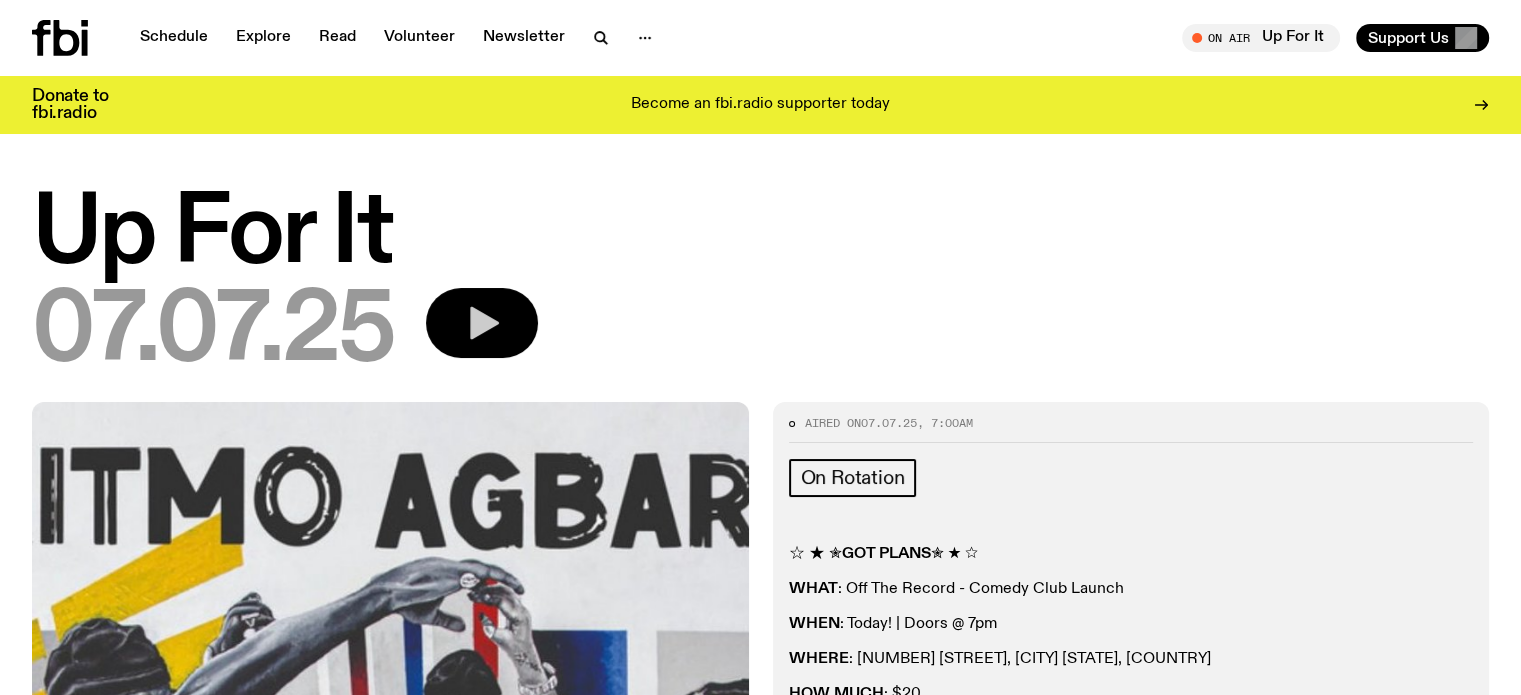 click 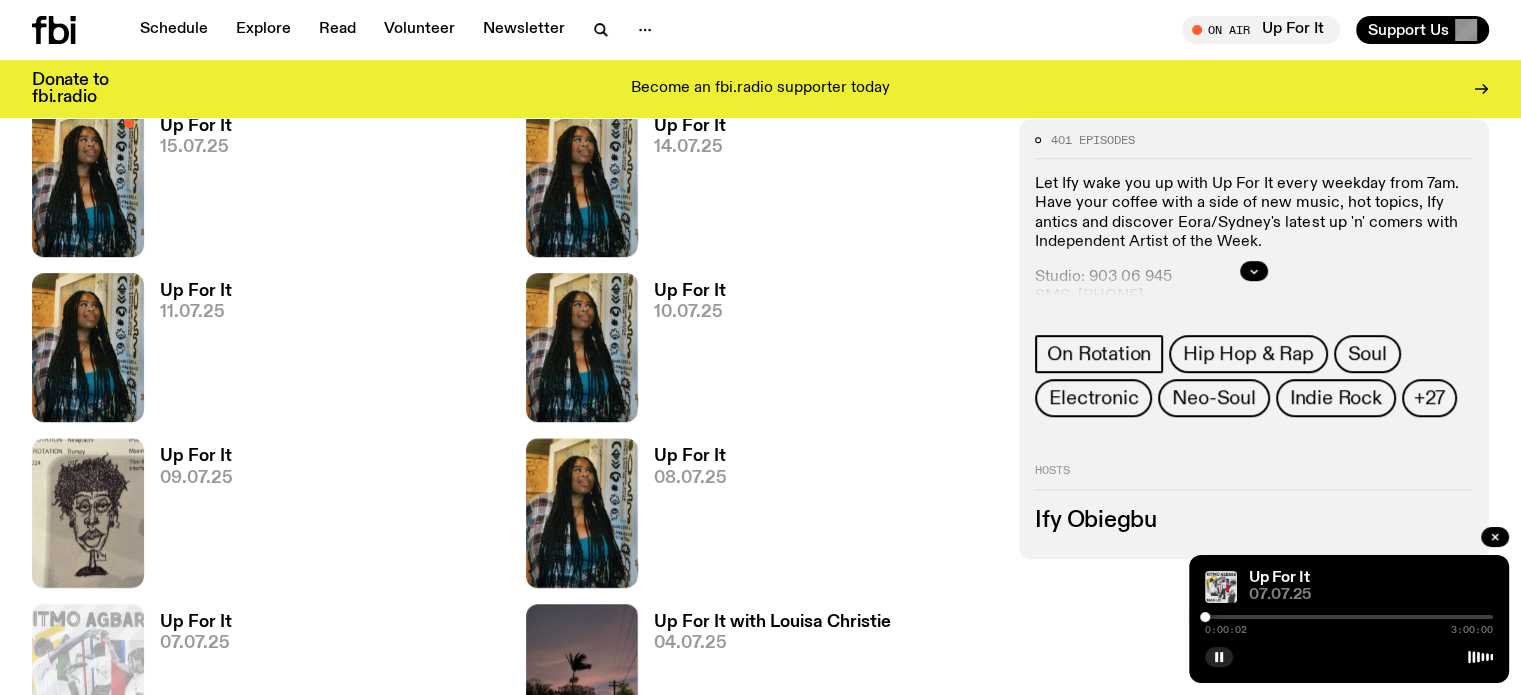 scroll, scrollTop: 1080, scrollLeft: 0, axis: vertical 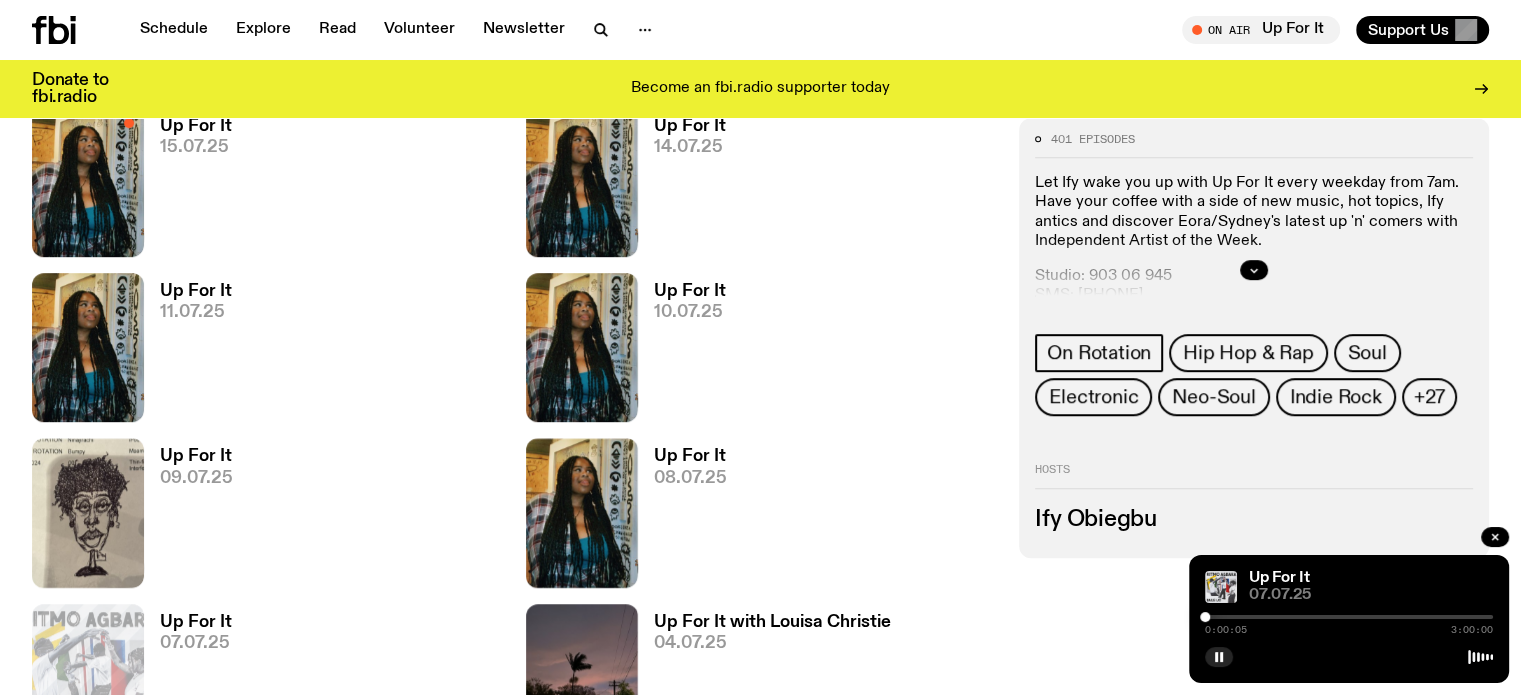 click on "09.07.25" at bounding box center [196, 478] 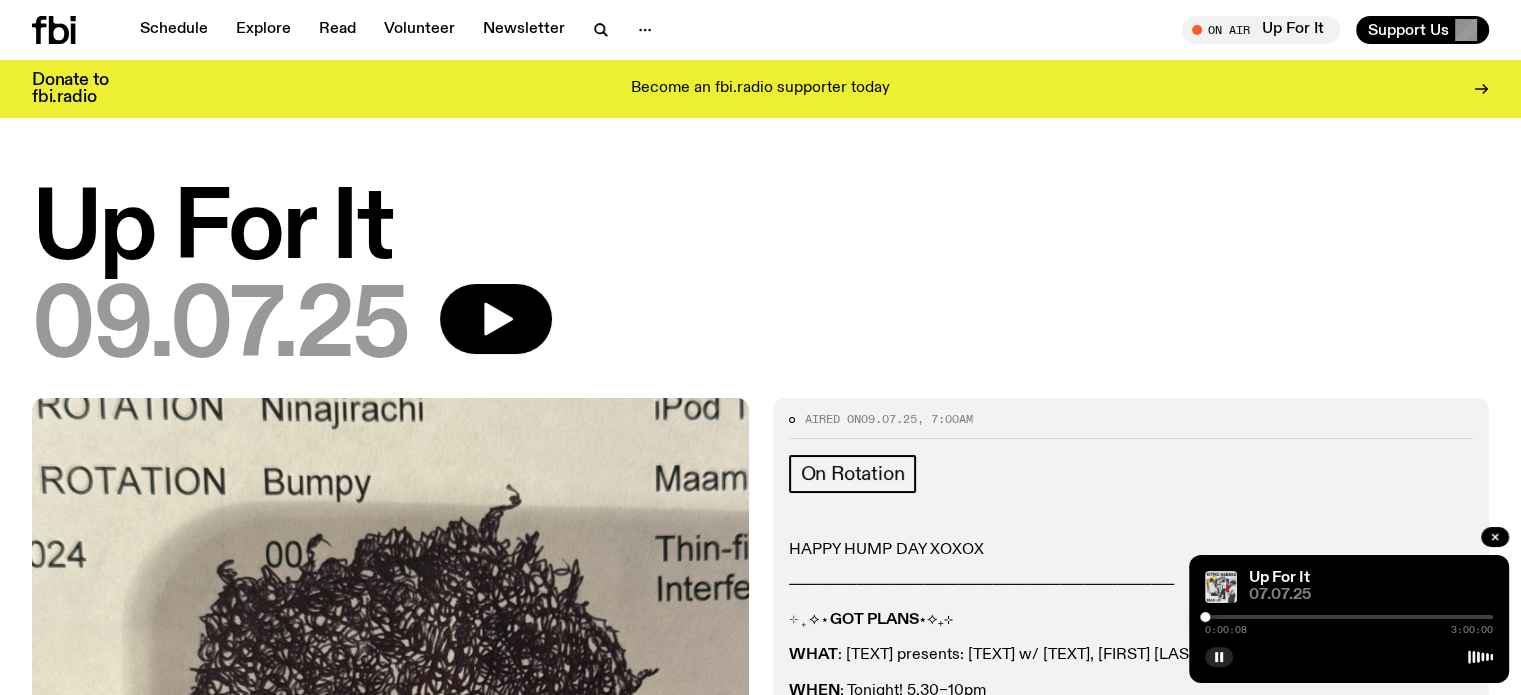 scroll, scrollTop: 159, scrollLeft: 0, axis: vertical 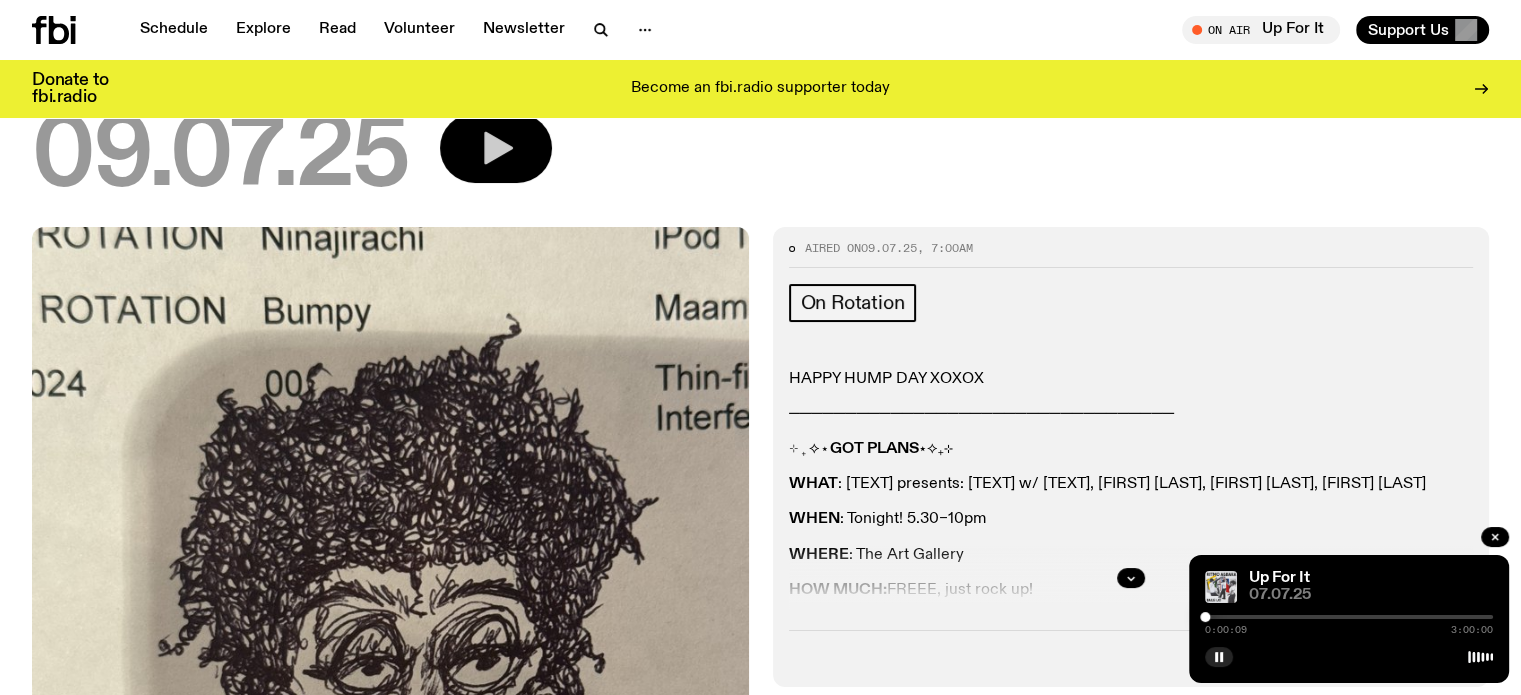 click 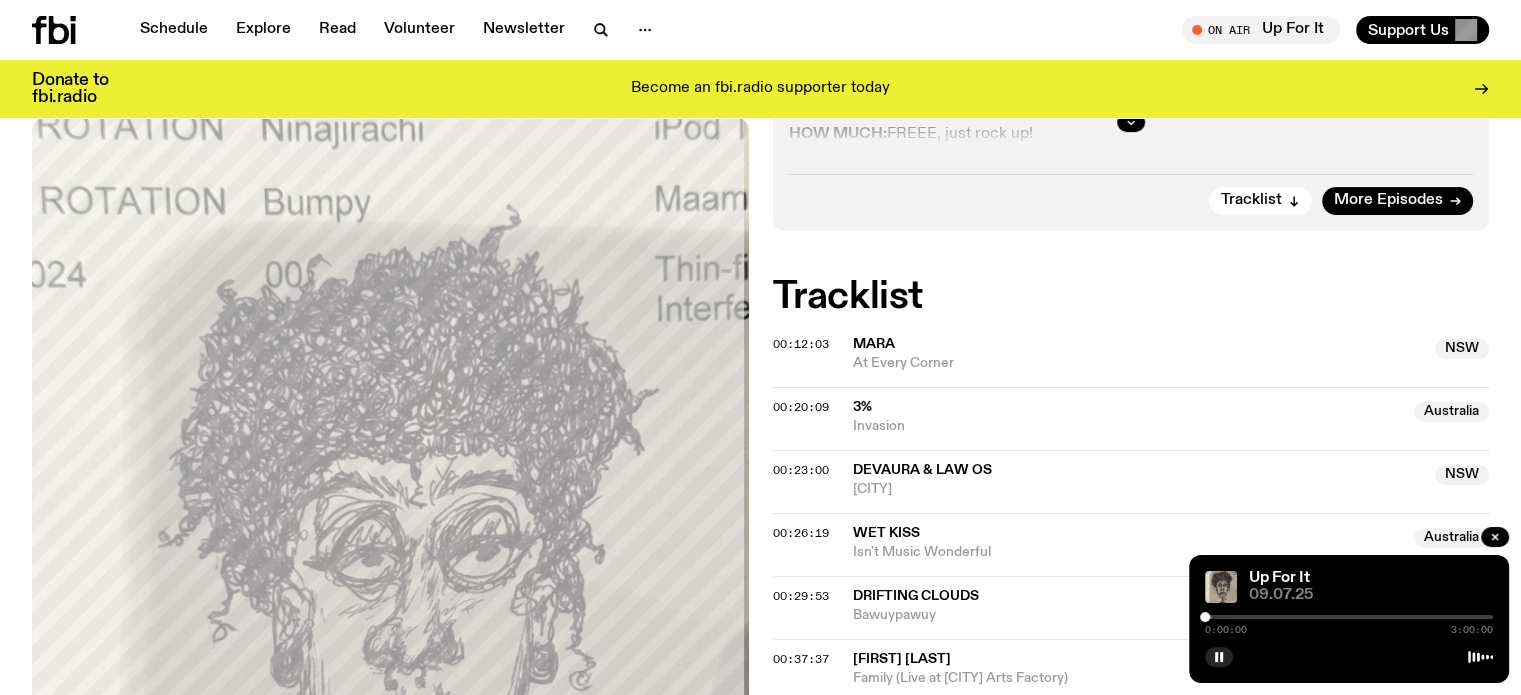 scroll, scrollTop: 599, scrollLeft: 0, axis: vertical 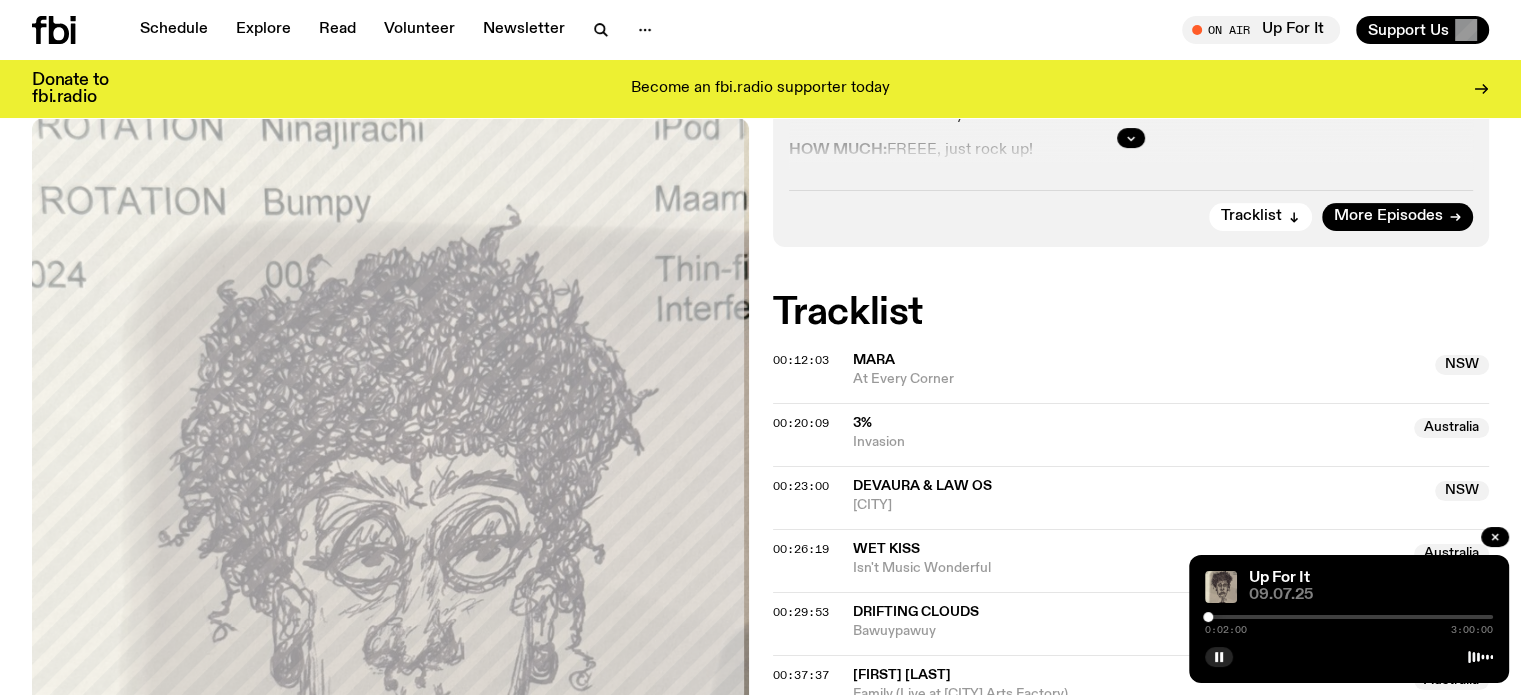 click at bounding box center [1208, 617] 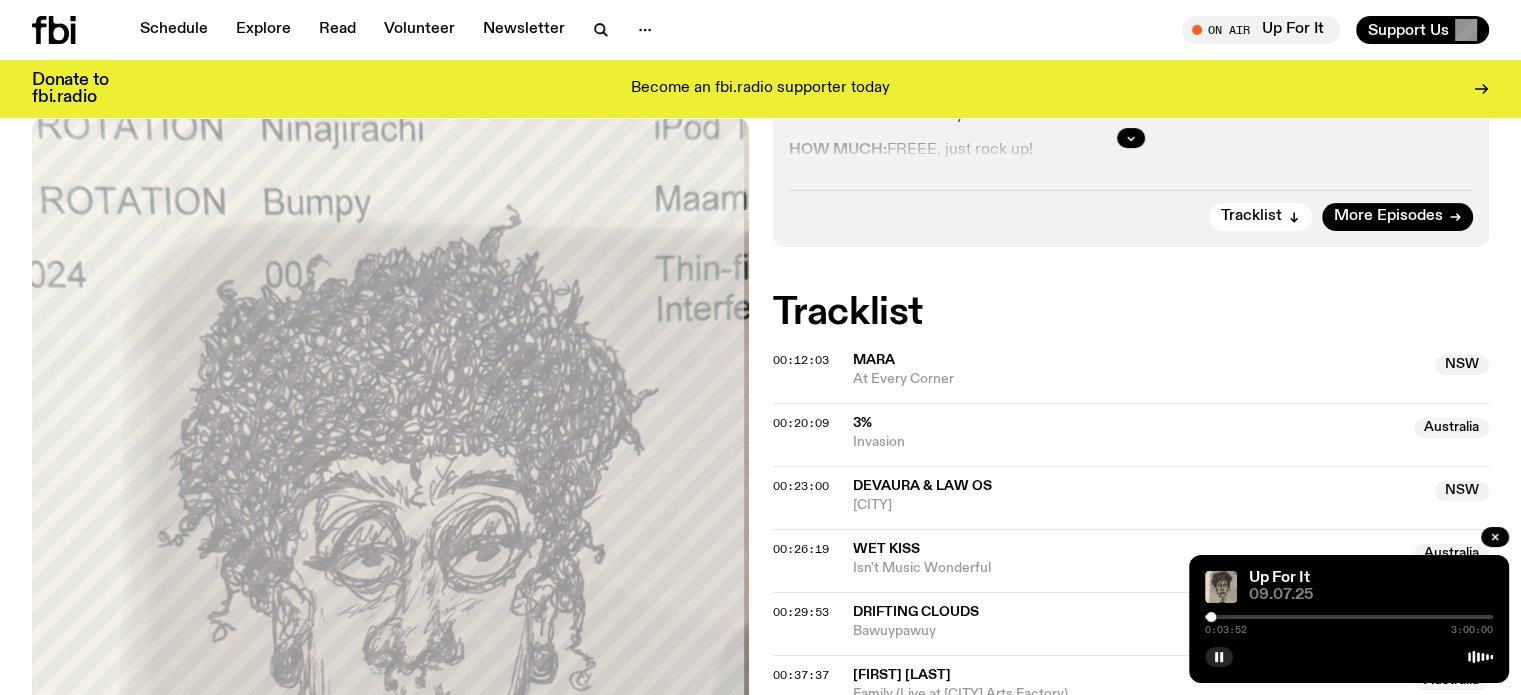 click at bounding box center (1211, 617) 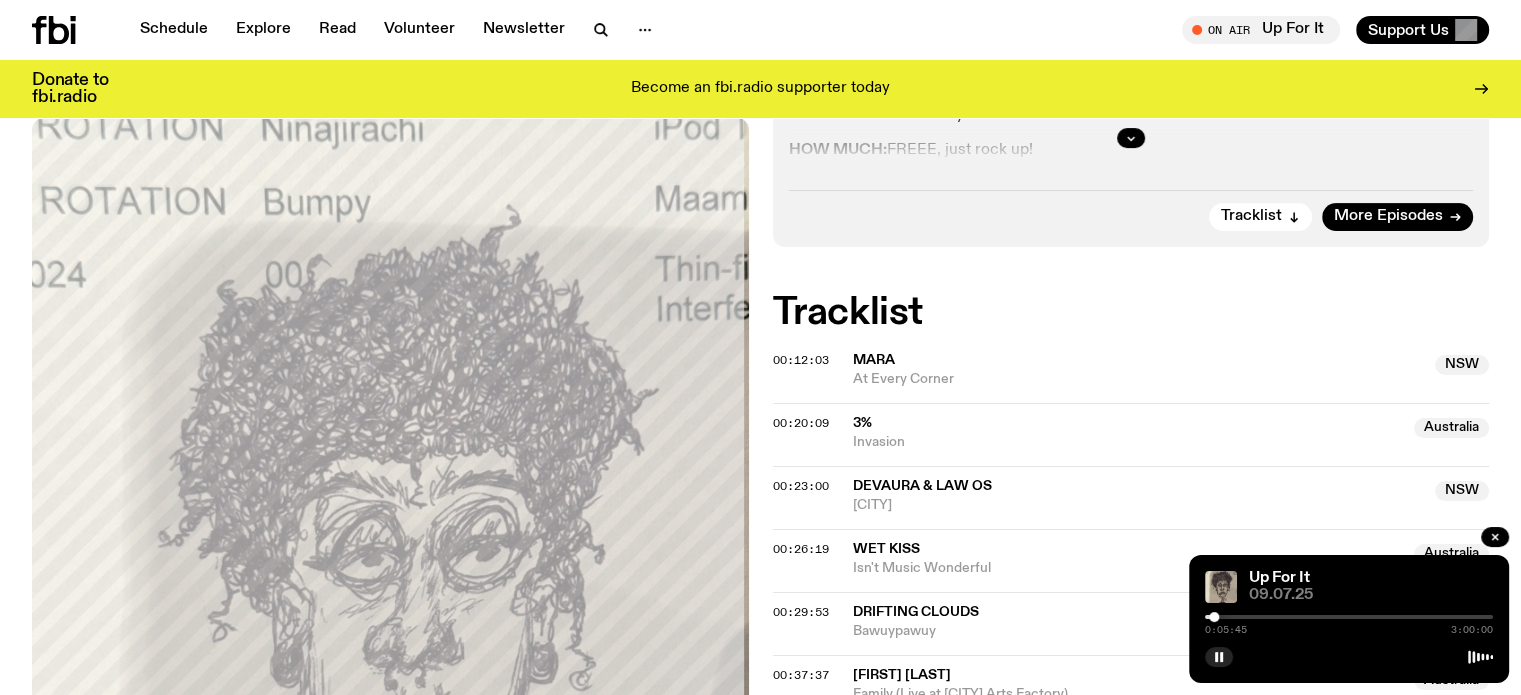 click at bounding box center [1214, 617] 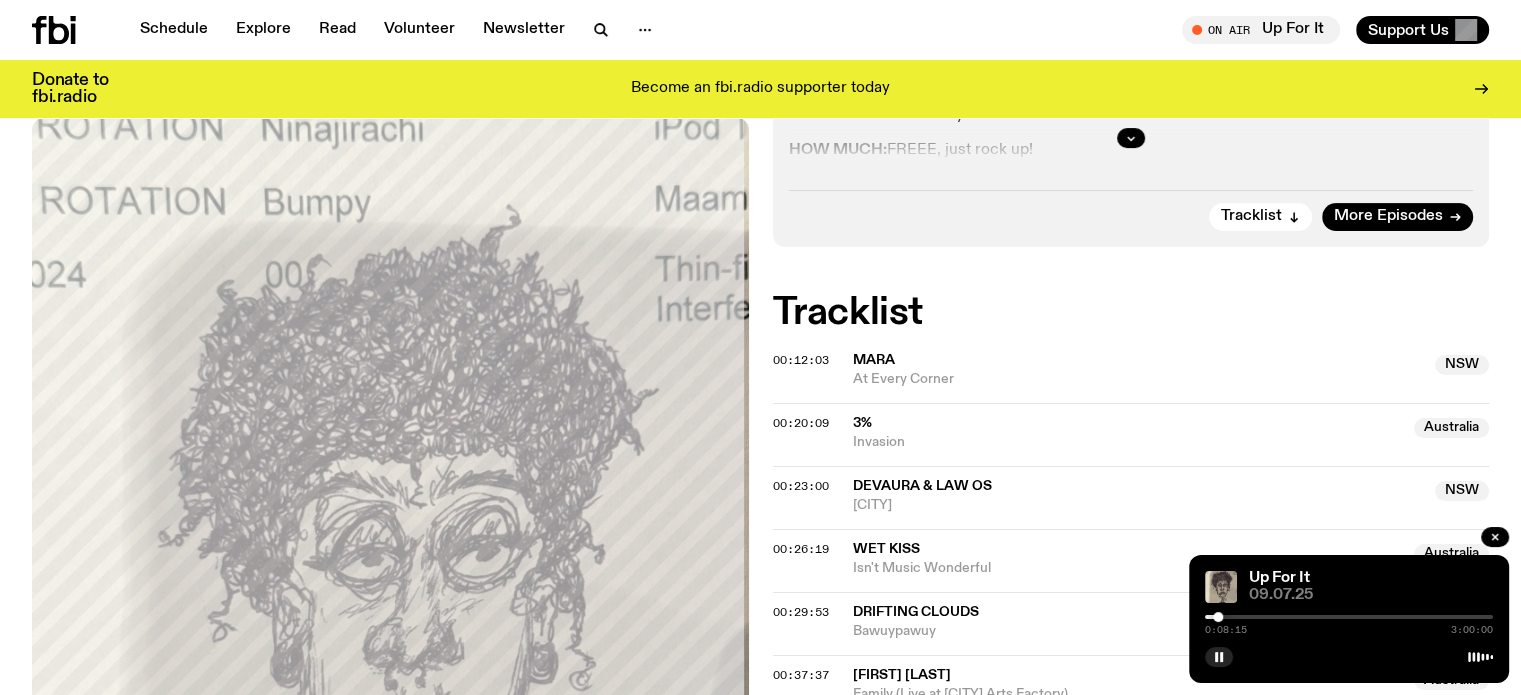 click at bounding box center (1218, 617) 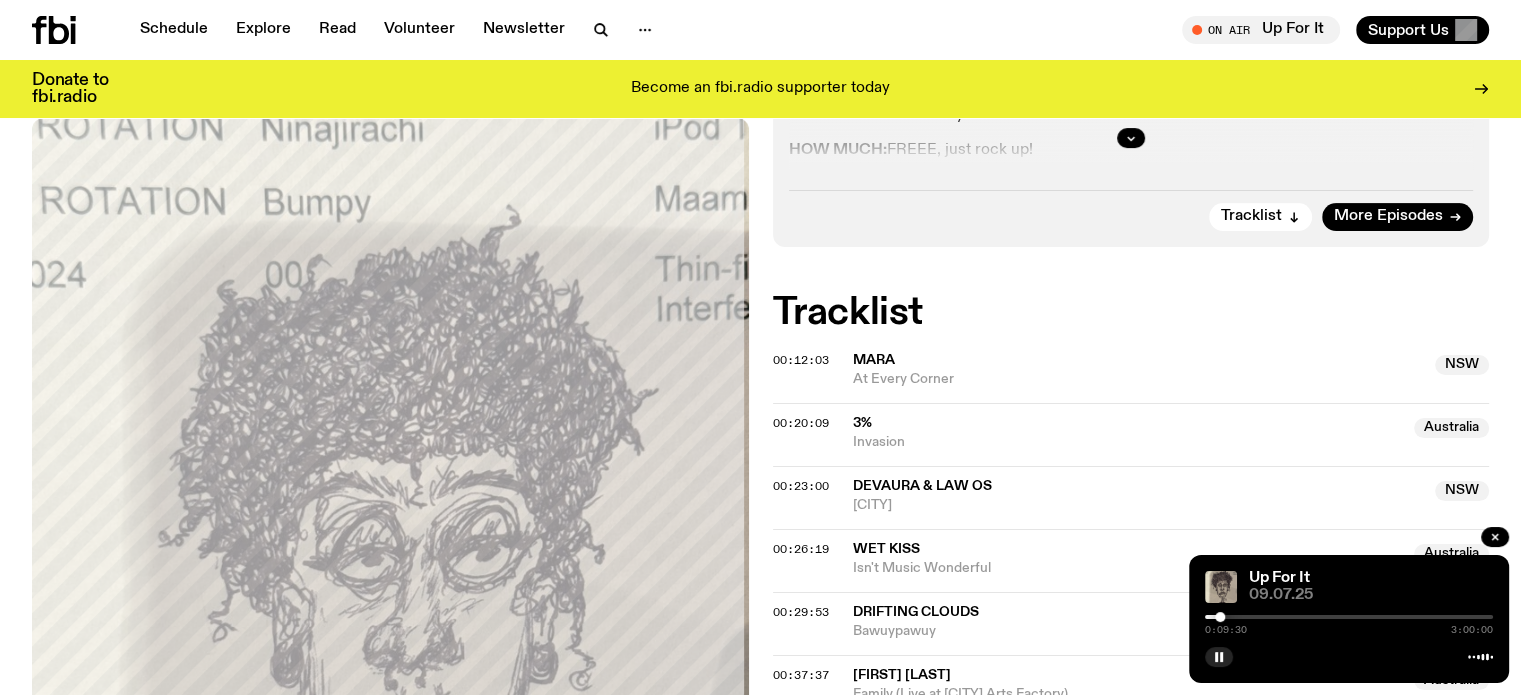 click at bounding box center (1220, 617) 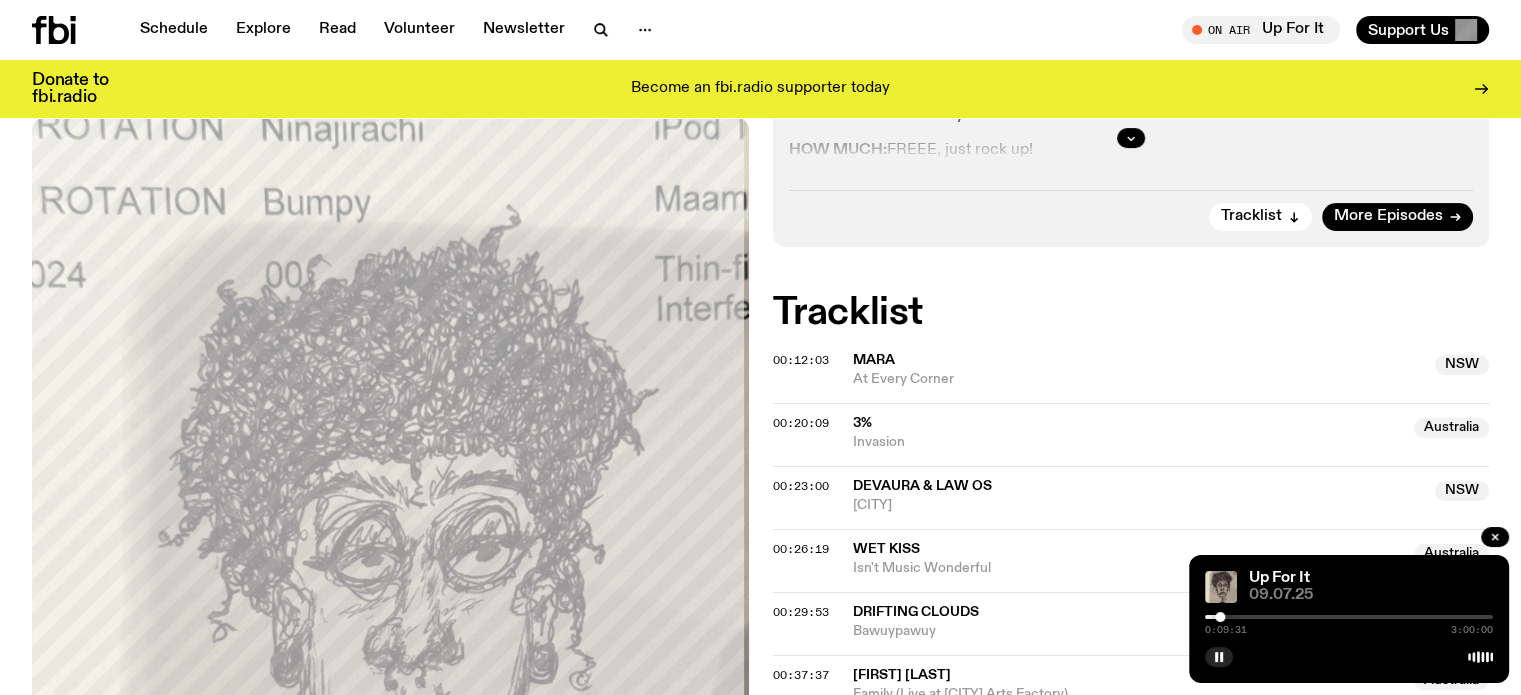 click at bounding box center [1220, 617] 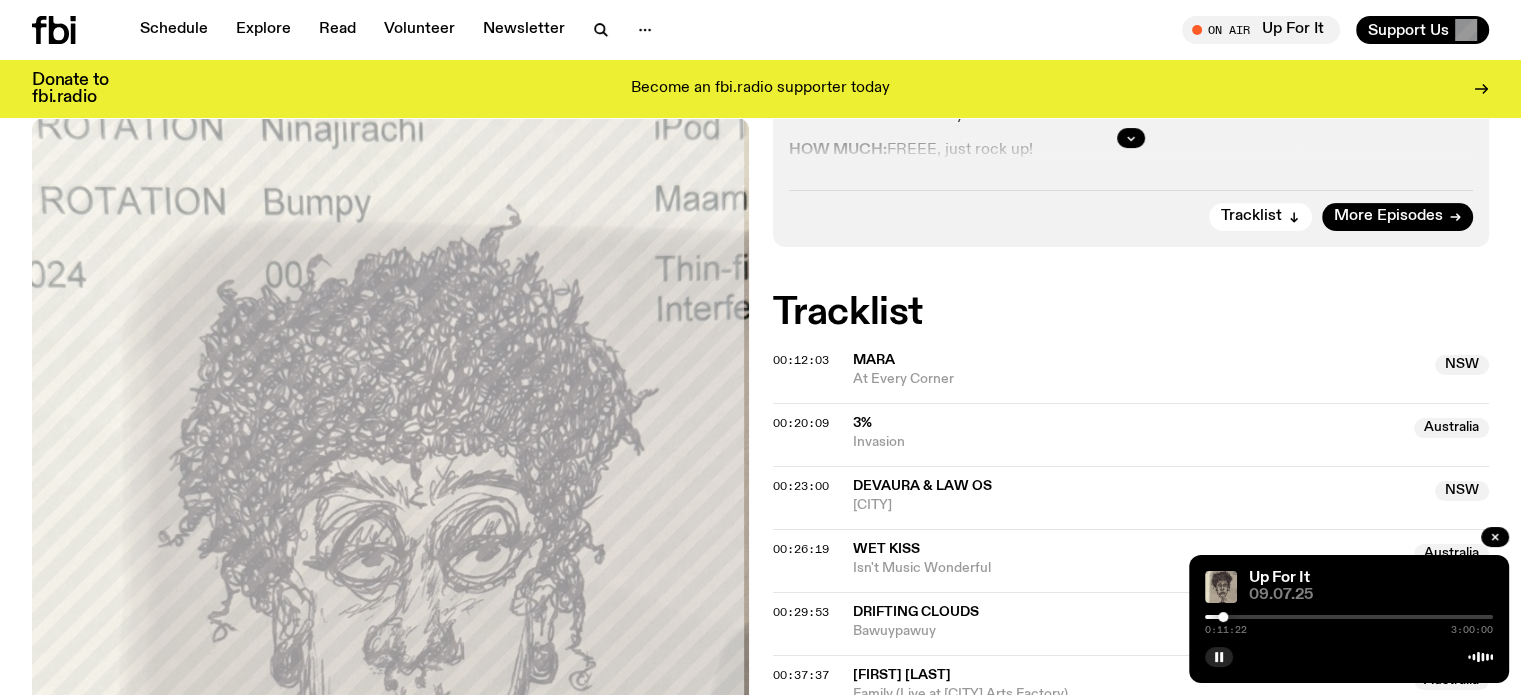 click at bounding box center (1223, 617) 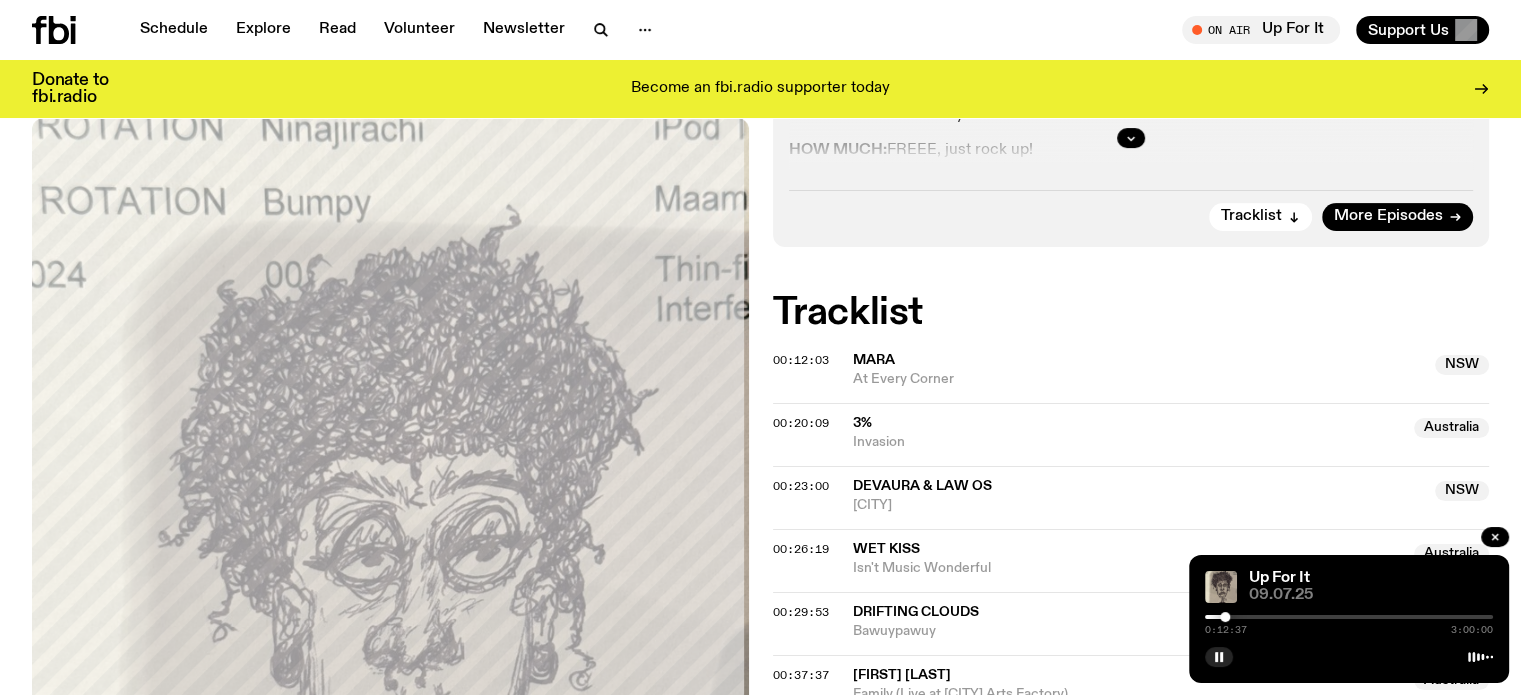 click at bounding box center [1225, 617] 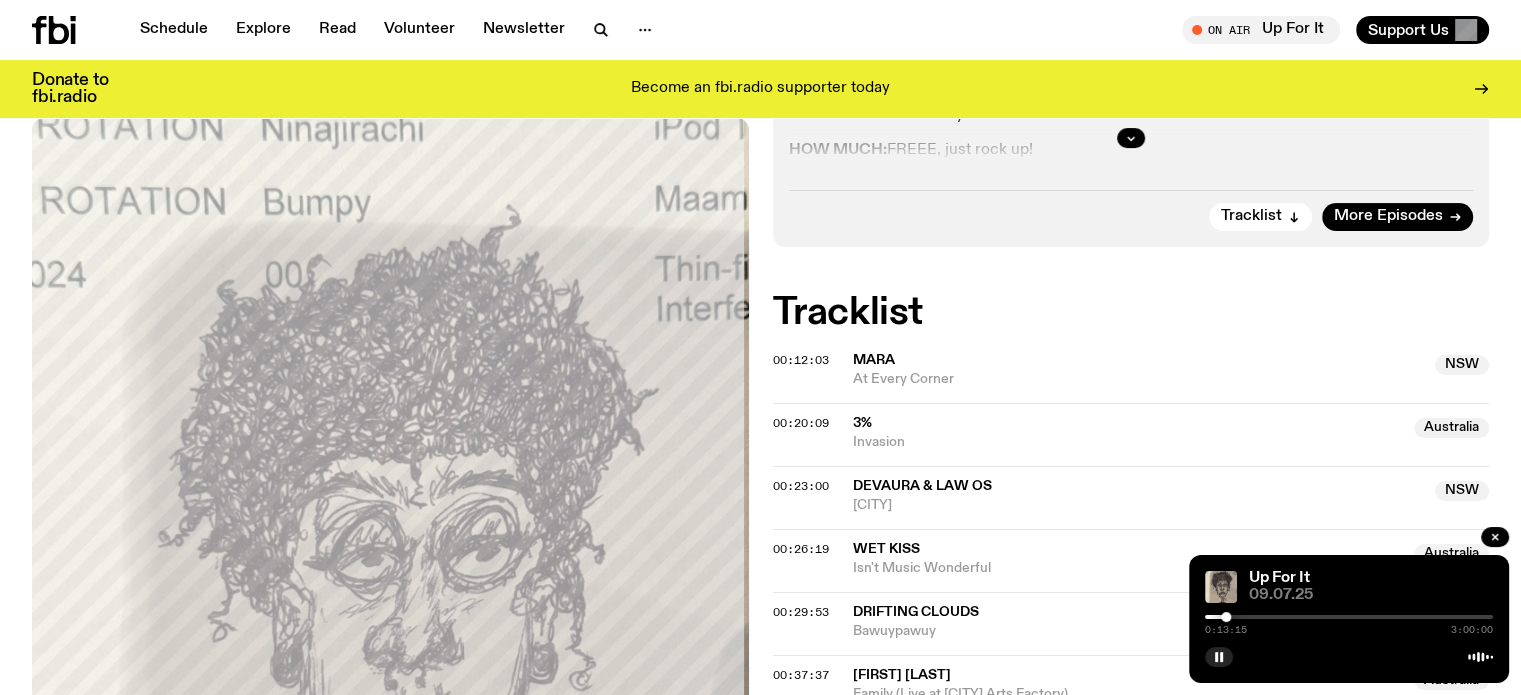 click at bounding box center [1226, 617] 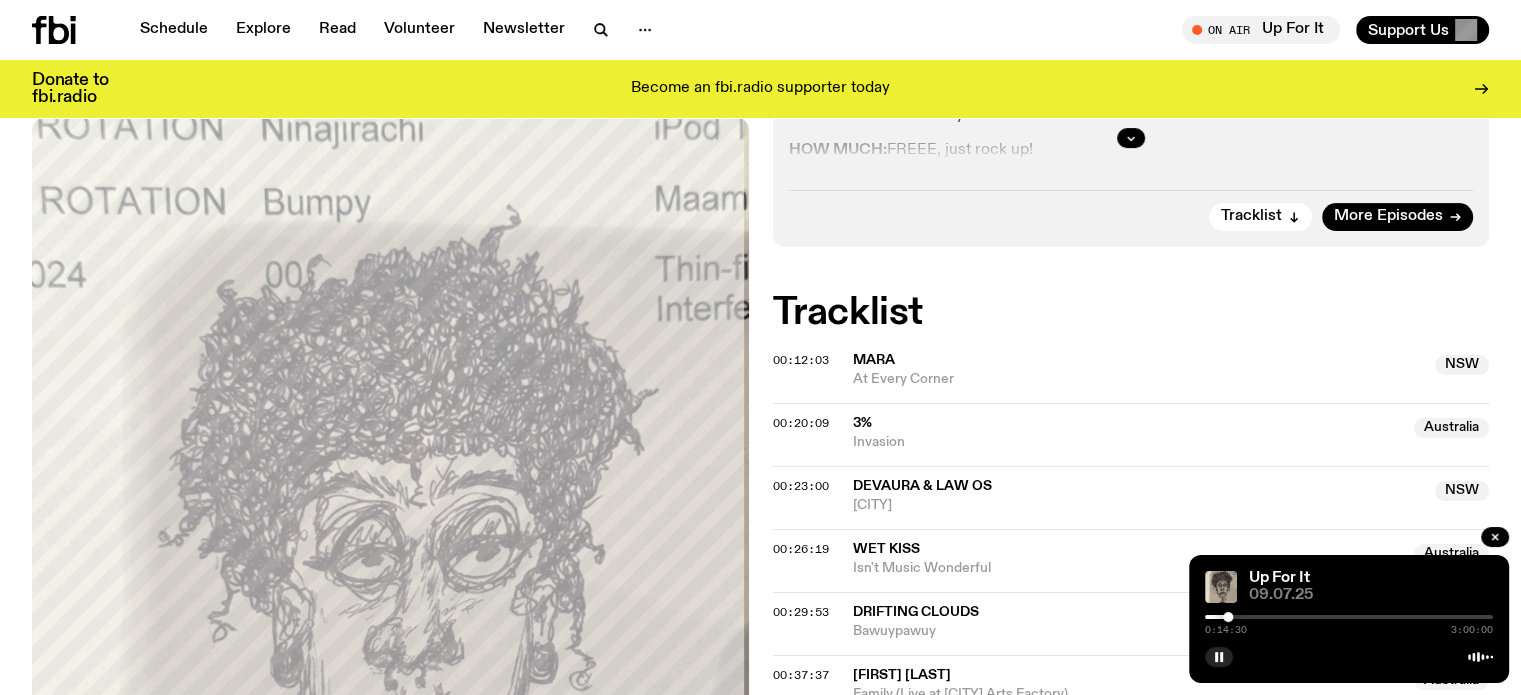 click at bounding box center [1228, 617] 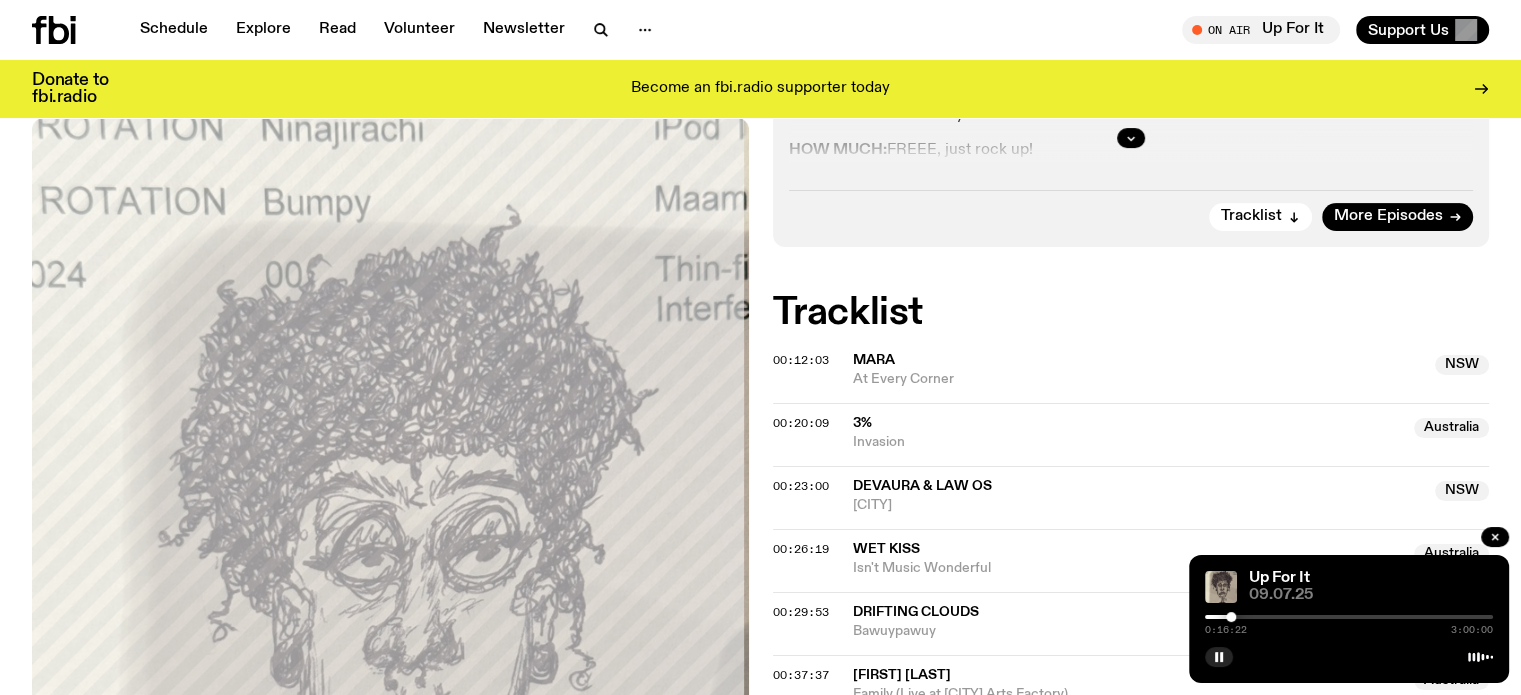 click at bounding box center [1231, 617] 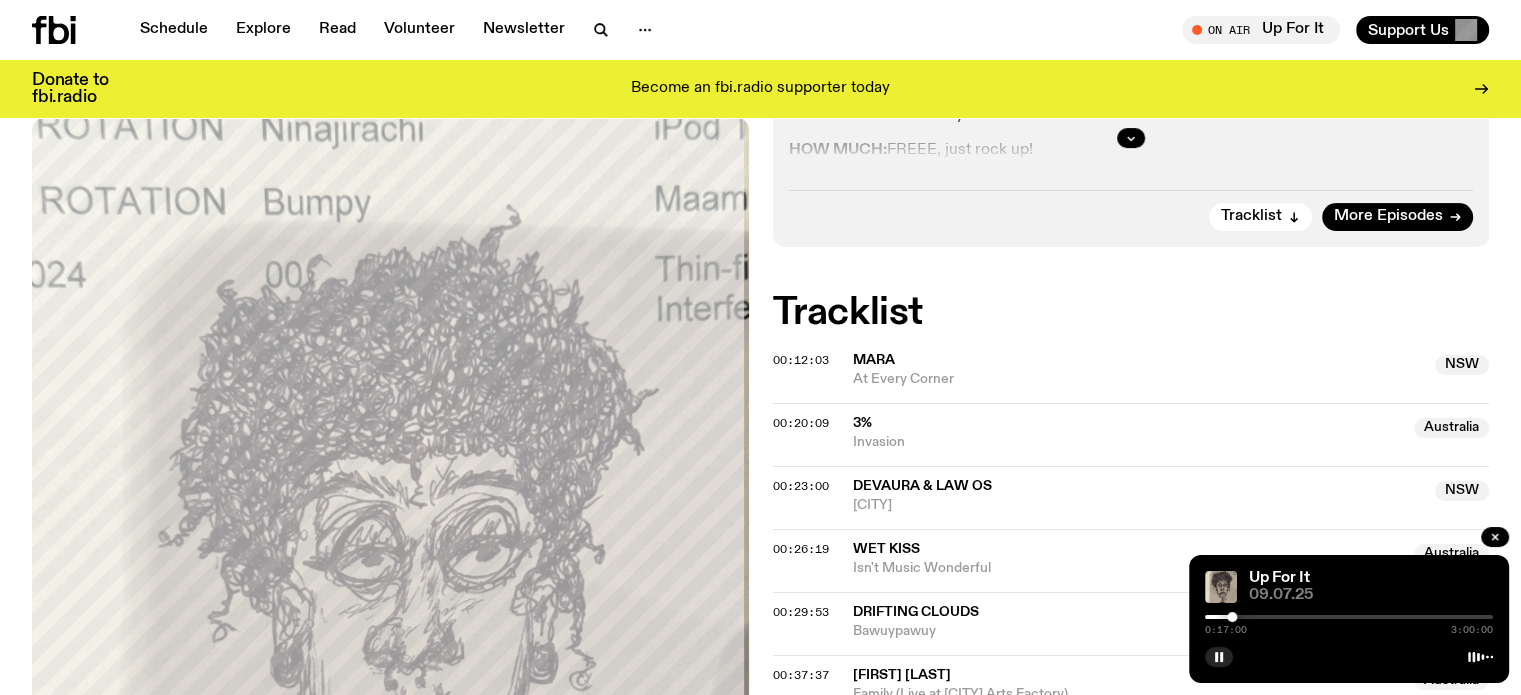 click at bounding box center [1232, 617] 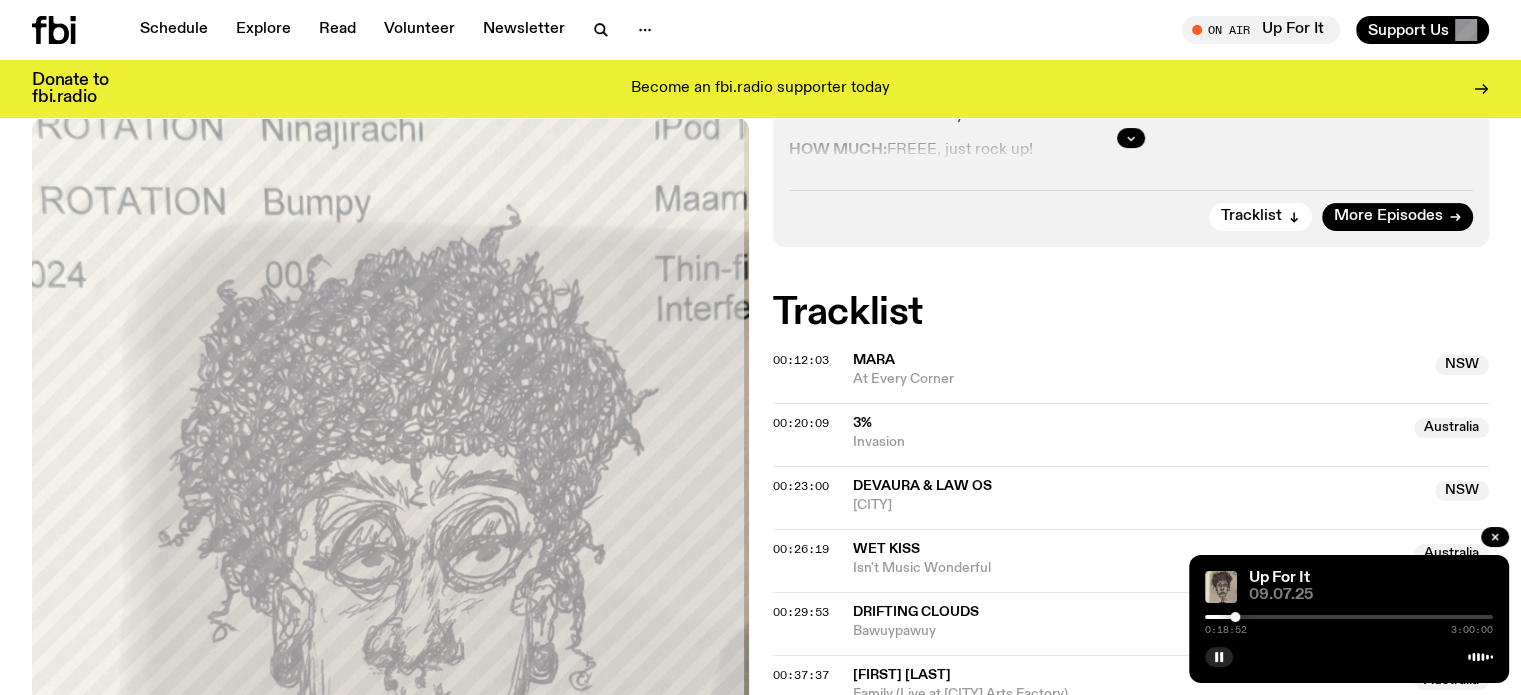 click at bounding box center (1235, 617) 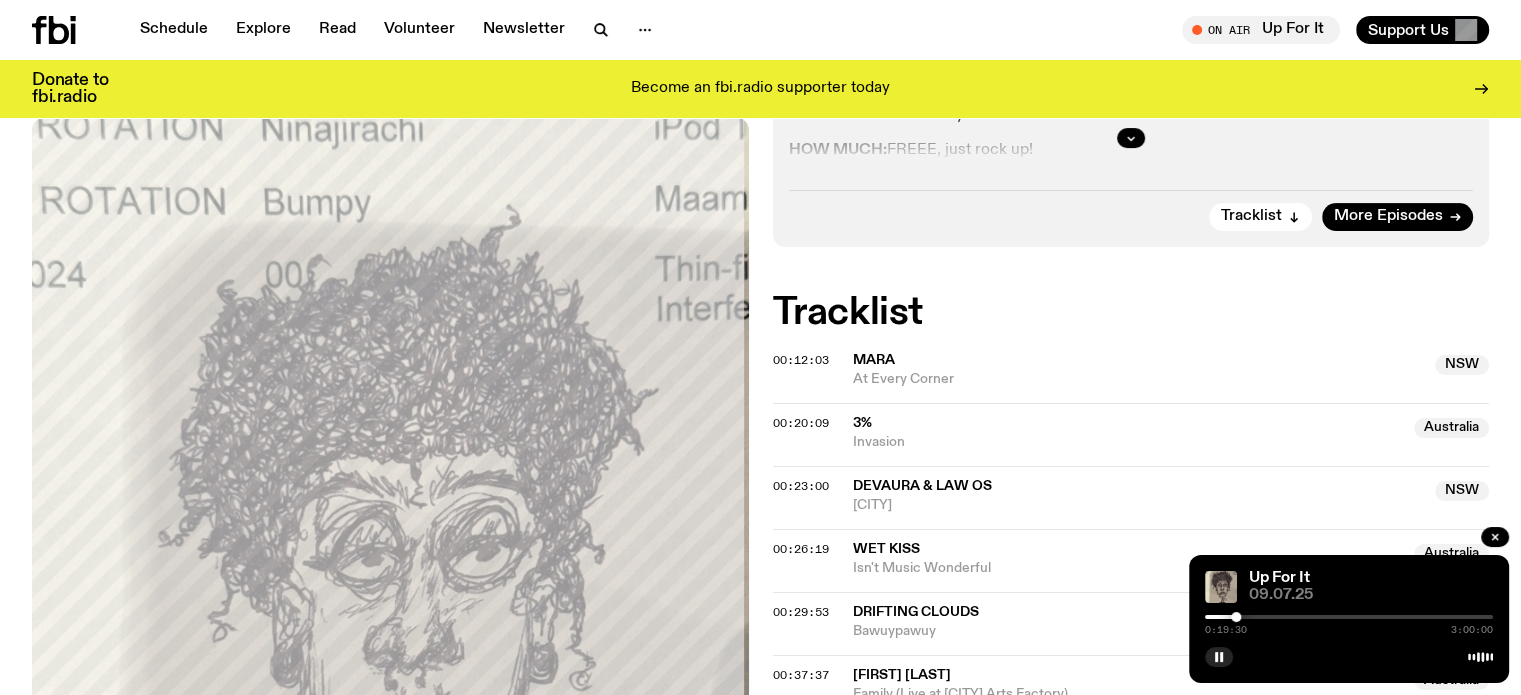 click at bounding box center [1236, 617] 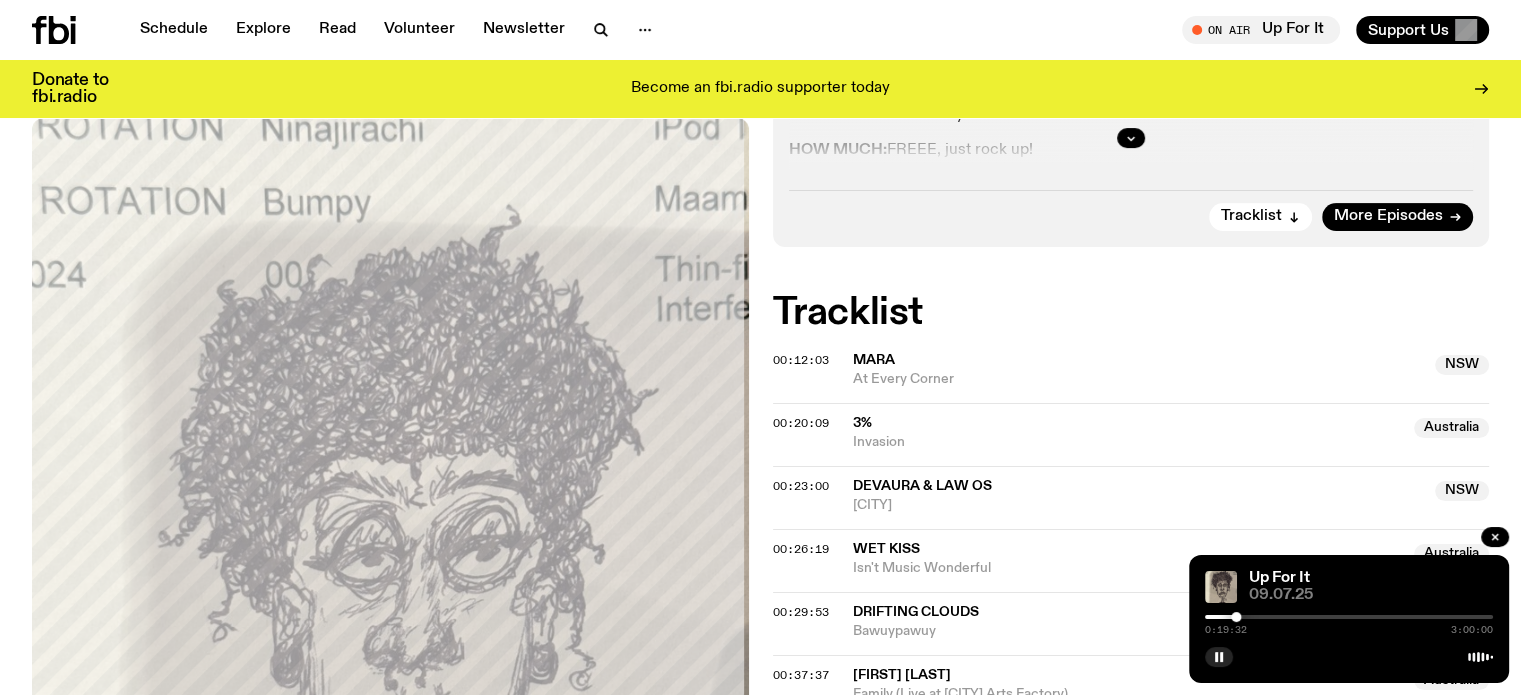 click at bounding box center (1236, 617) 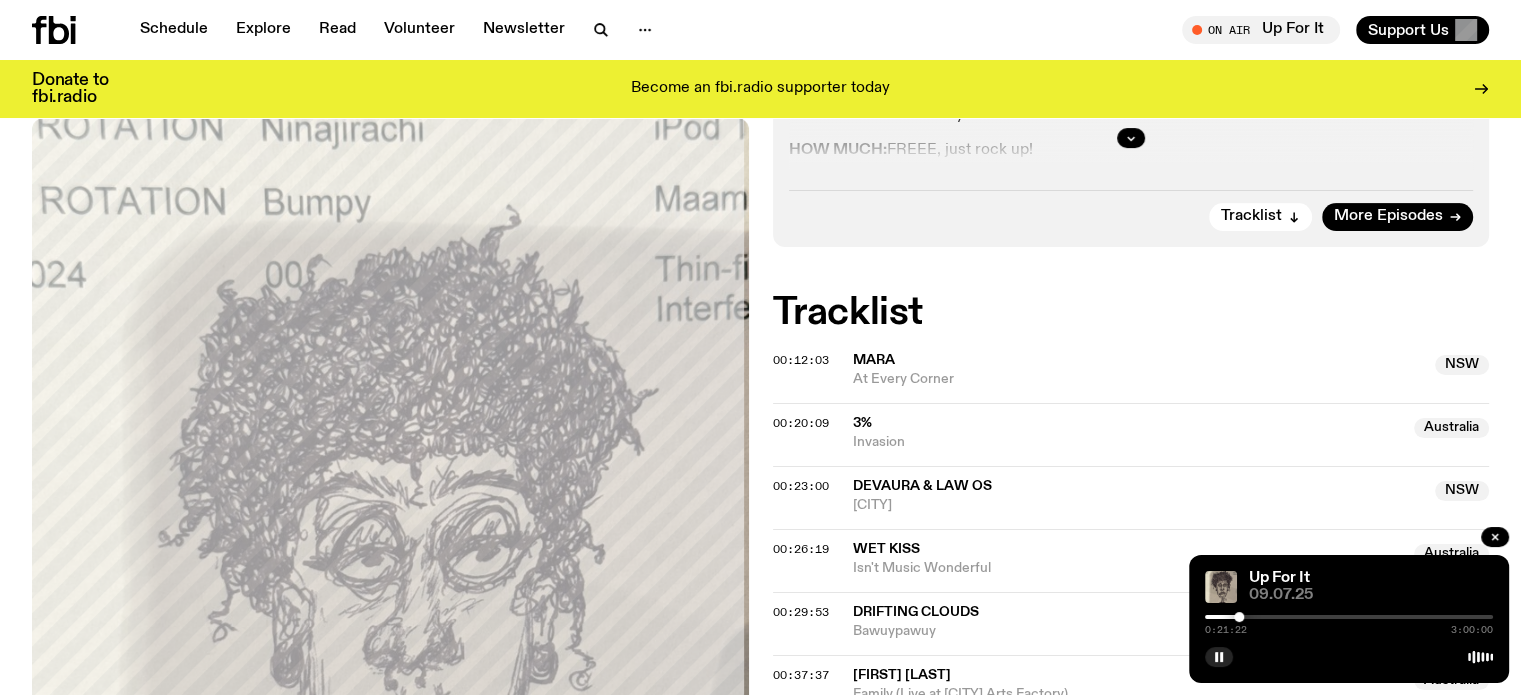 click at bounding box center [1239, 617] 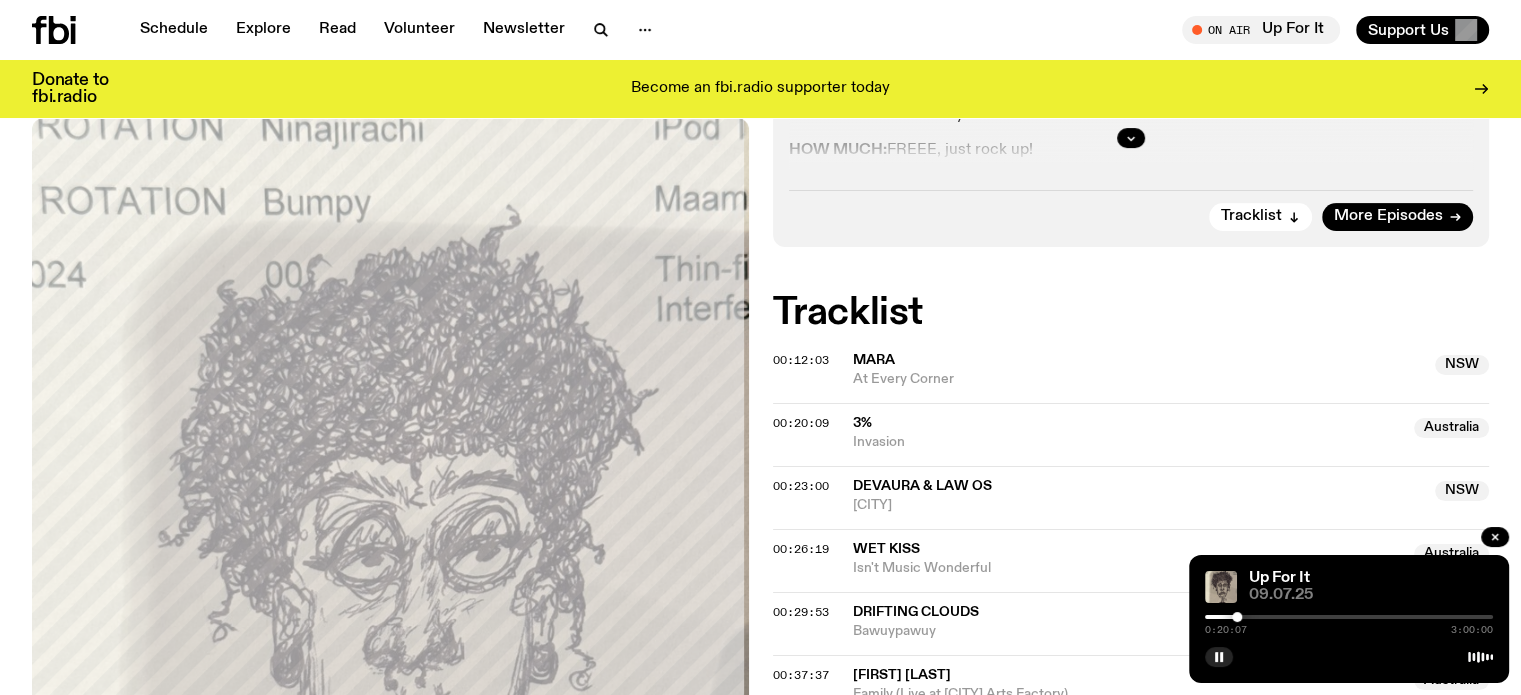click at bounding box center (1237, 617) 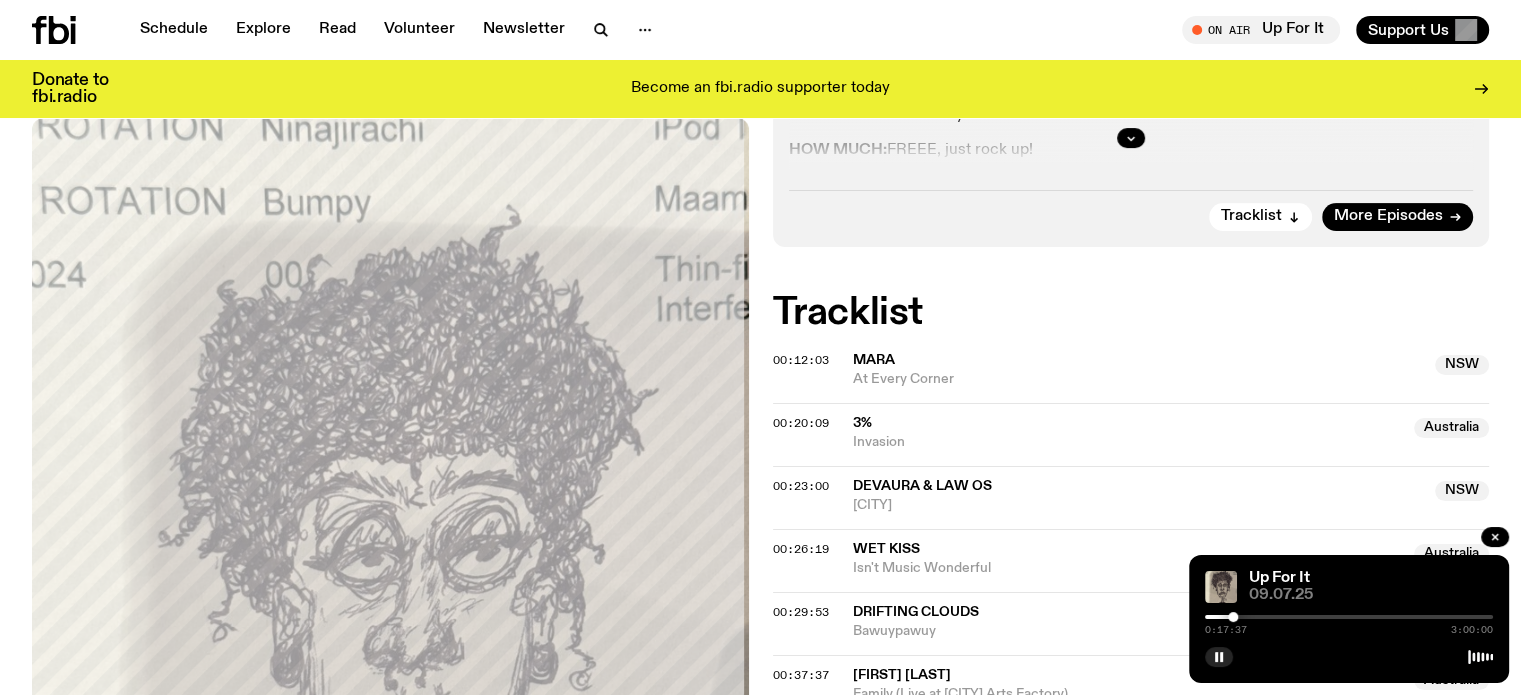 click at bounding box center (1233, 617) 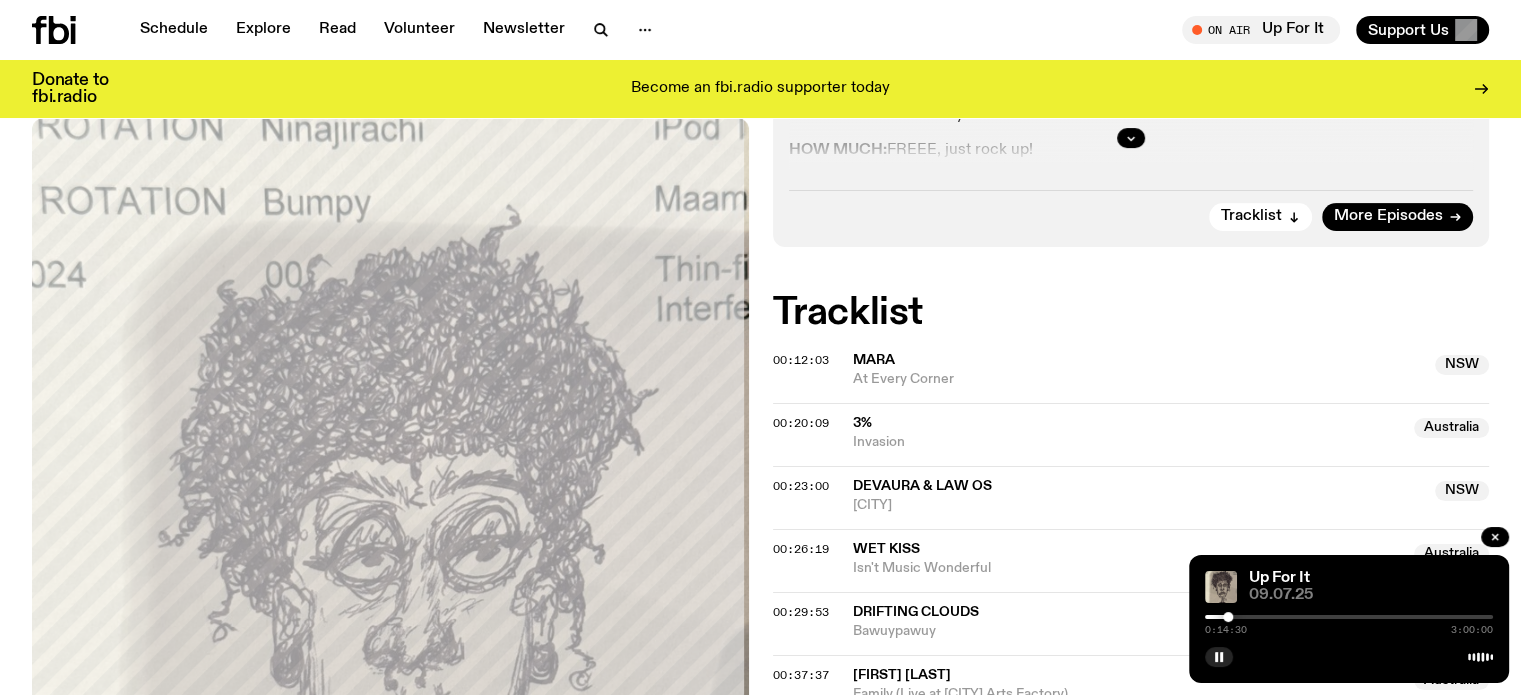 click at bounding box center [1228, 617] 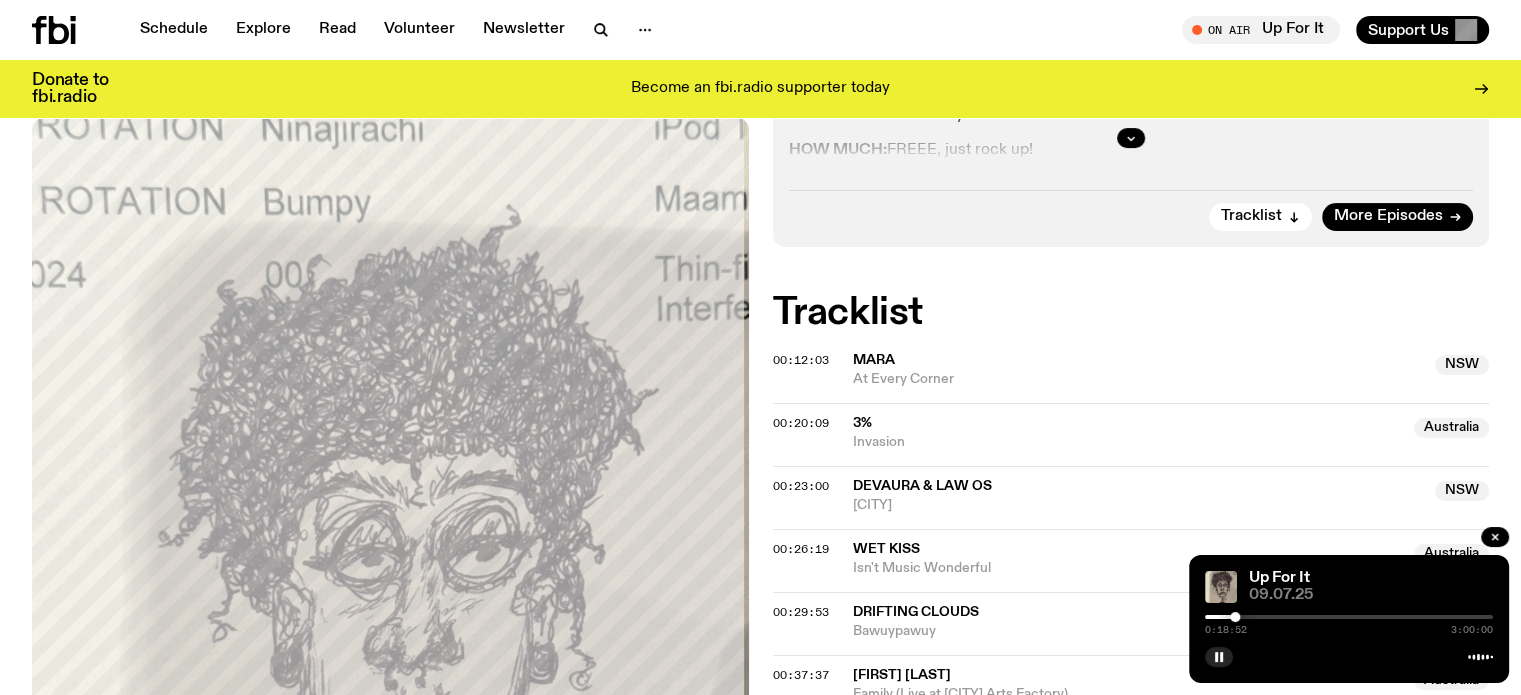 click on "Up For It [DATE] [TIME] [TIME]" at bounding box center [1349, 619] 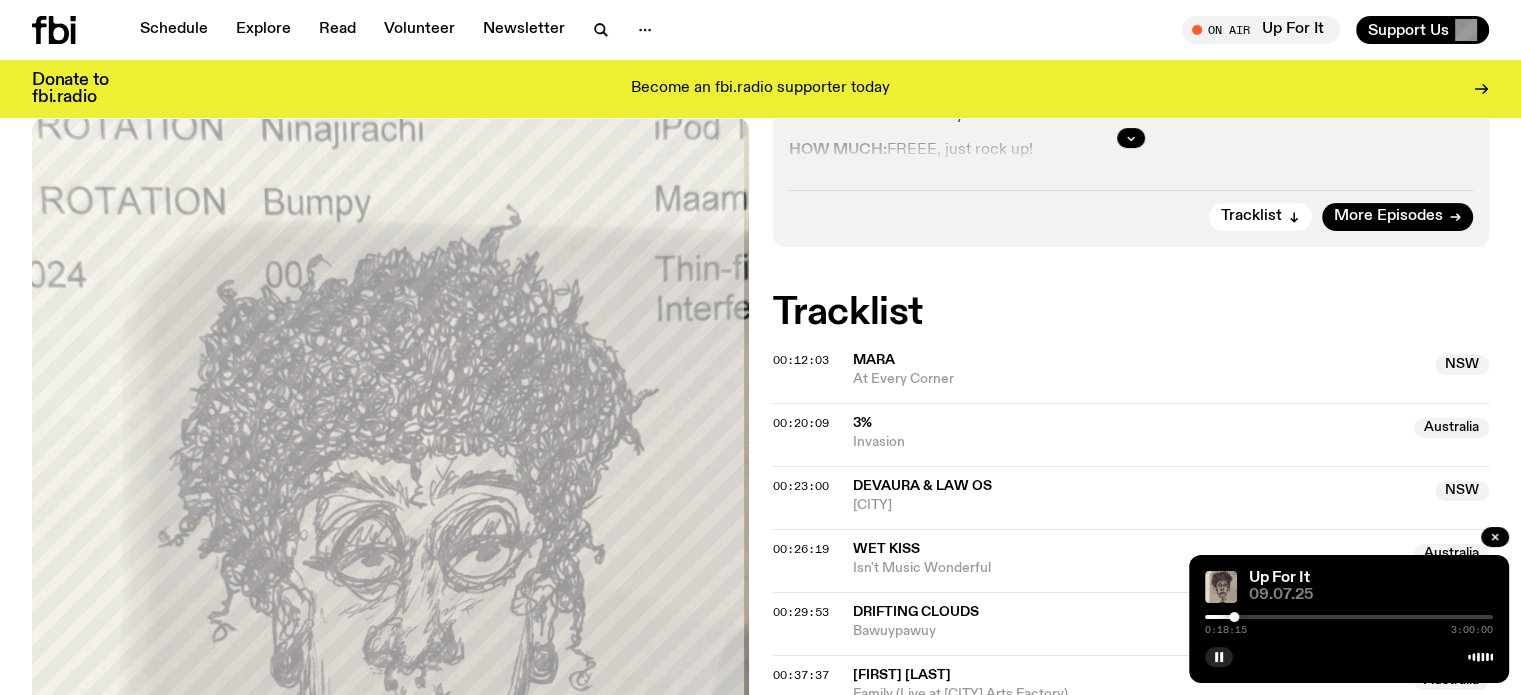click at bounding box center (1234, 617) 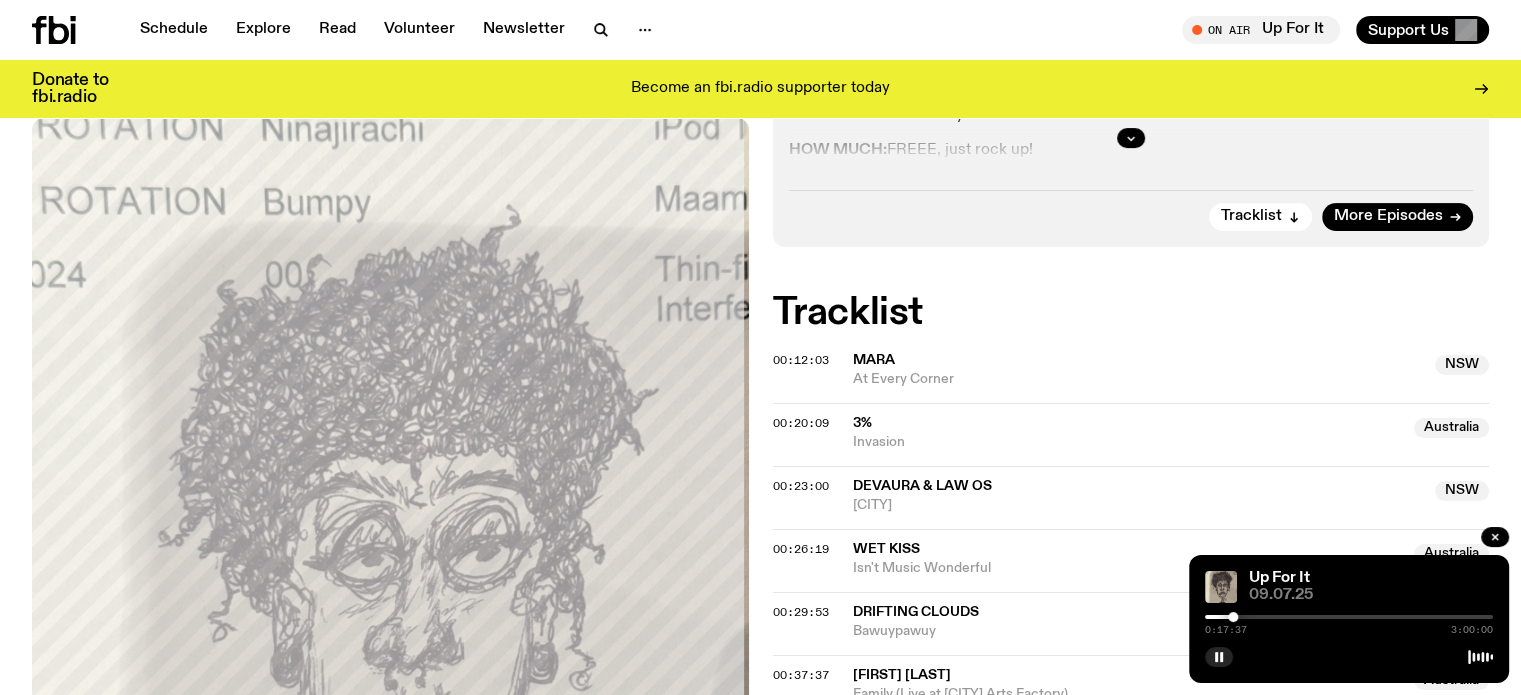 click at bounding box center (1233, 617) 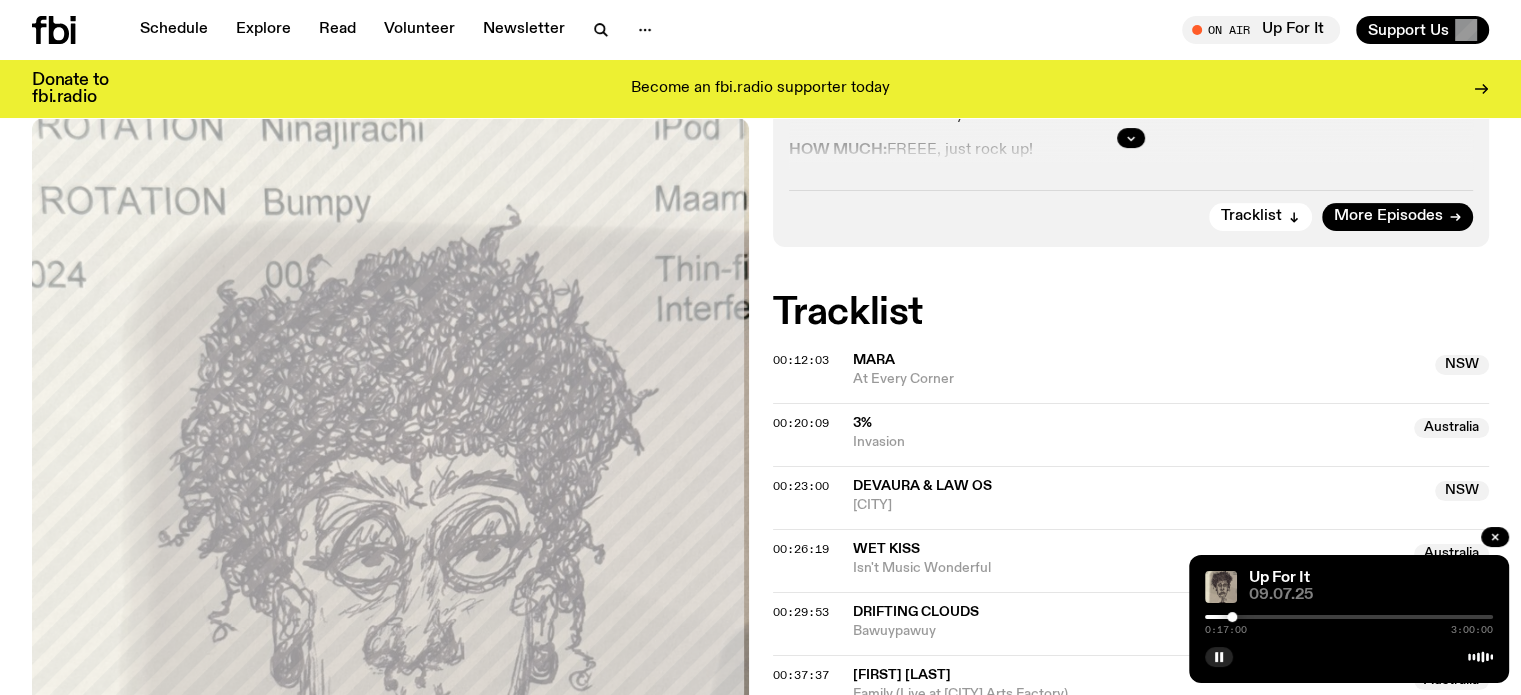 click at bounding box center (1232, 617) 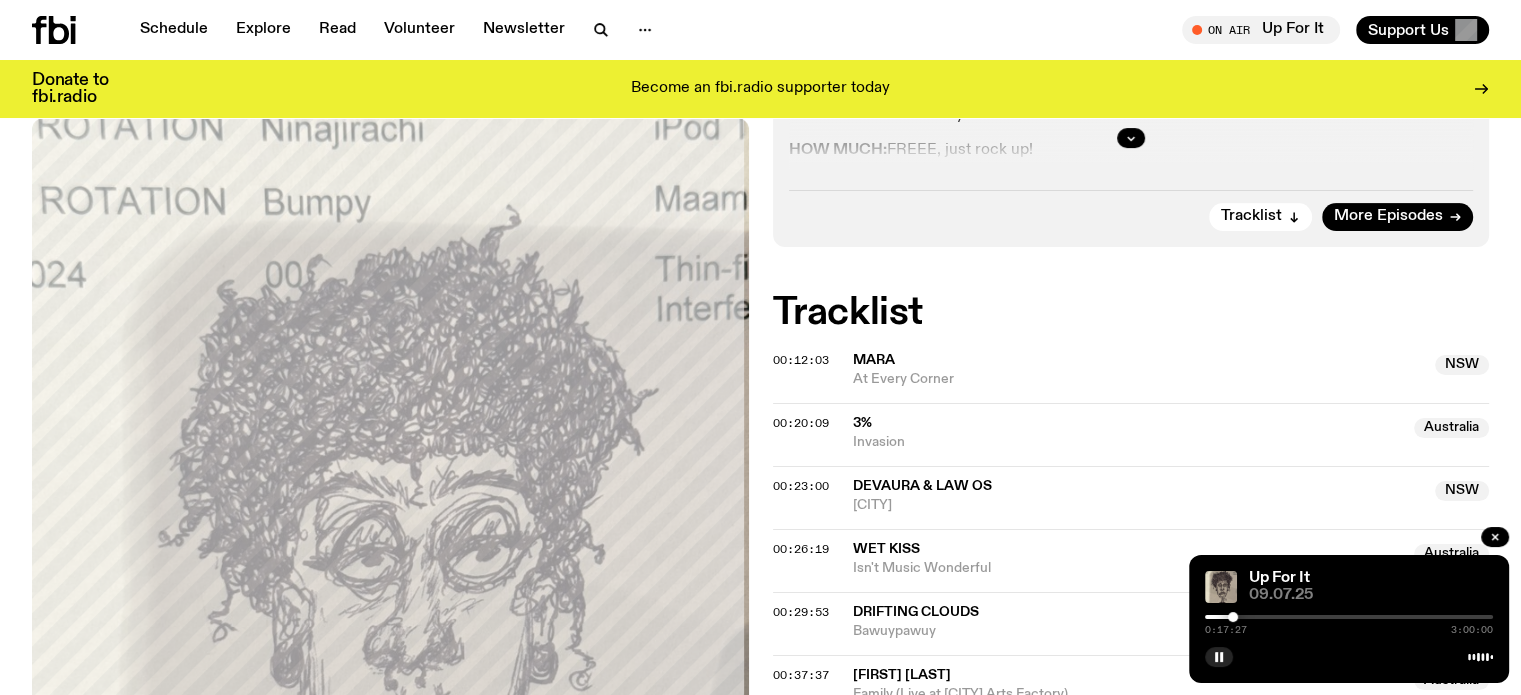 click on "[TIME] [TIME]" at bounding box center [1349, 623] 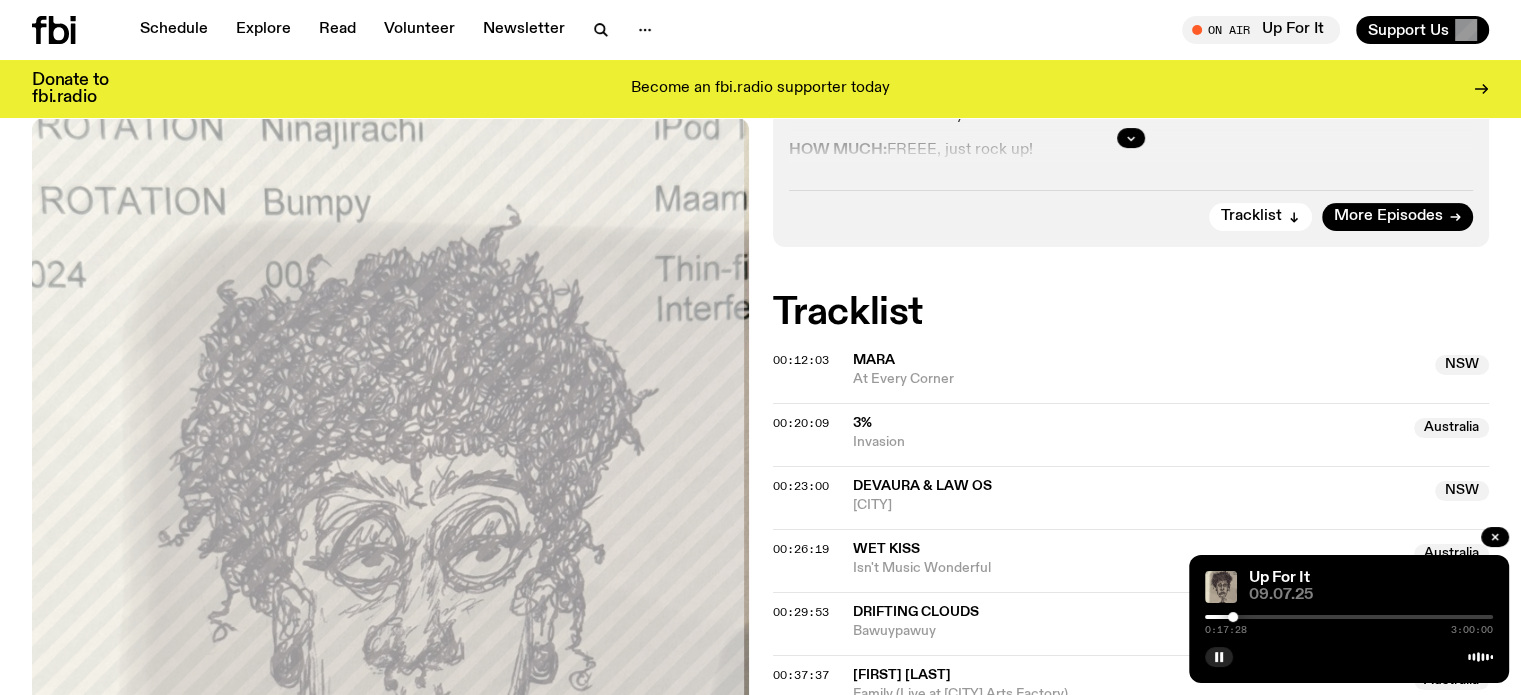 click at bounding box center (1349, 617) 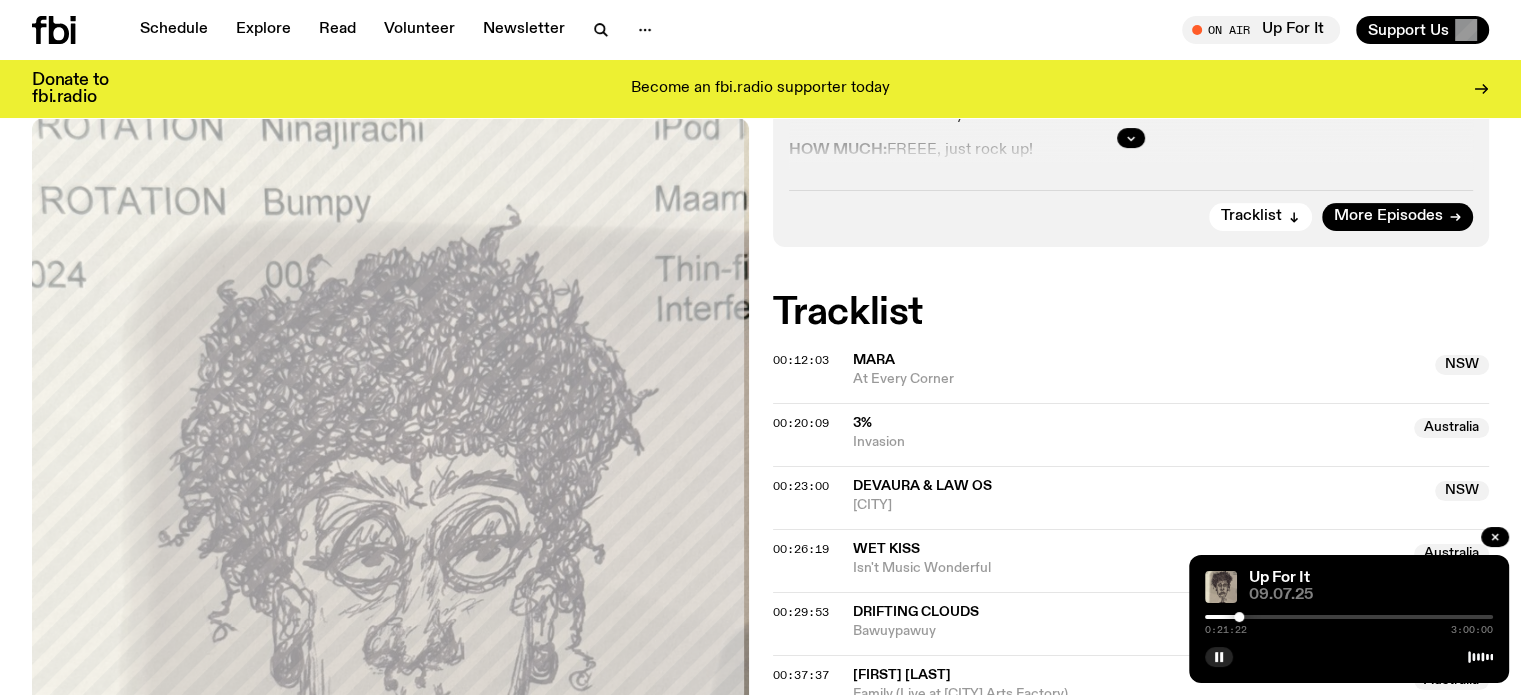 click at bounding box center (1239, 617) 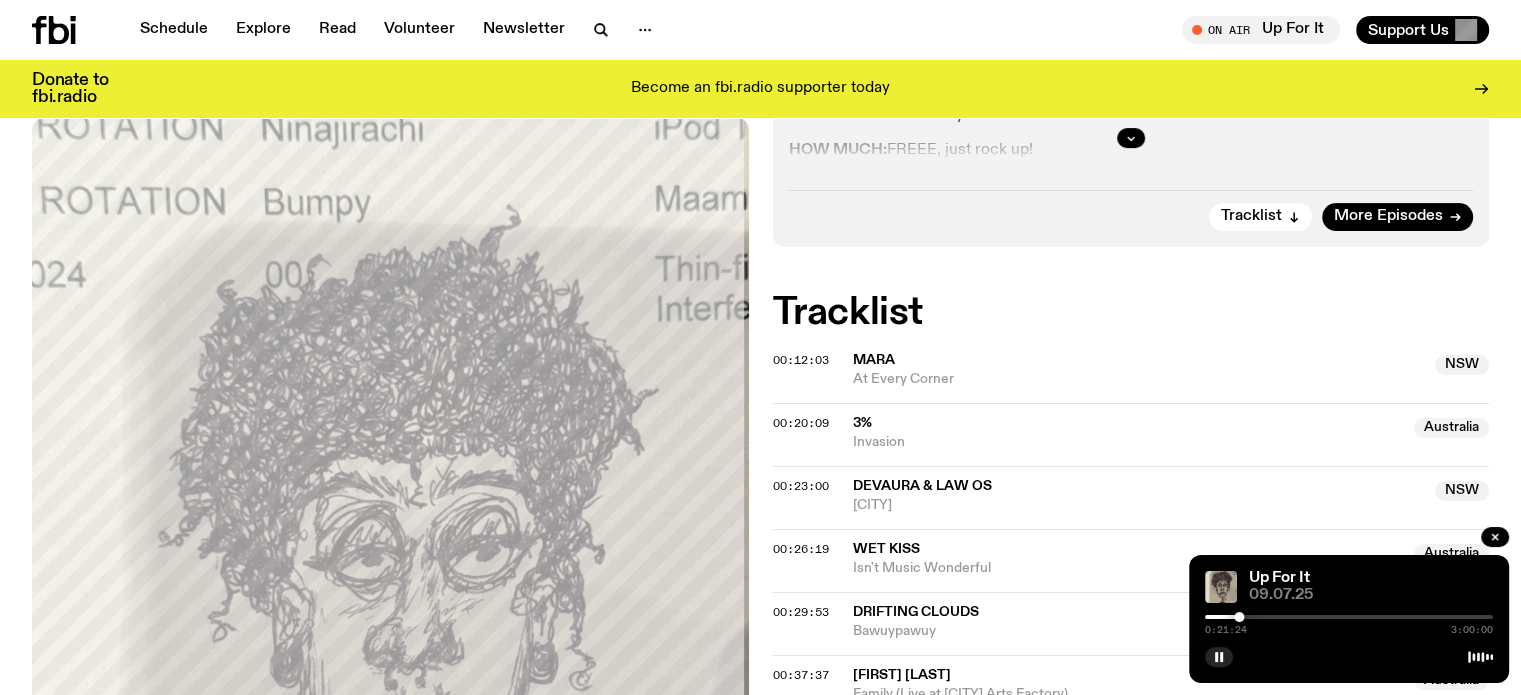 click at bounding box center [1239, 617] 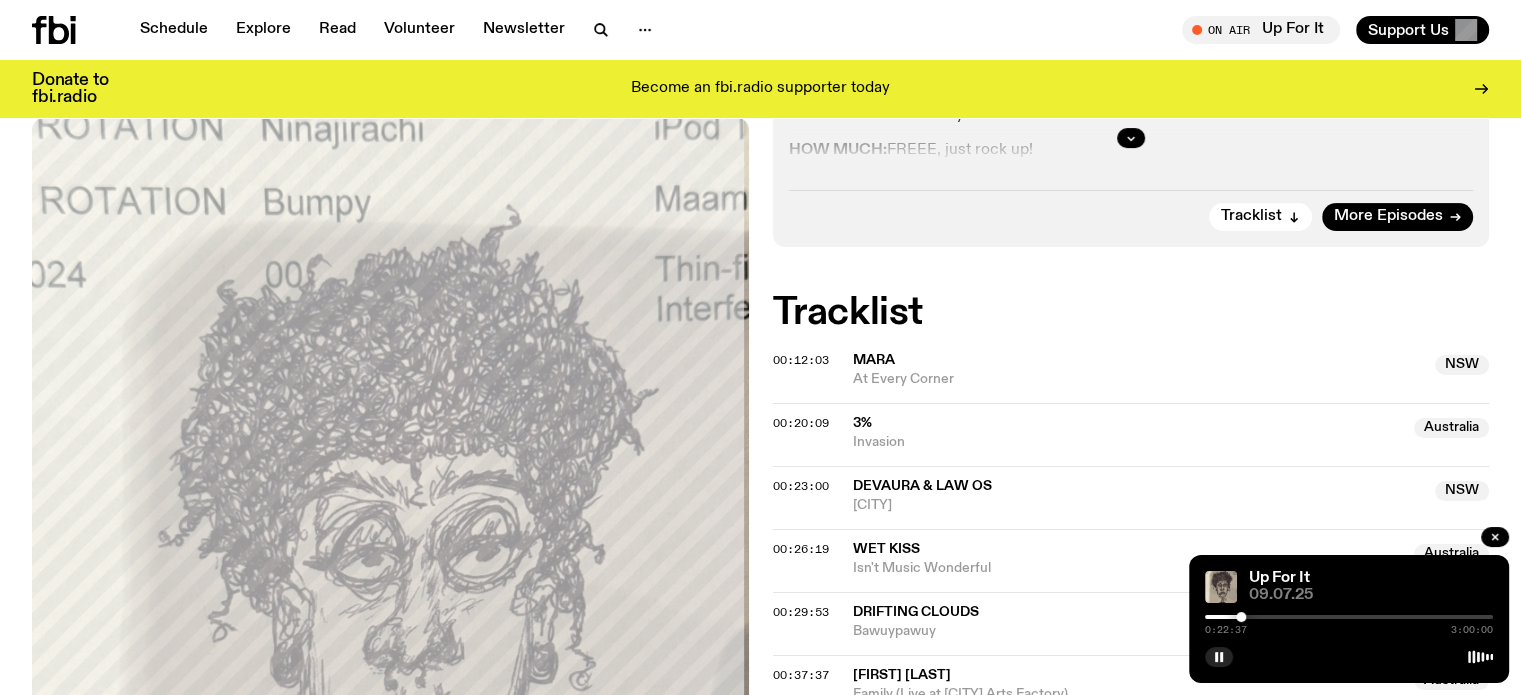 click at bounding box center [1241, 617] 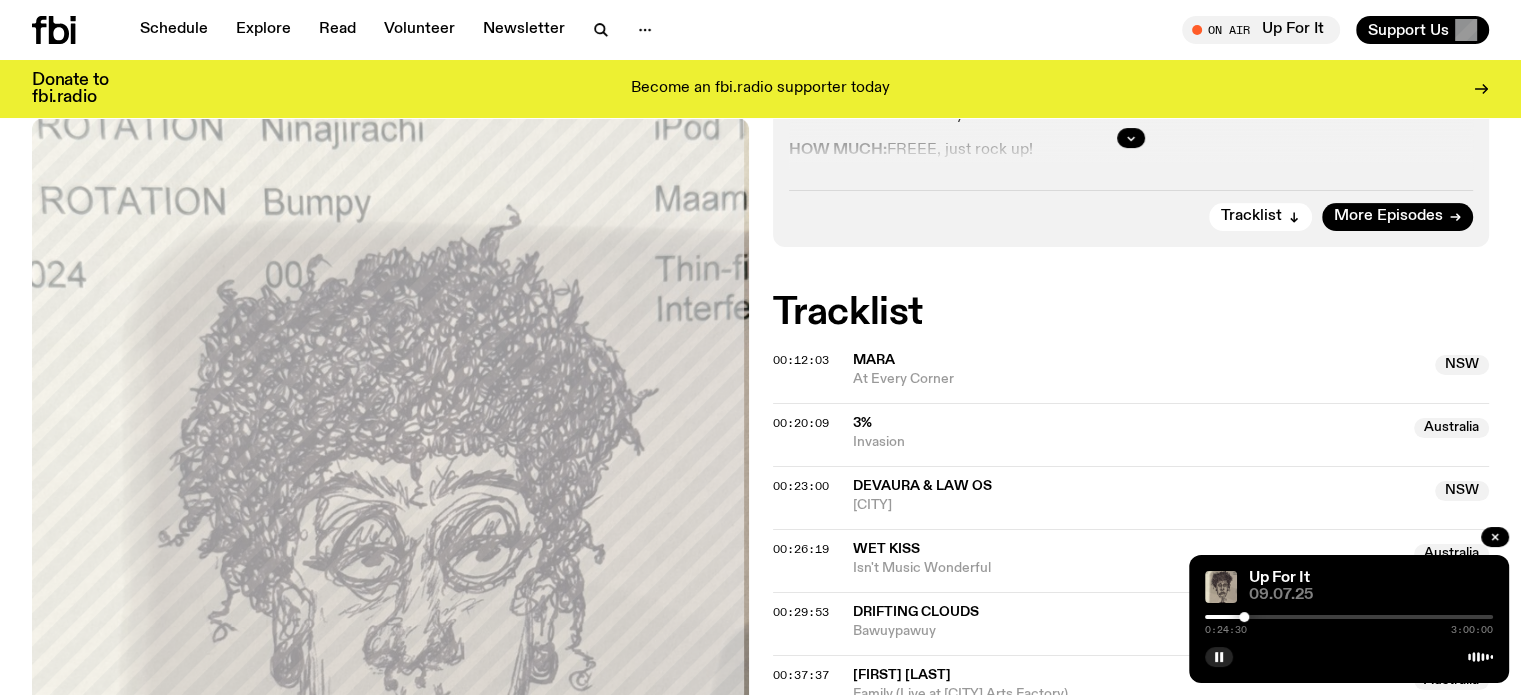 click at bounding box center [1244, 617] 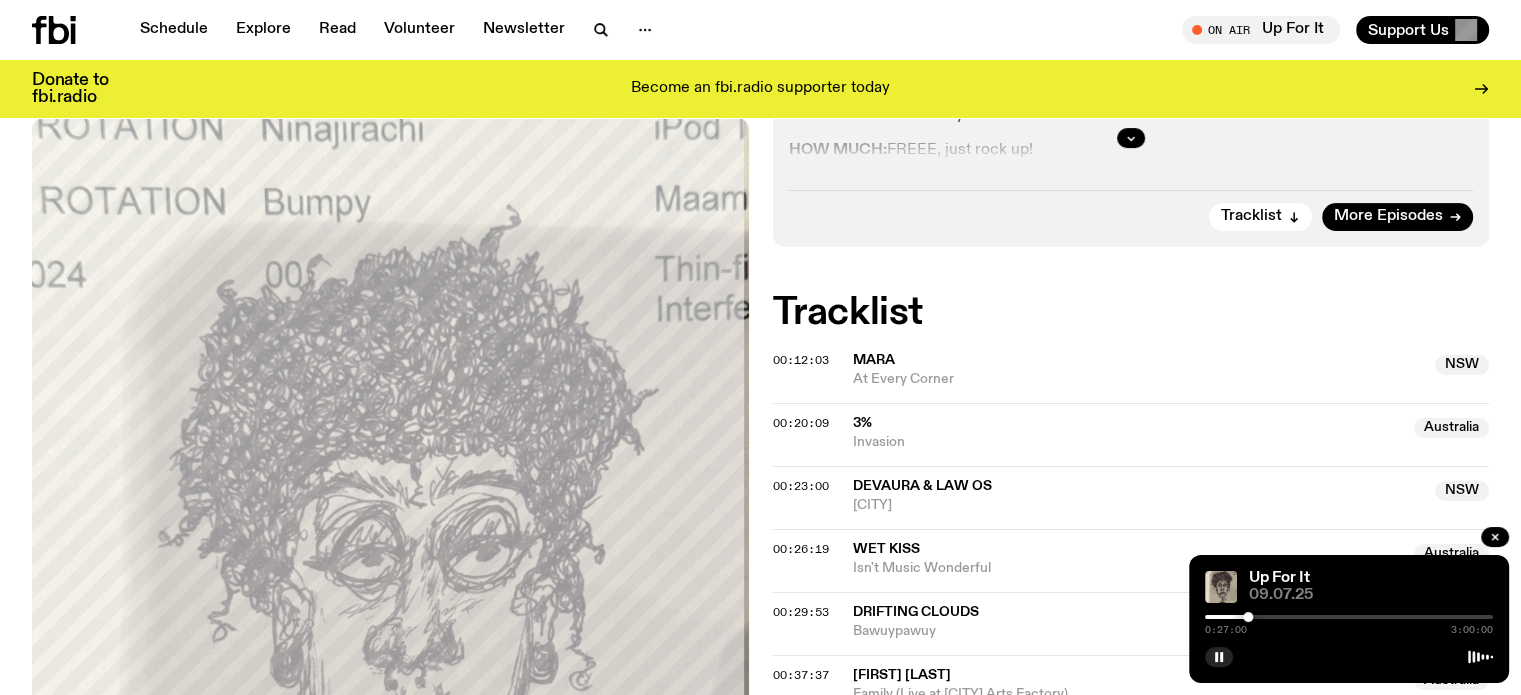 click at bounding box center [1248, 617] 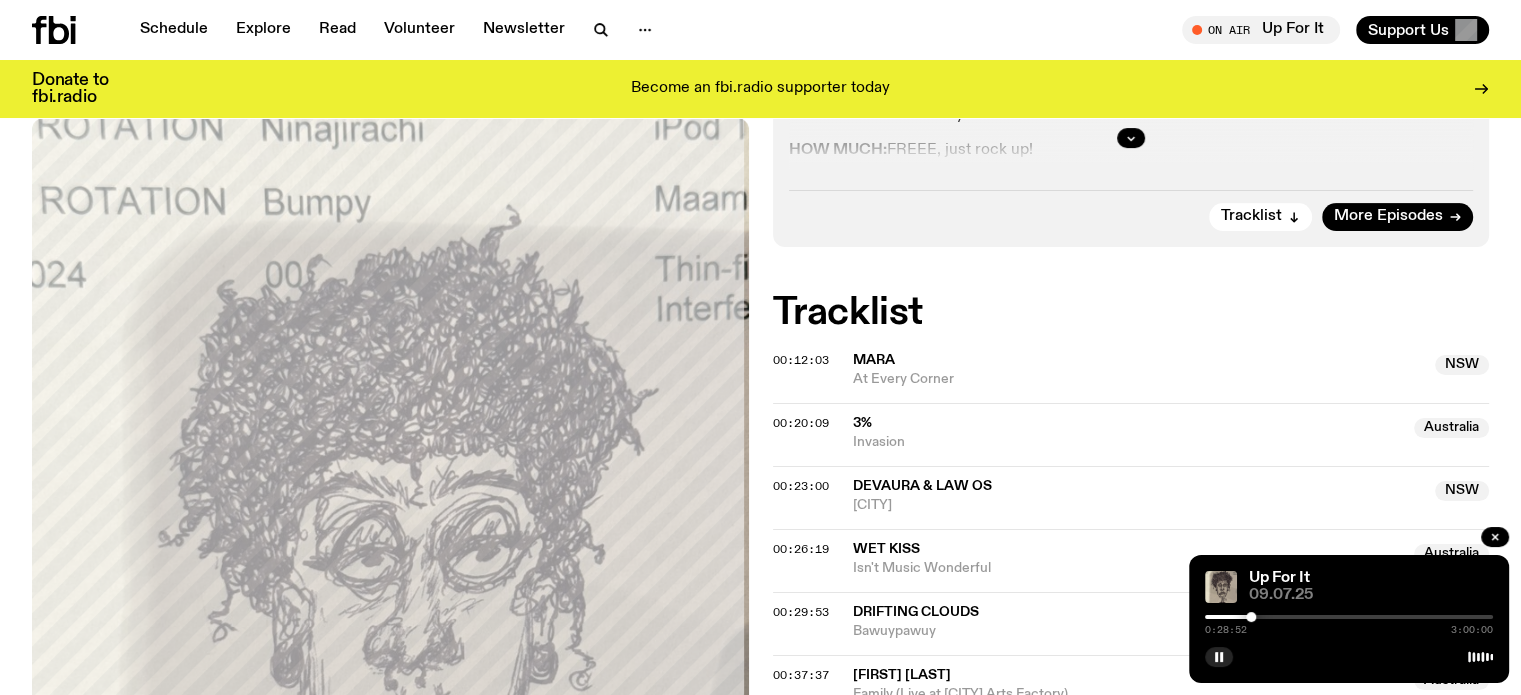click at bounding box center [1251, 617] 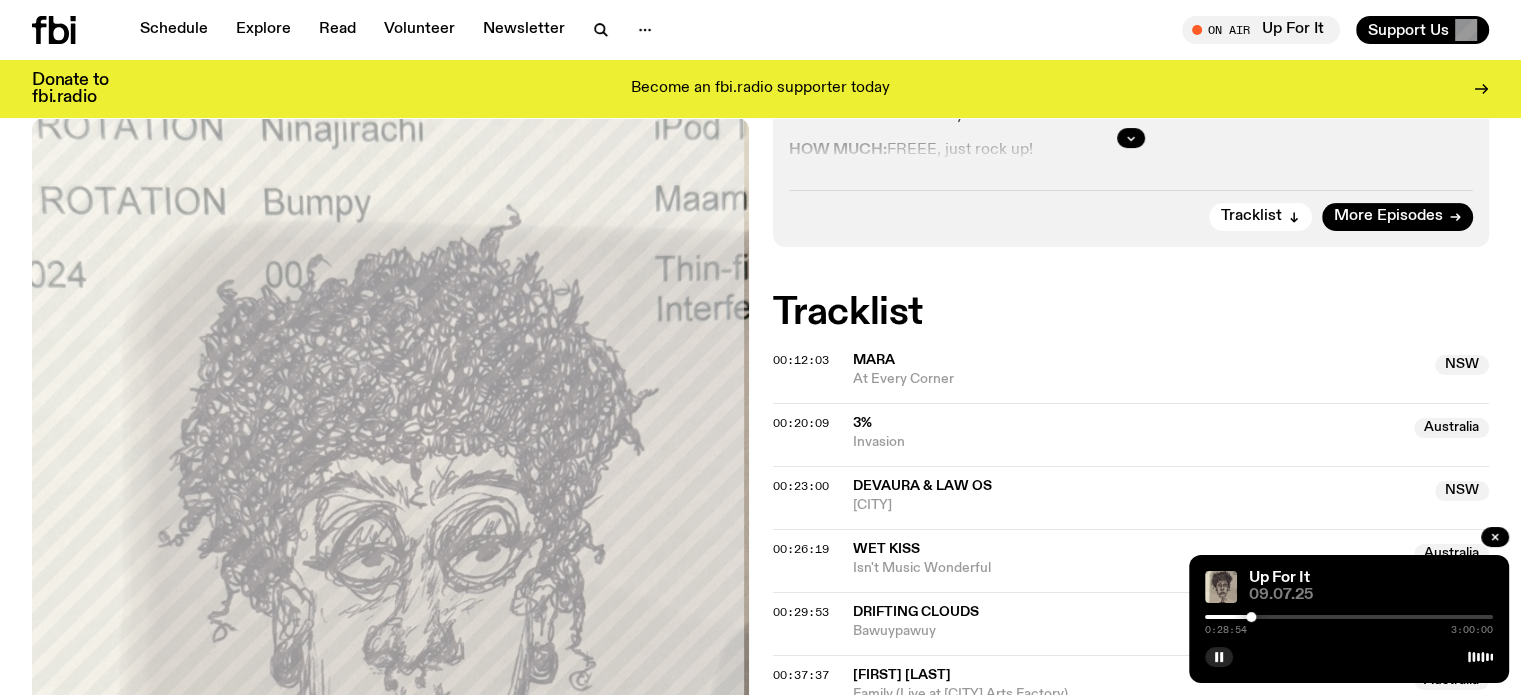click at bounding box center (1251, 617) 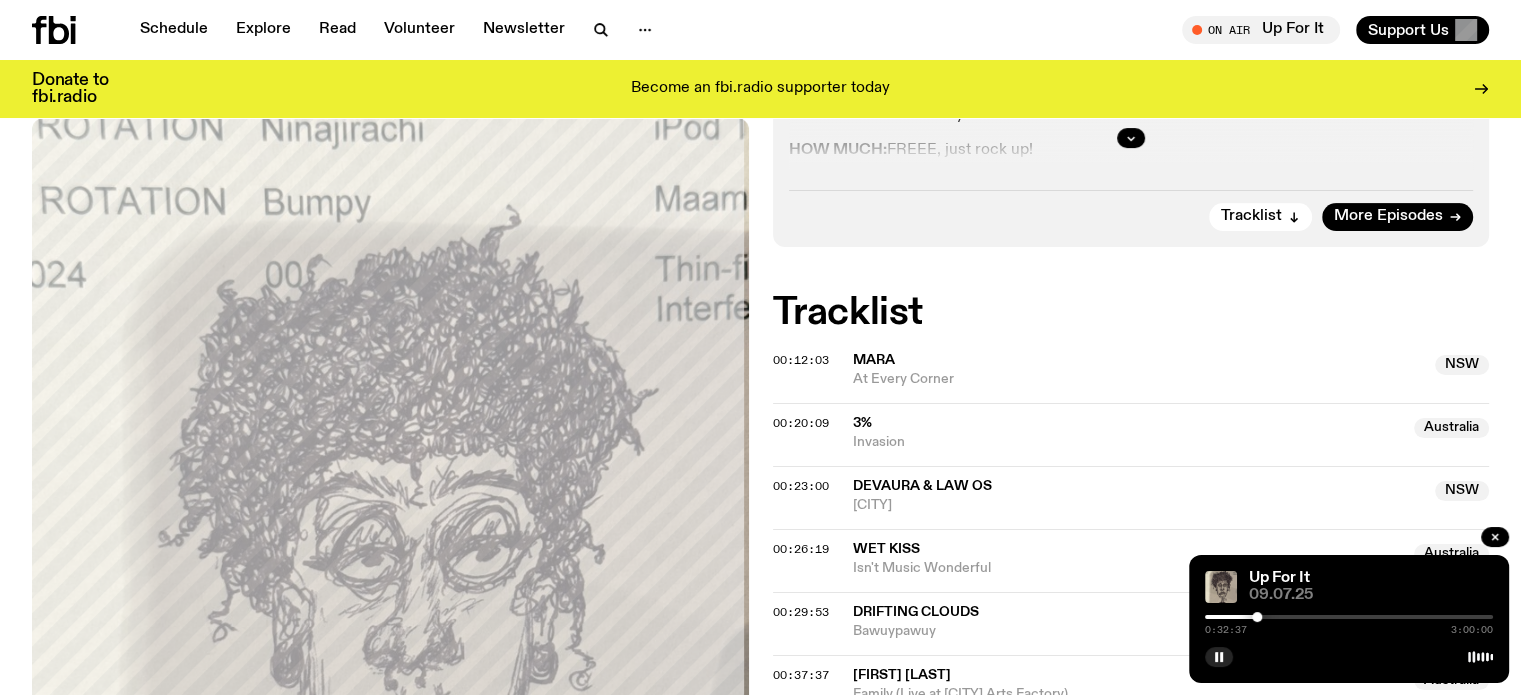 click at bounding box center [1257, 617] 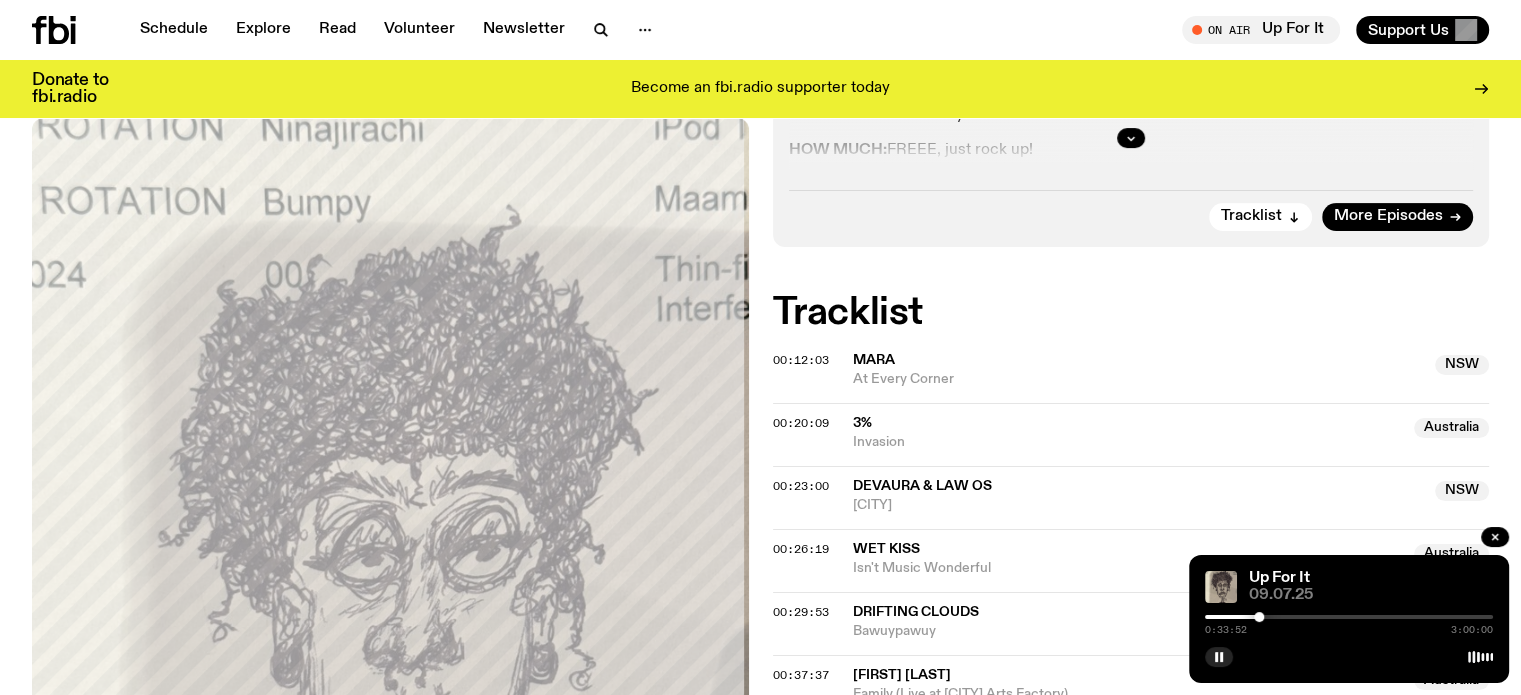 click at bounding box center [1259, 617] 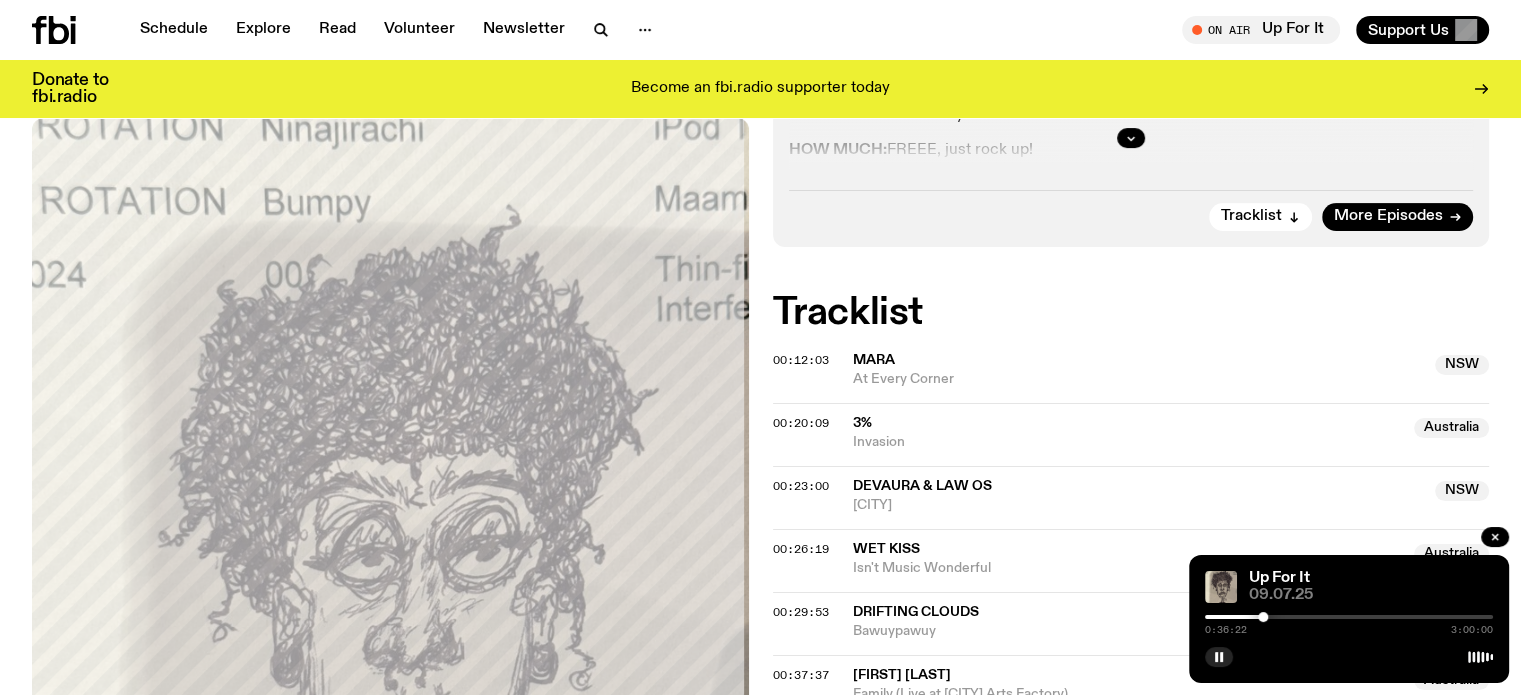 click at bounding box center (1263, 617) 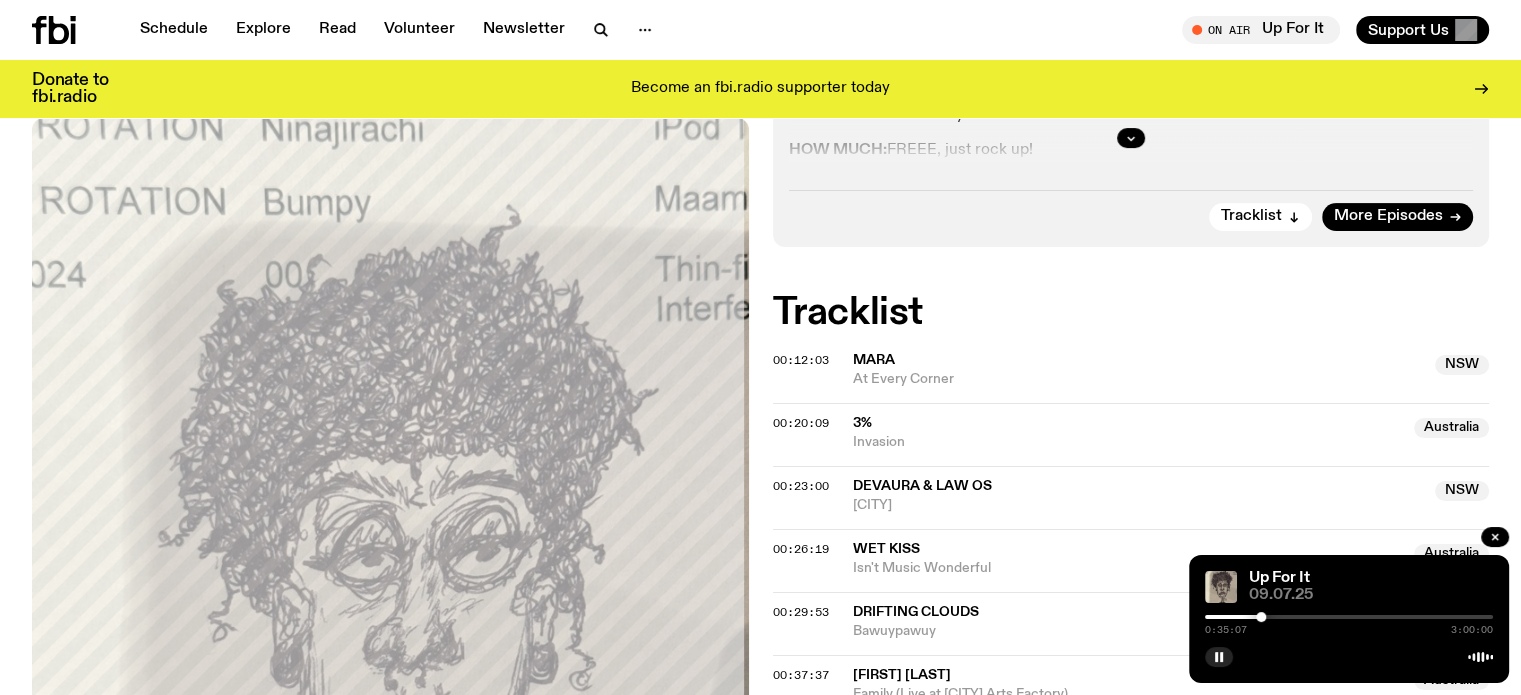 click at bounding box center [1261, 617] 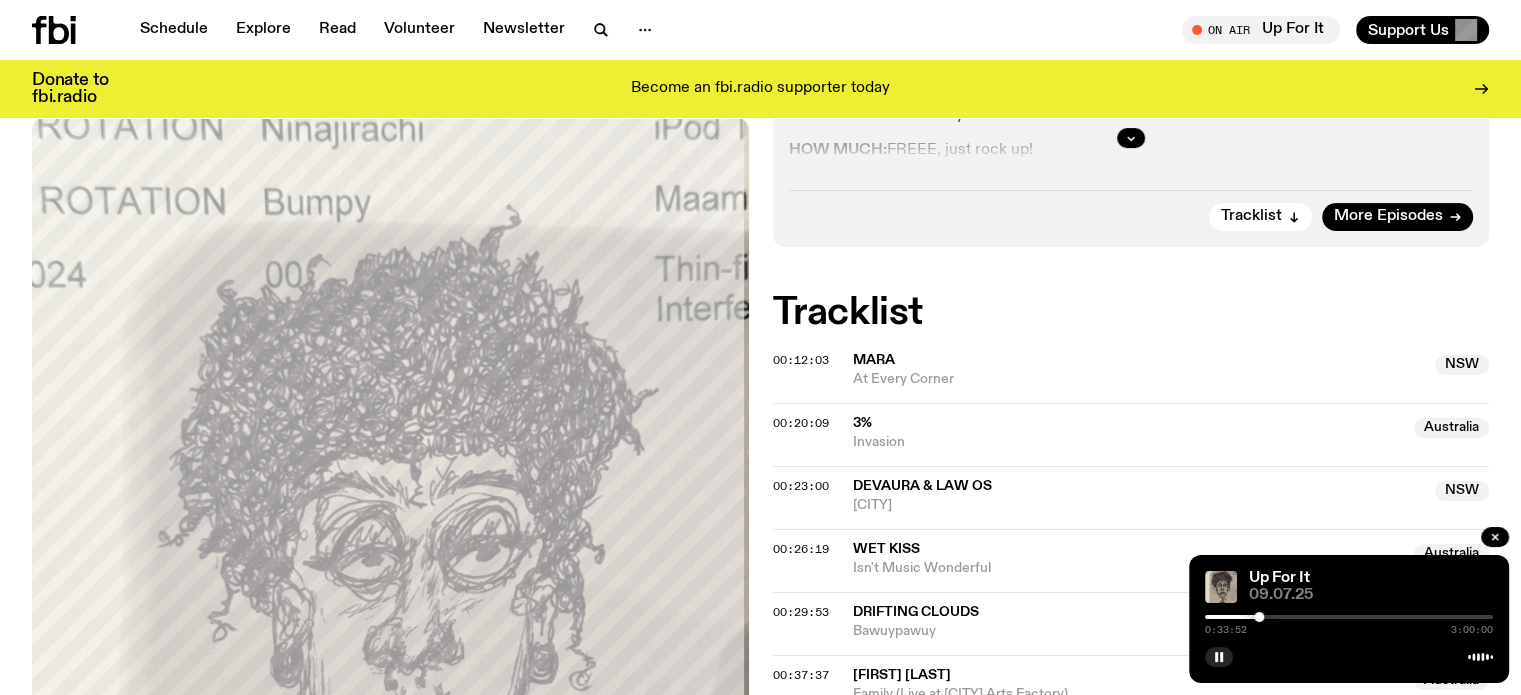 click at bounding box center (1259, 617) 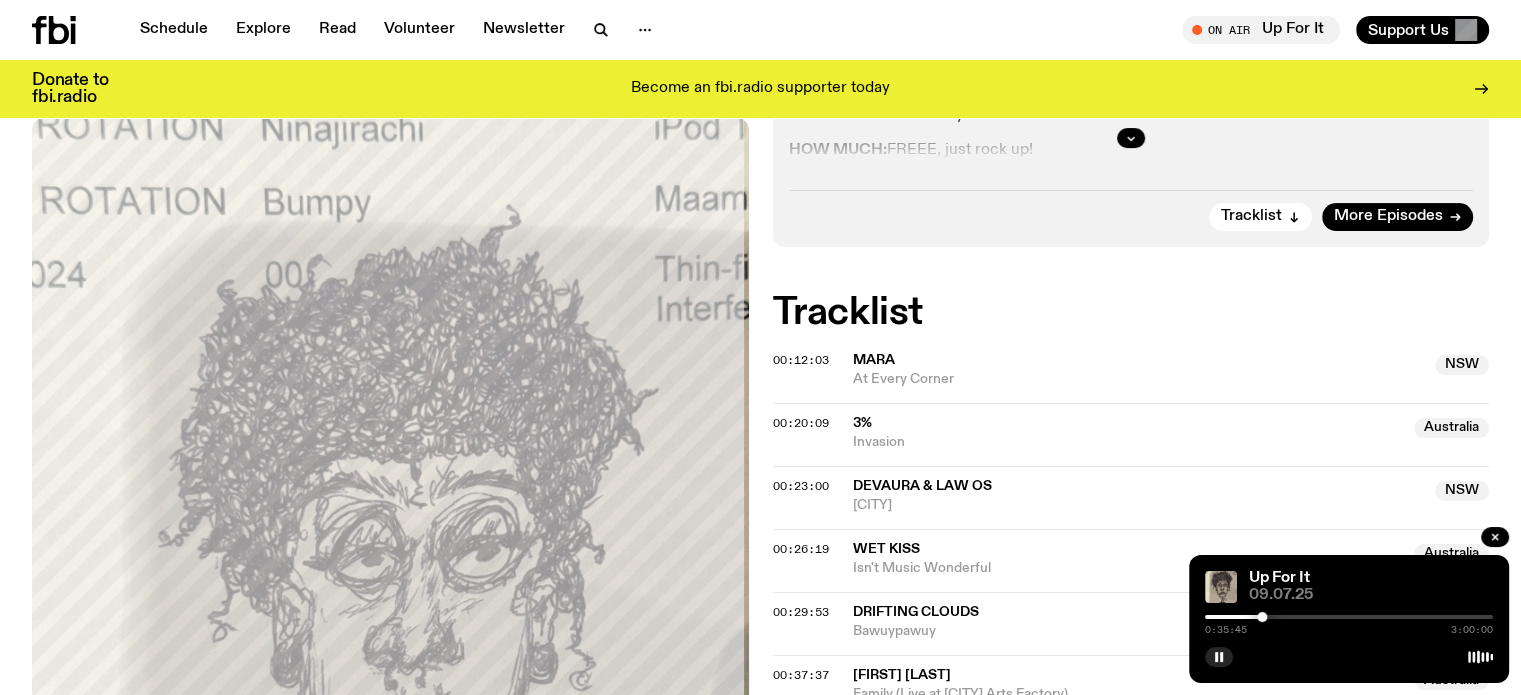 click at bounding box center (1262, 617) 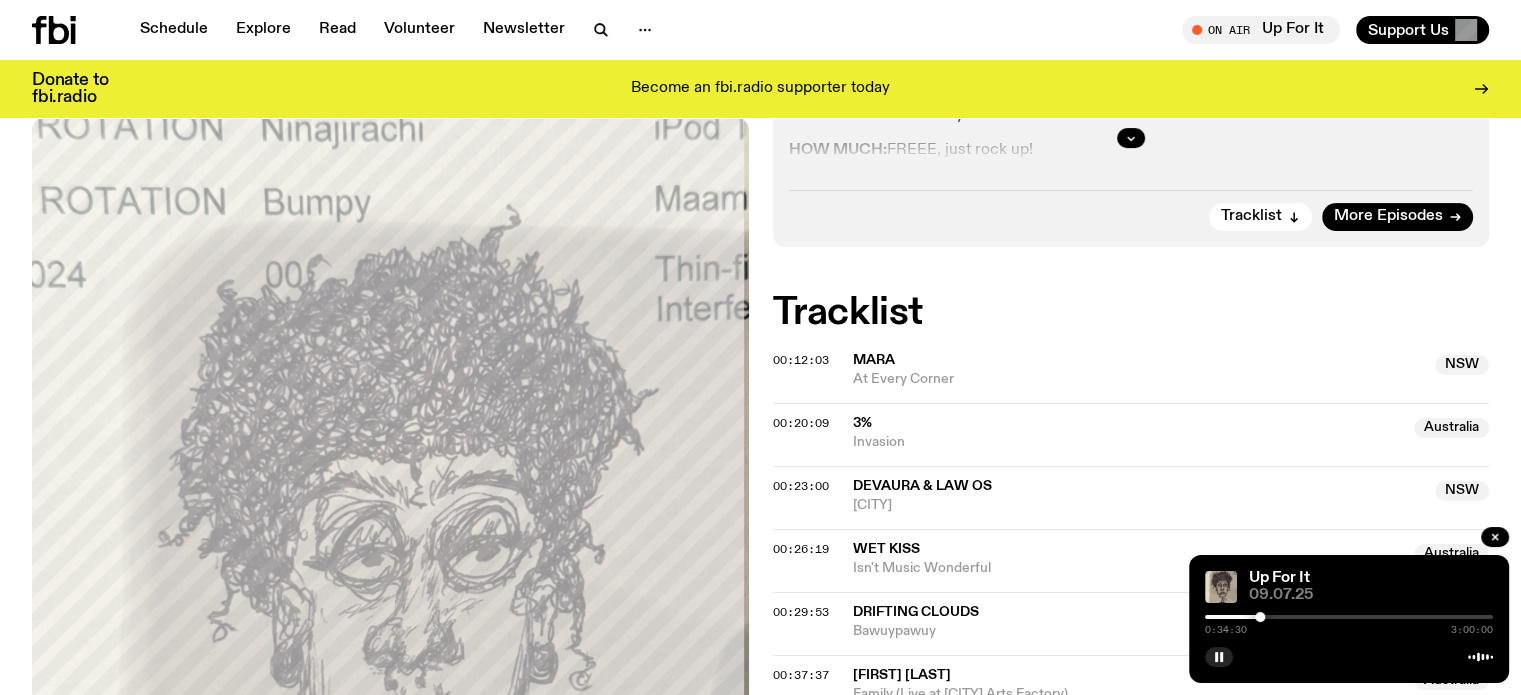 click at bounding box center [1260, 617] 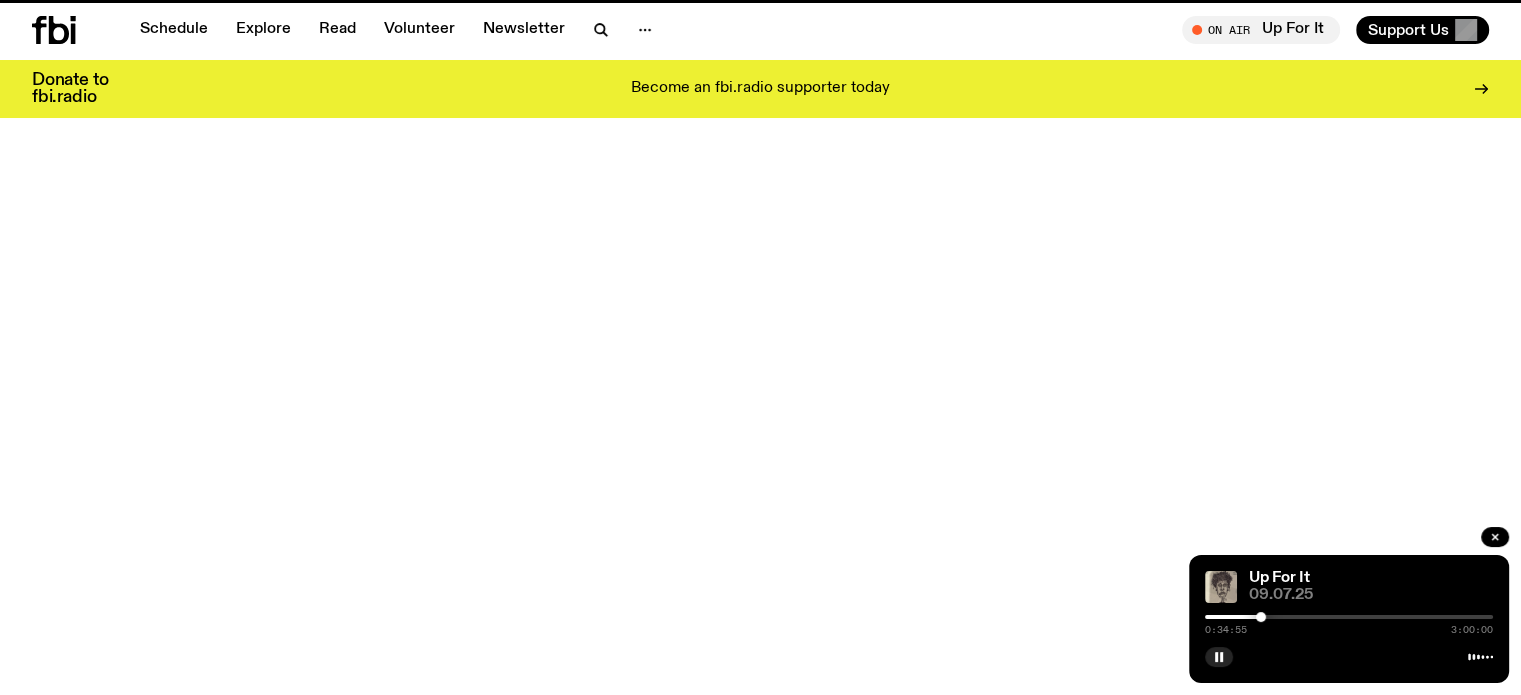 scroll, scrollTop: 1080, scrollLeft: 0, axis: vertical 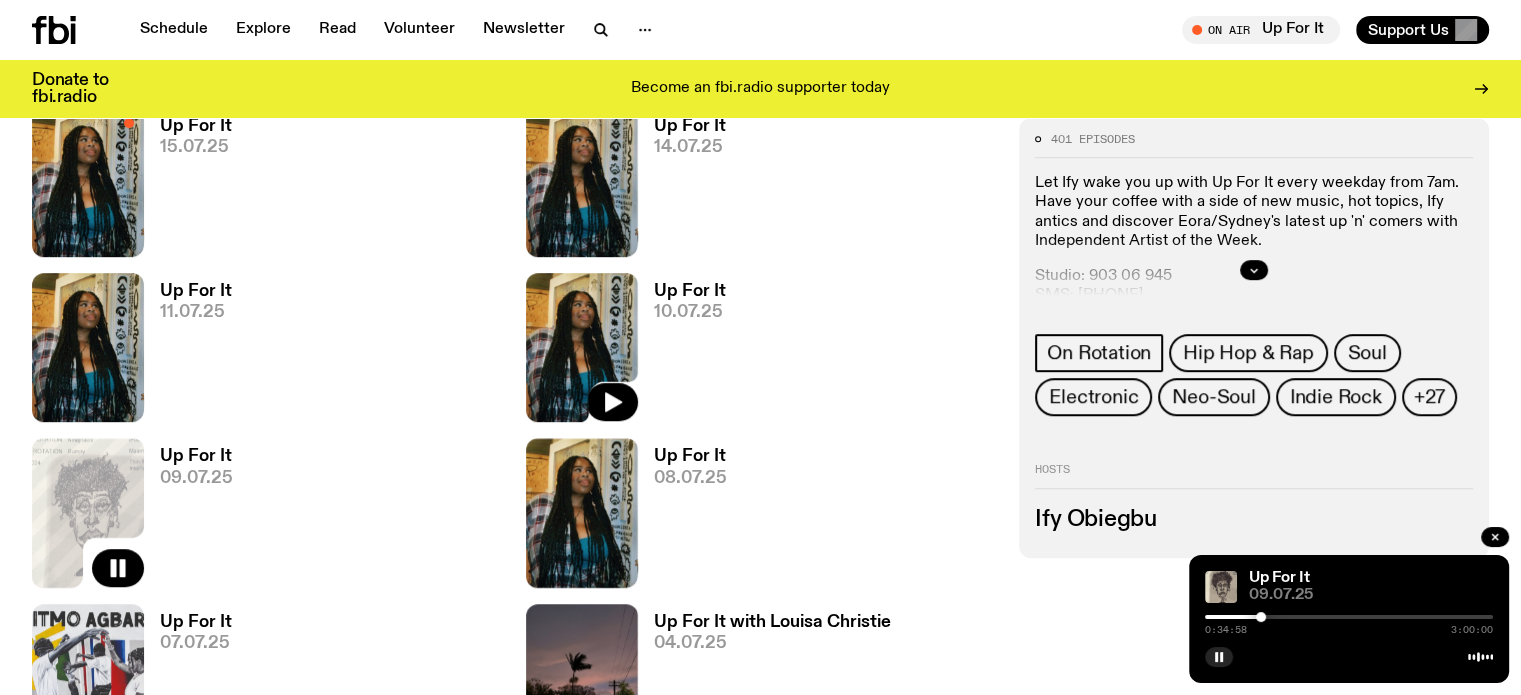 click 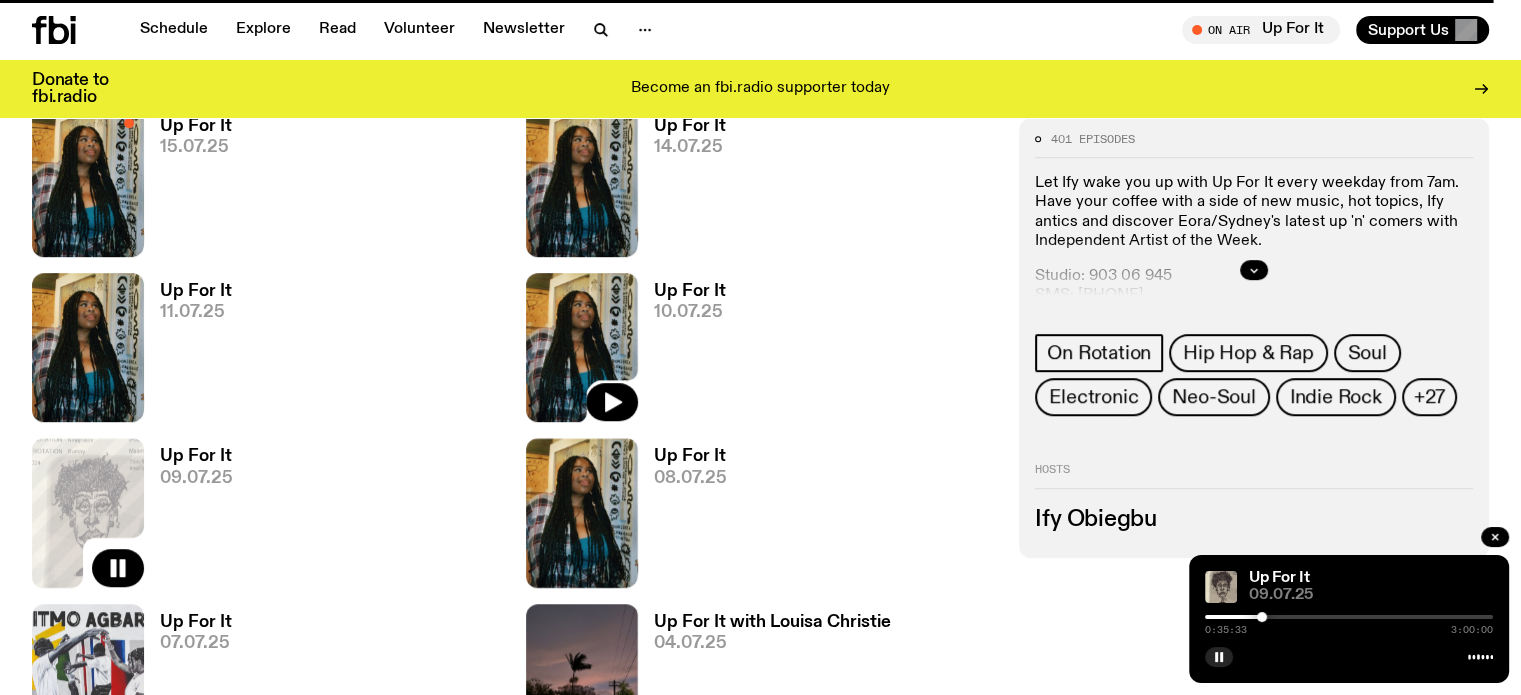 click 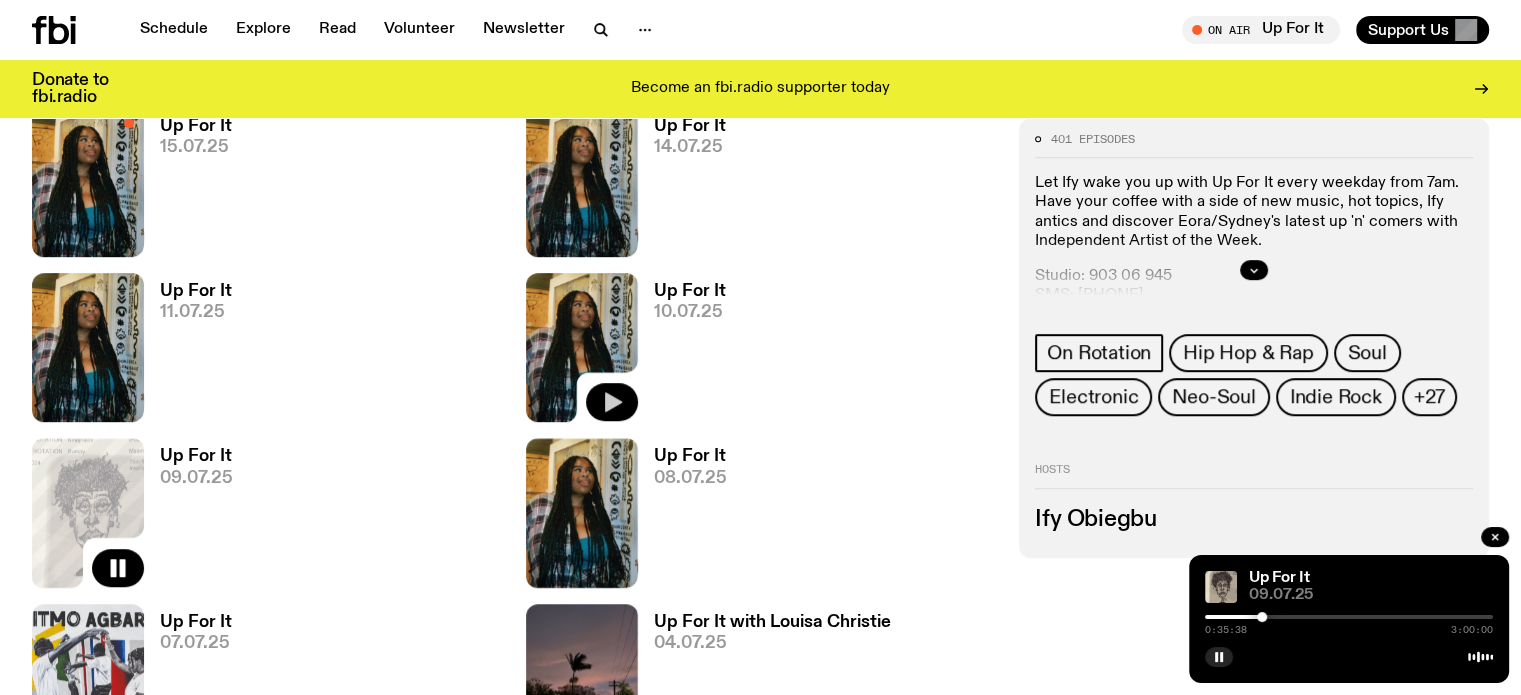 click 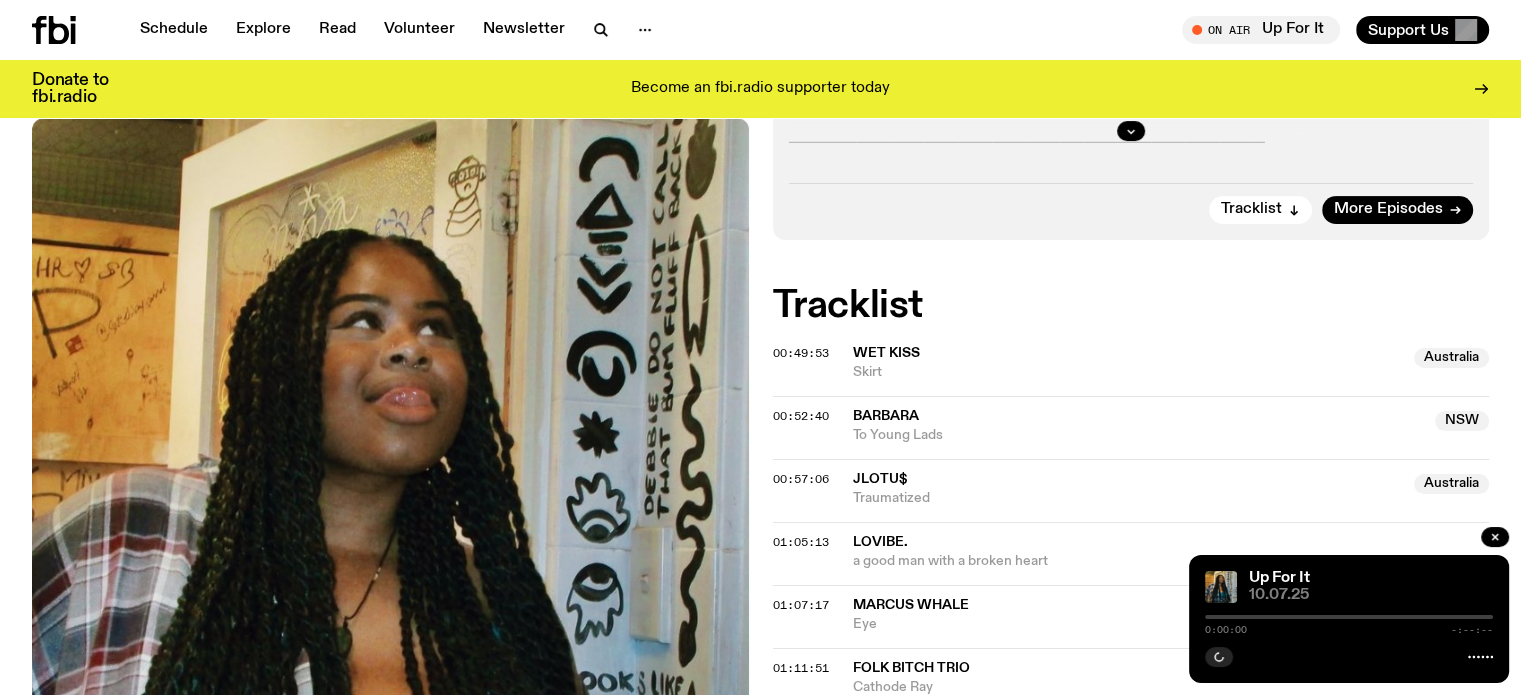 scroll, scrollTop: 608, scrollLeft: 0, axis: vertical 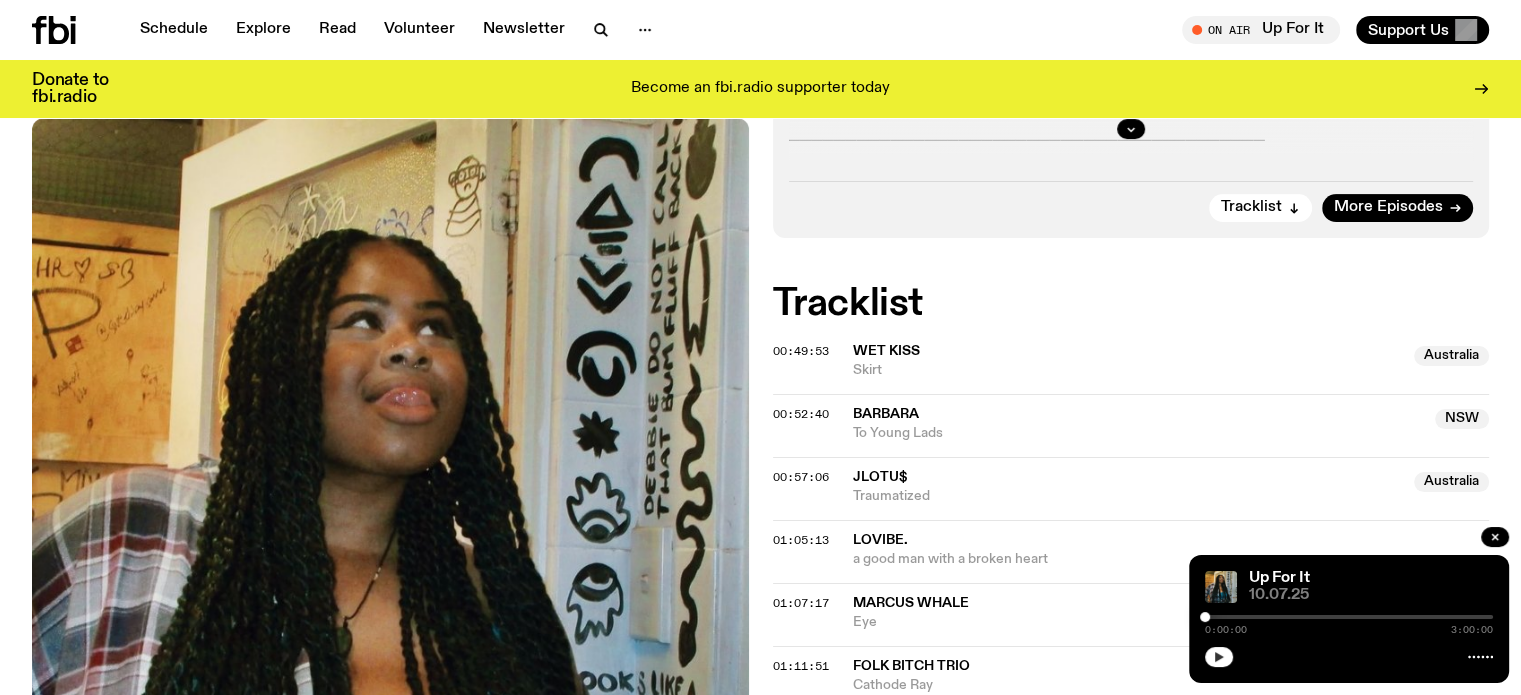 click 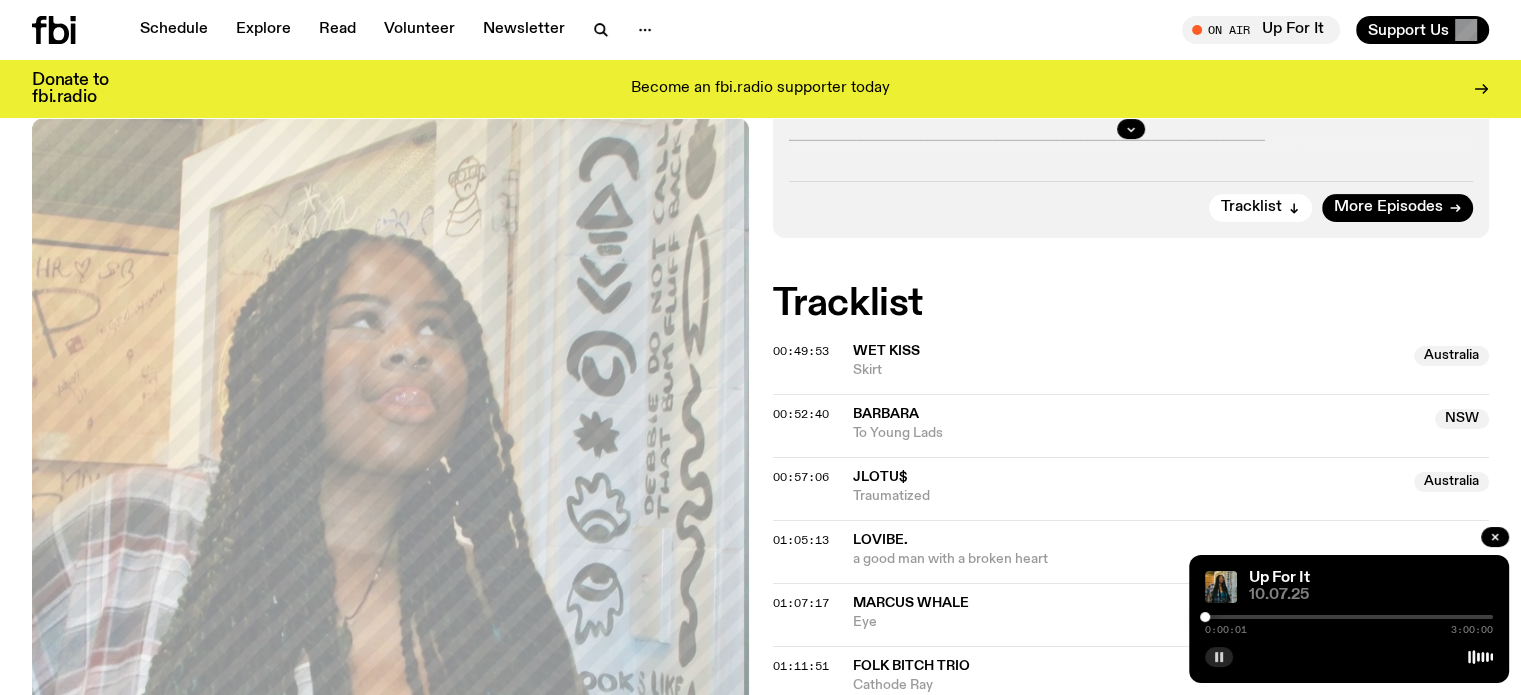 click on "[TIME] [TIME]" at bounding box center (1349, 623) 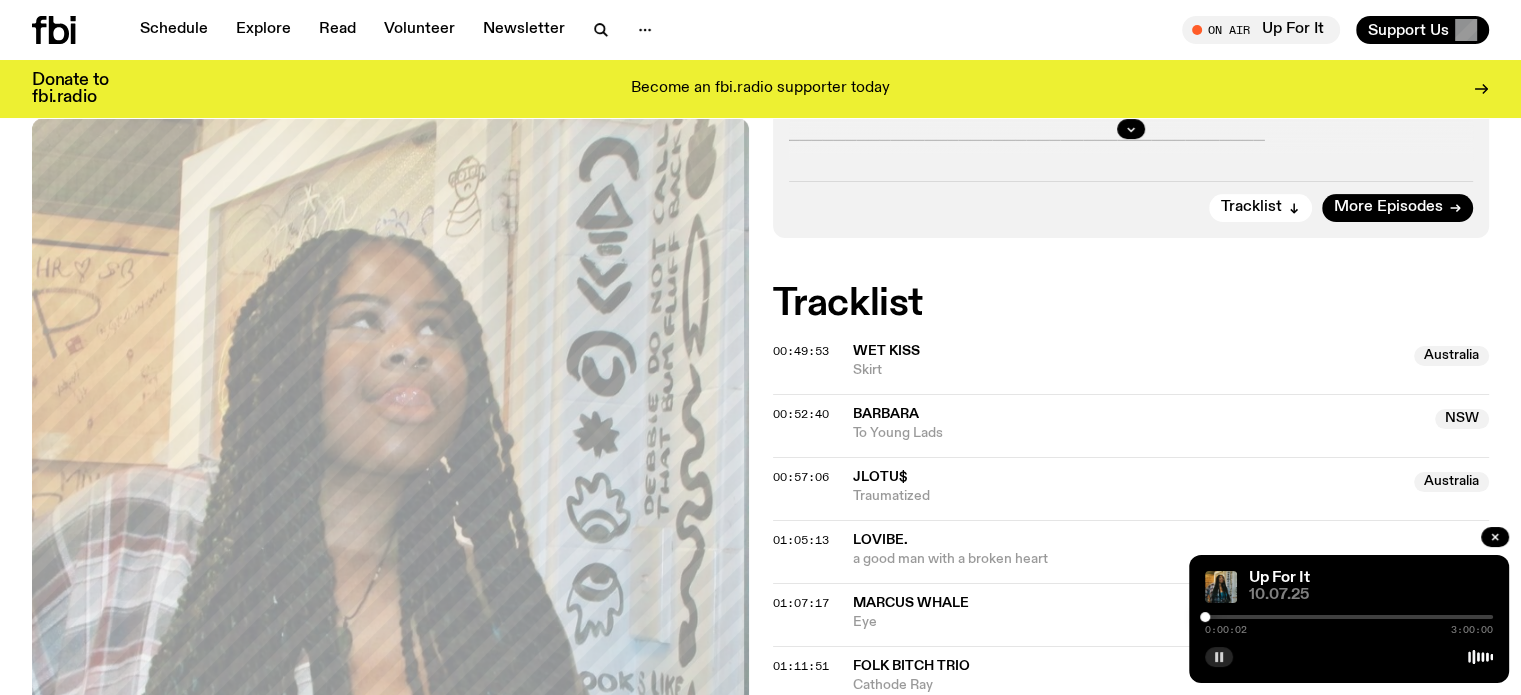 click at bounding box center [1349, 617] 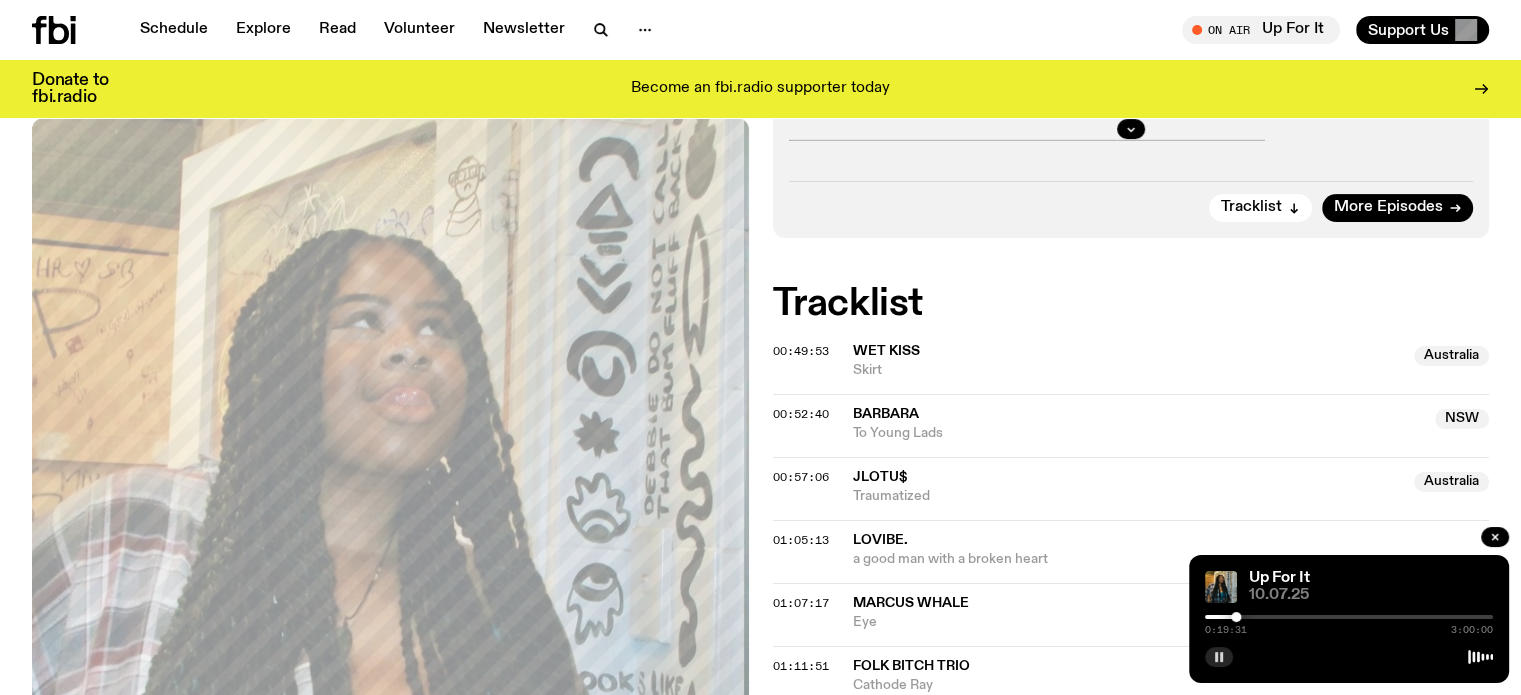 click on "0:19:31 3:00:00" at bounding box center [1349, 623] 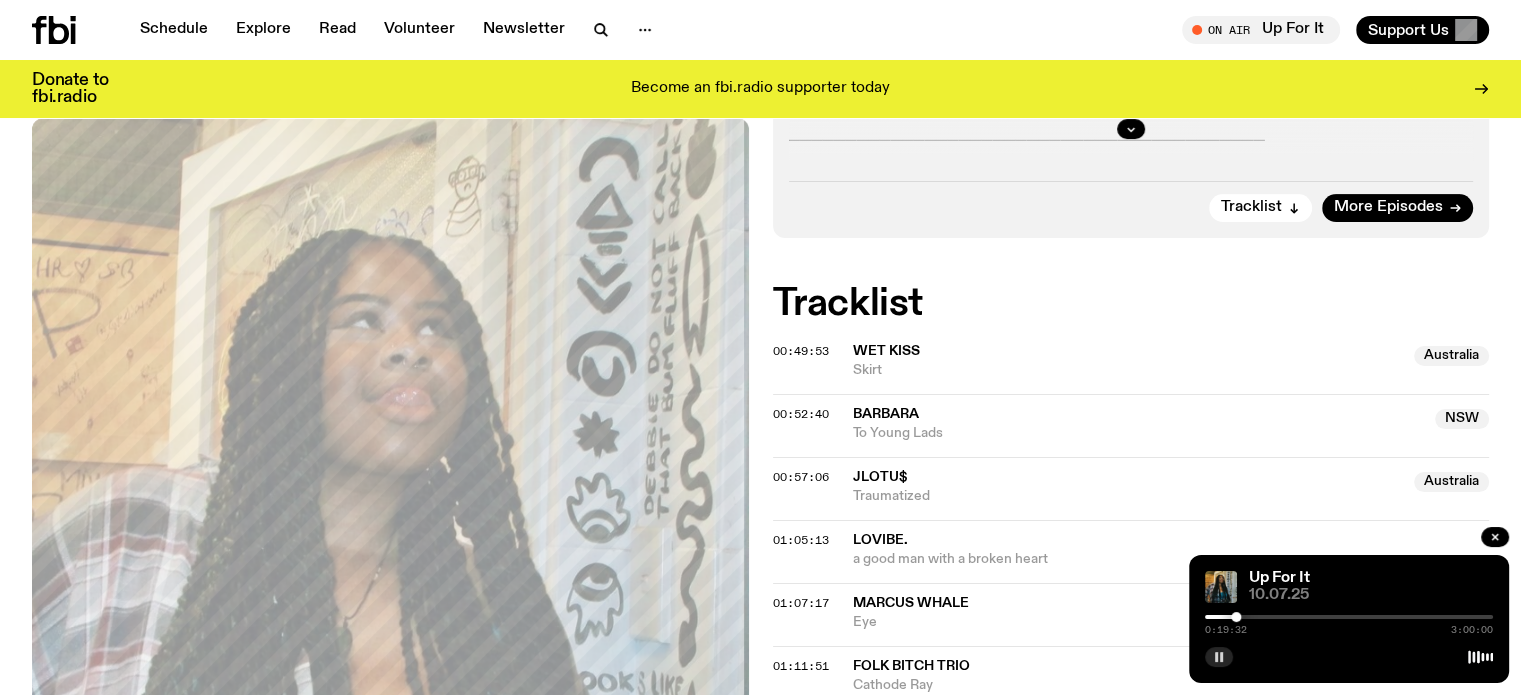 click on "0:19:32 3:00:00" at bounding box center (1349, 623) 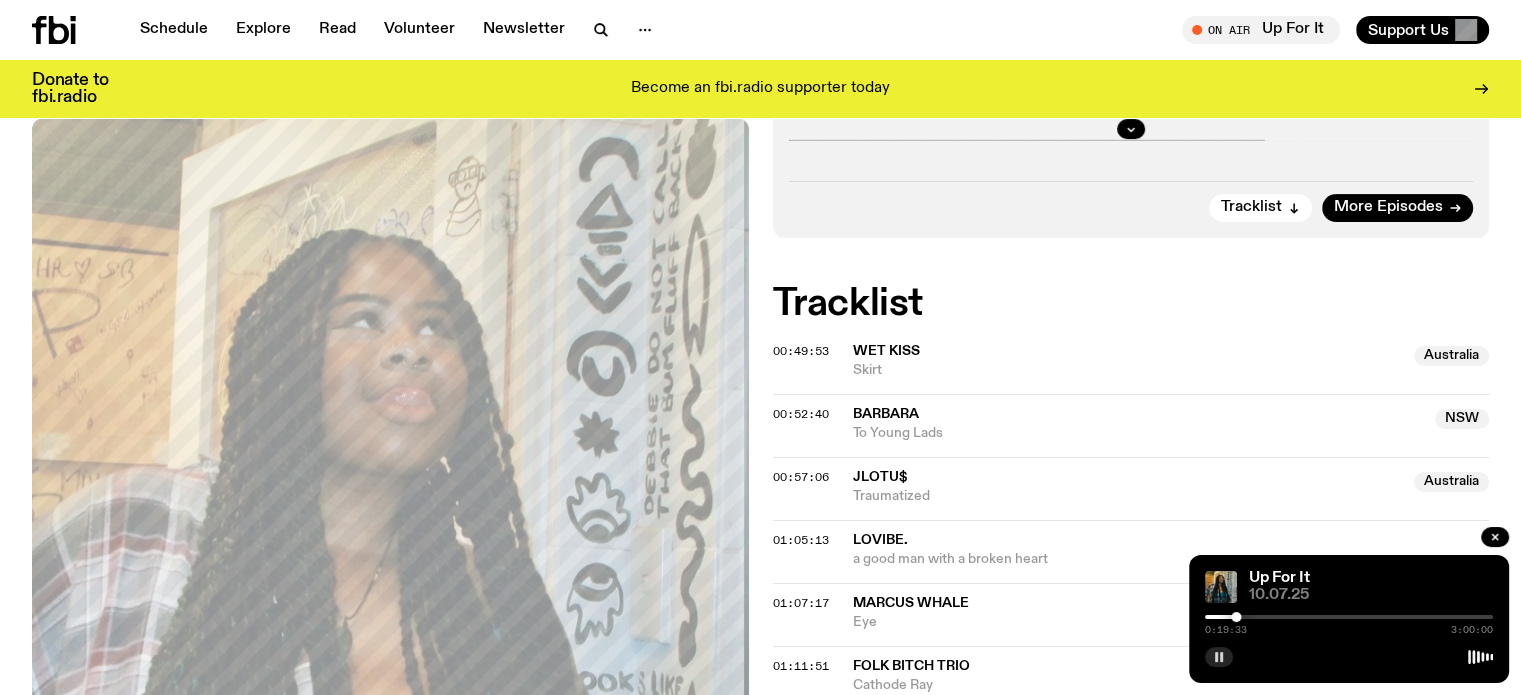 click on "0:19:33" at bounding box center (1226, 630) 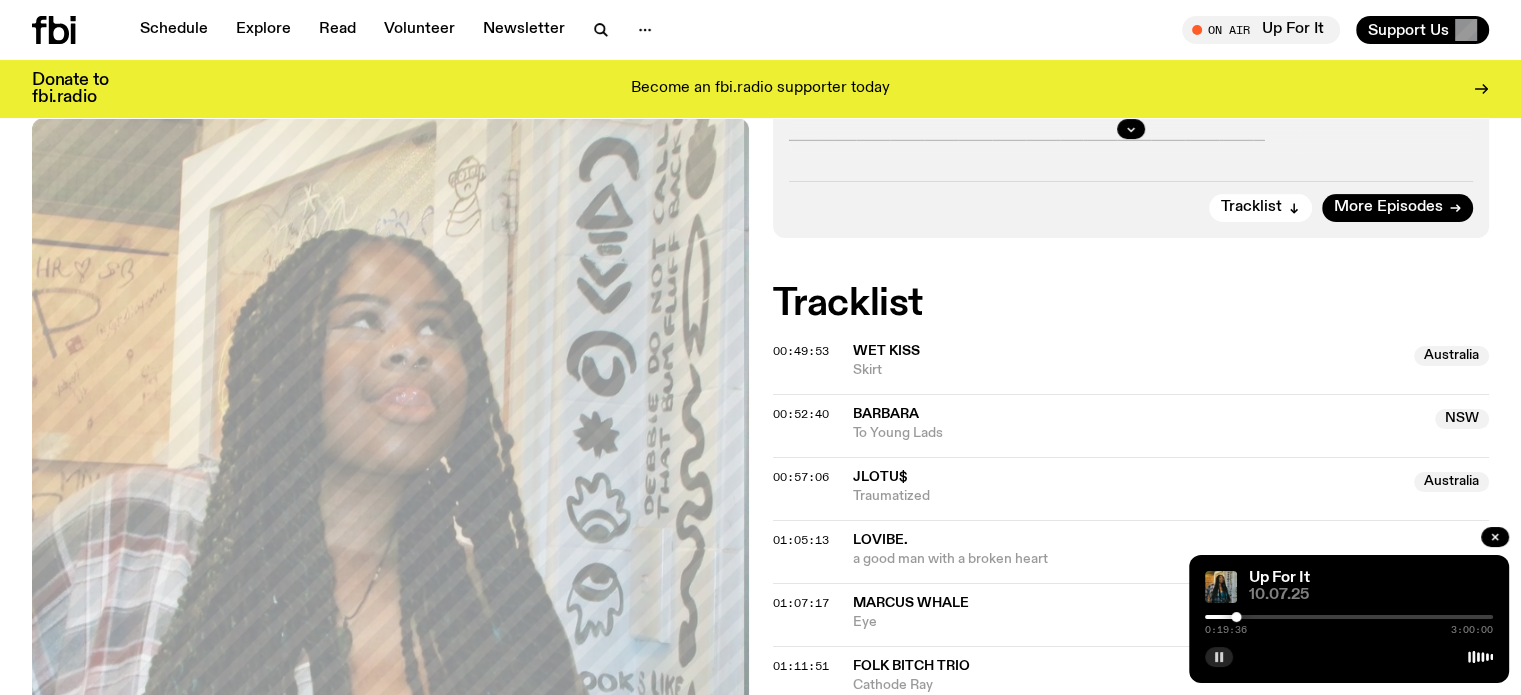 click on "0:19:36 3:00:00" at bounding box center [1349, 623] 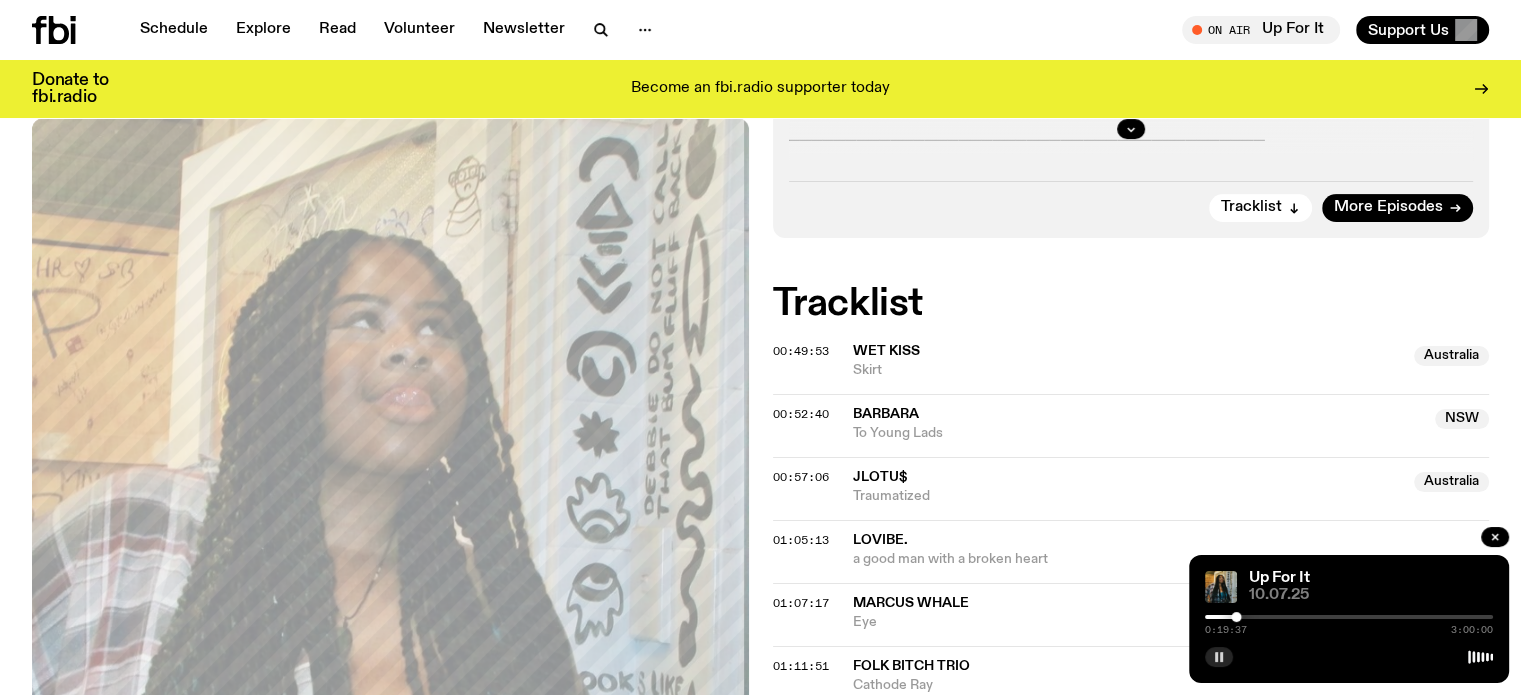 click at bounding box center [1092, 617] 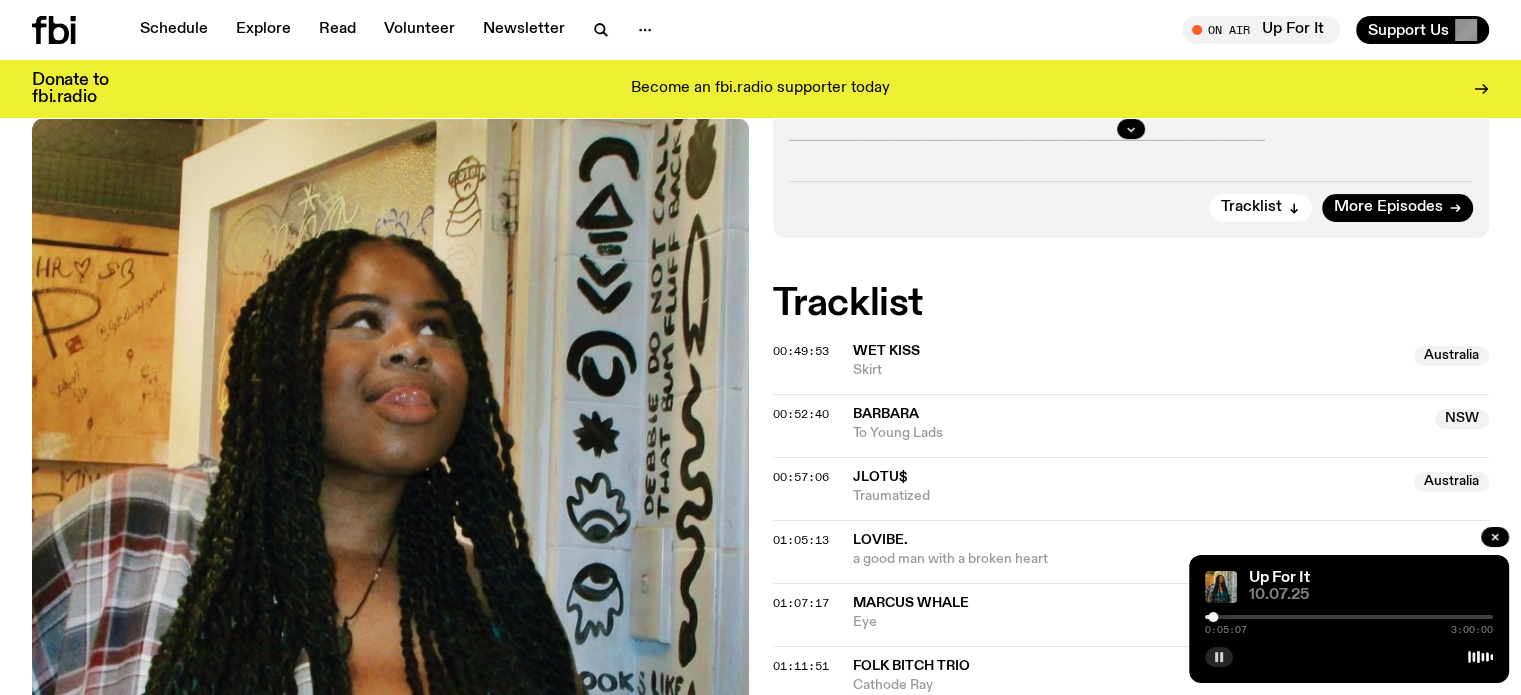 click at bounding box center [1213, 617] 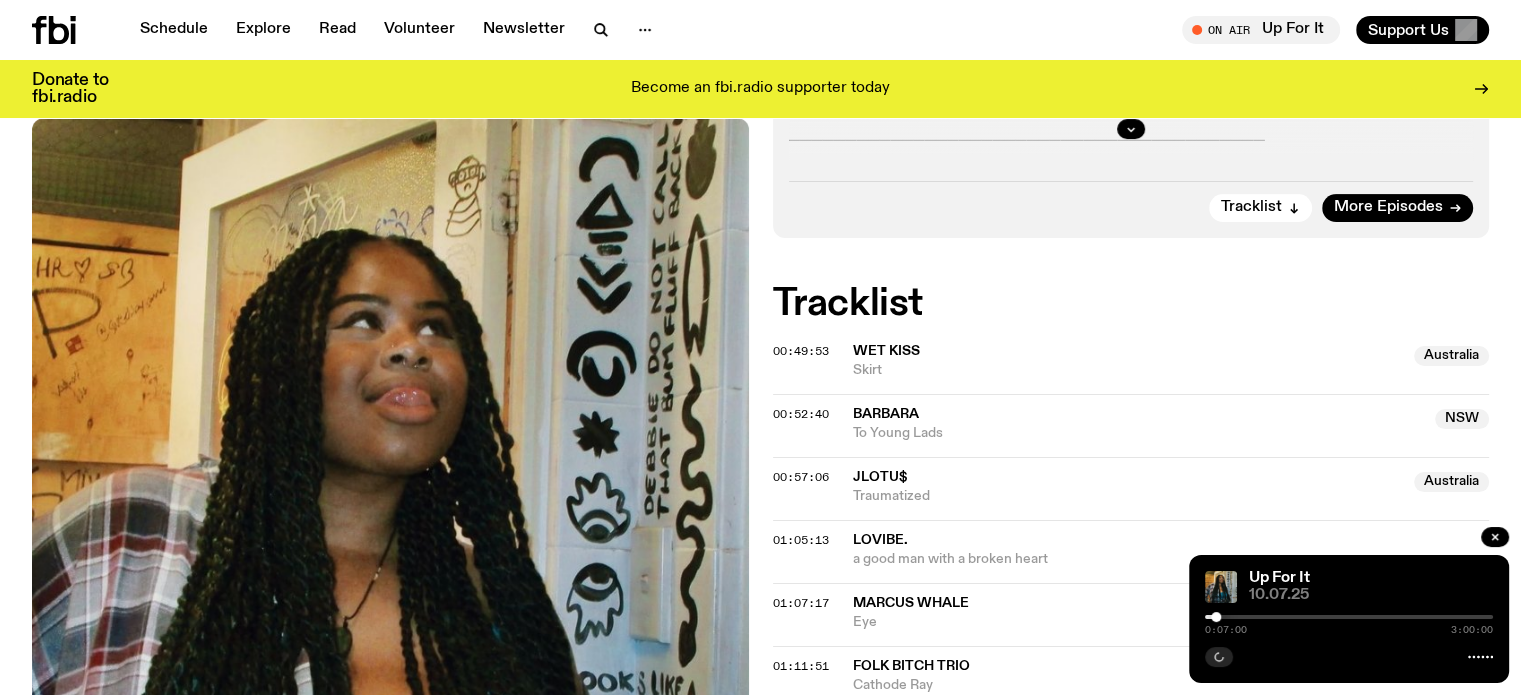 click at bounding box center [1349, 617] 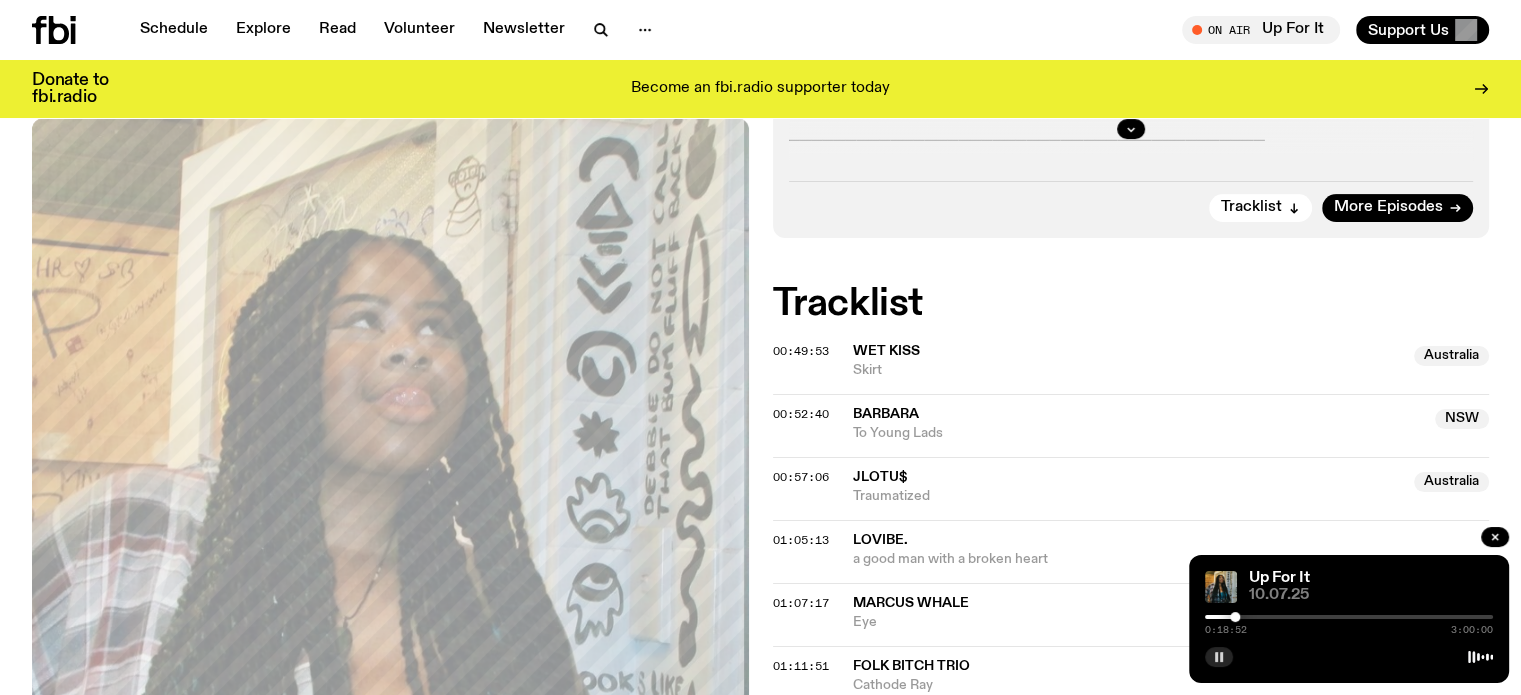 drag, startPoint x: 1224, startPoint y: 615, endPoint x: 1235, endPoint y: 618, distance: 11.401754 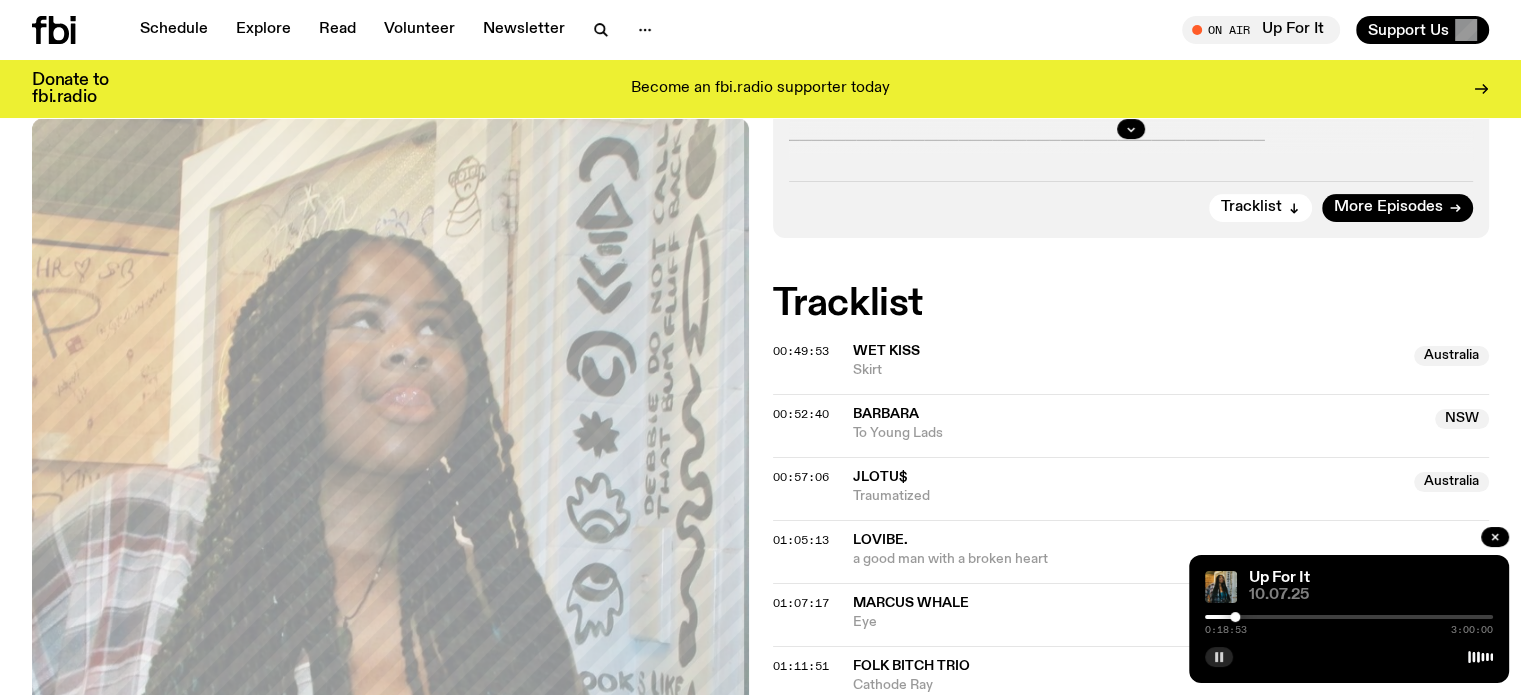 click at bounding box center [1349, 617] 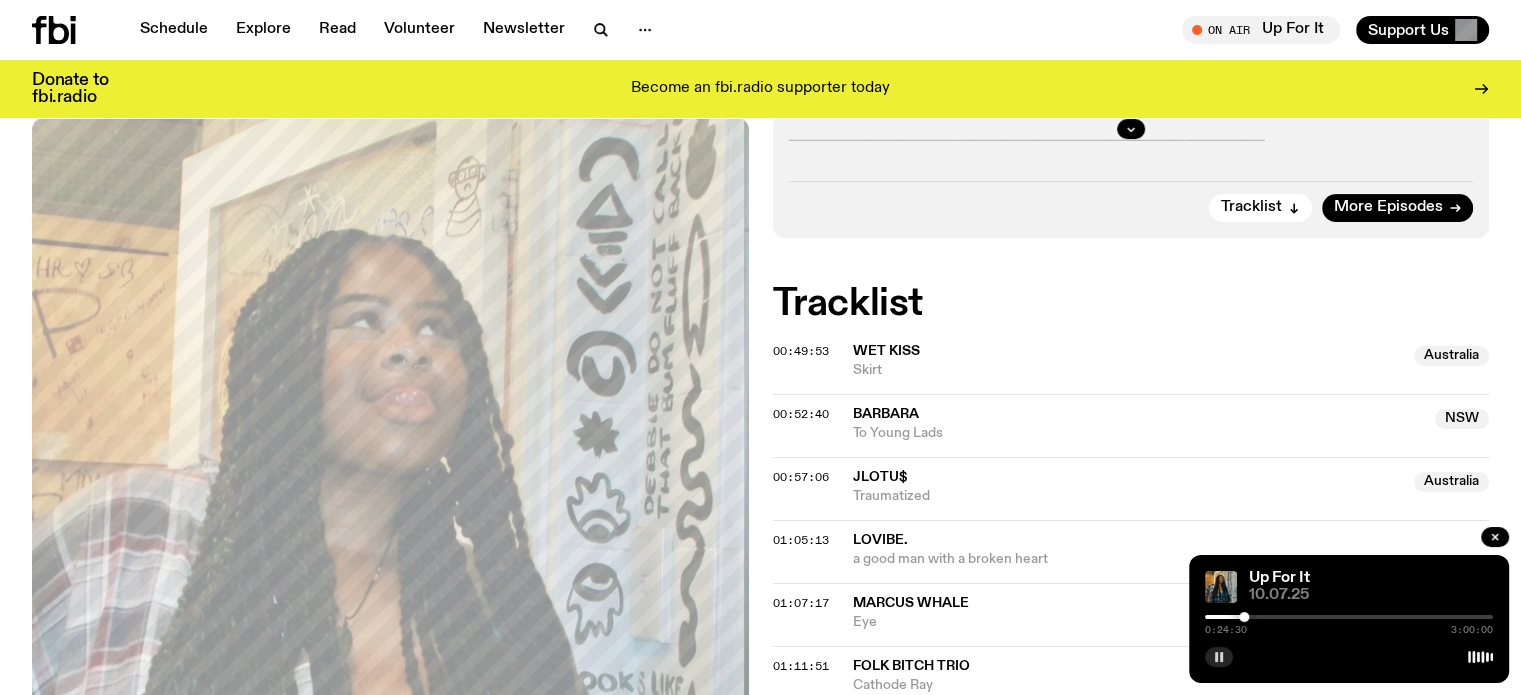 click at bounding box center (1244, 617) 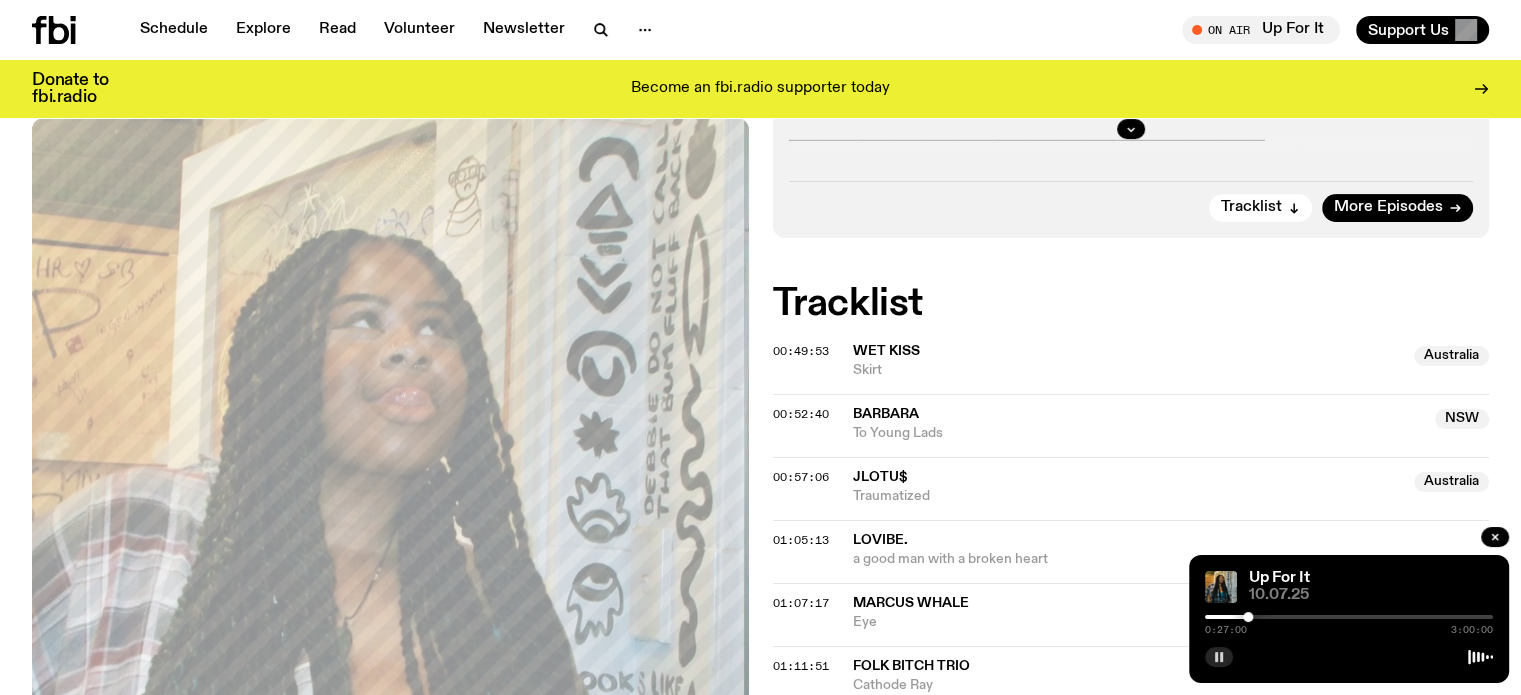 click at bounding box center [1248, 617] 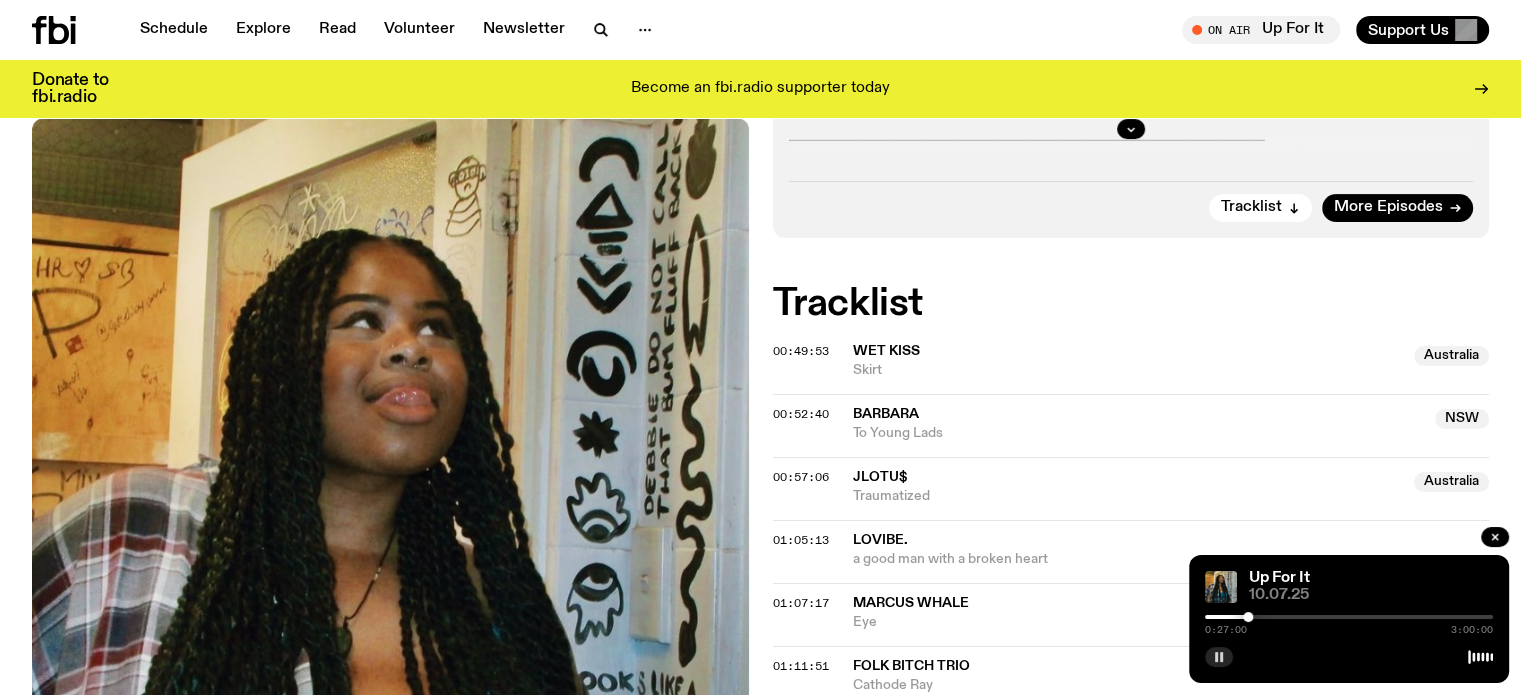 click at bounding box center [1349, 617] 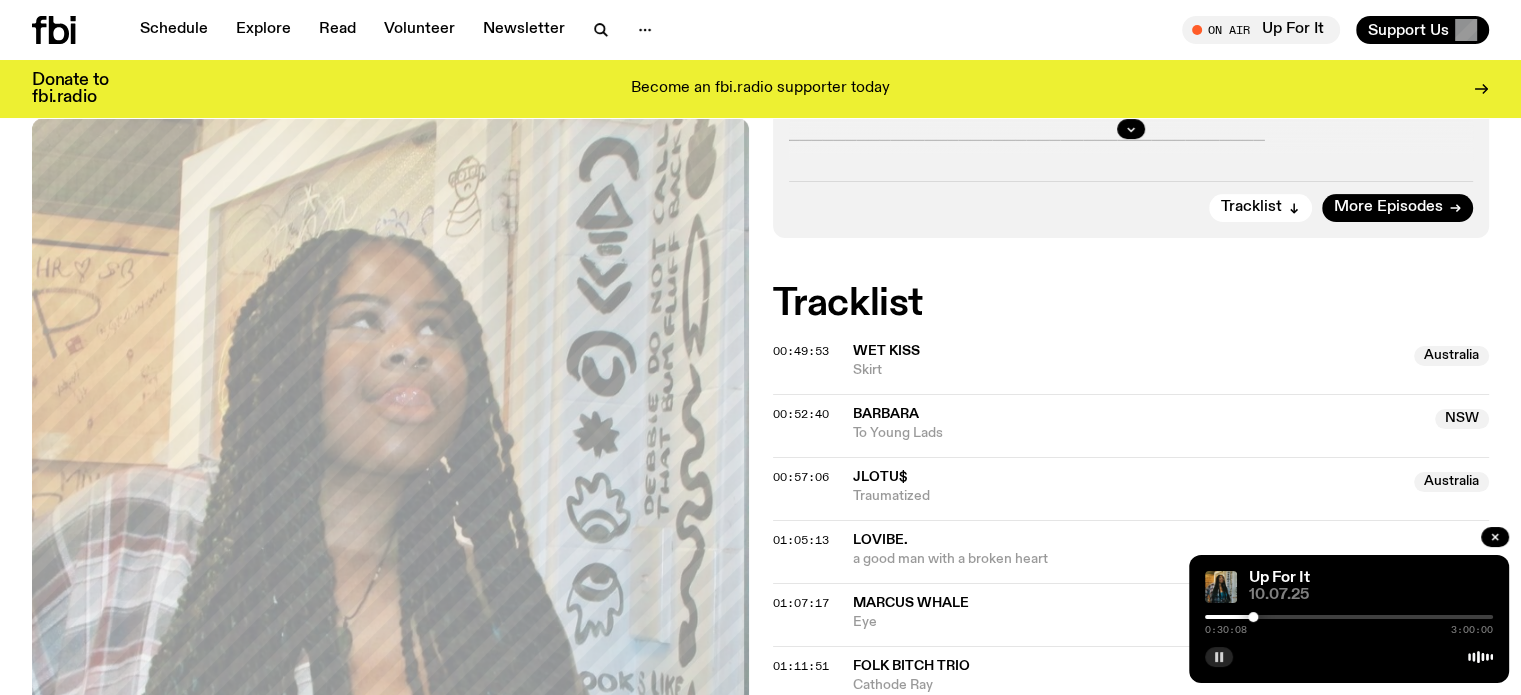 click at bounding box center [1349, 617] 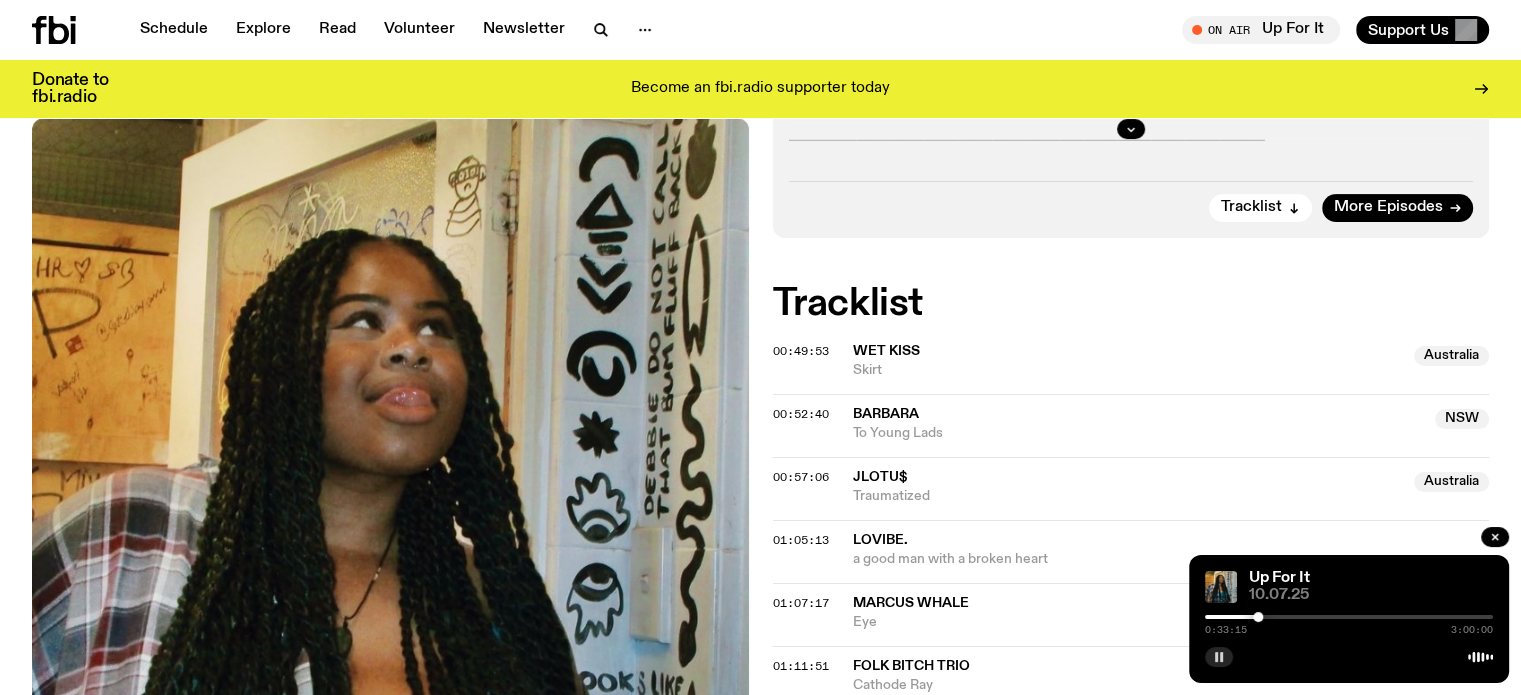 click at bounding box center [1349, 617] 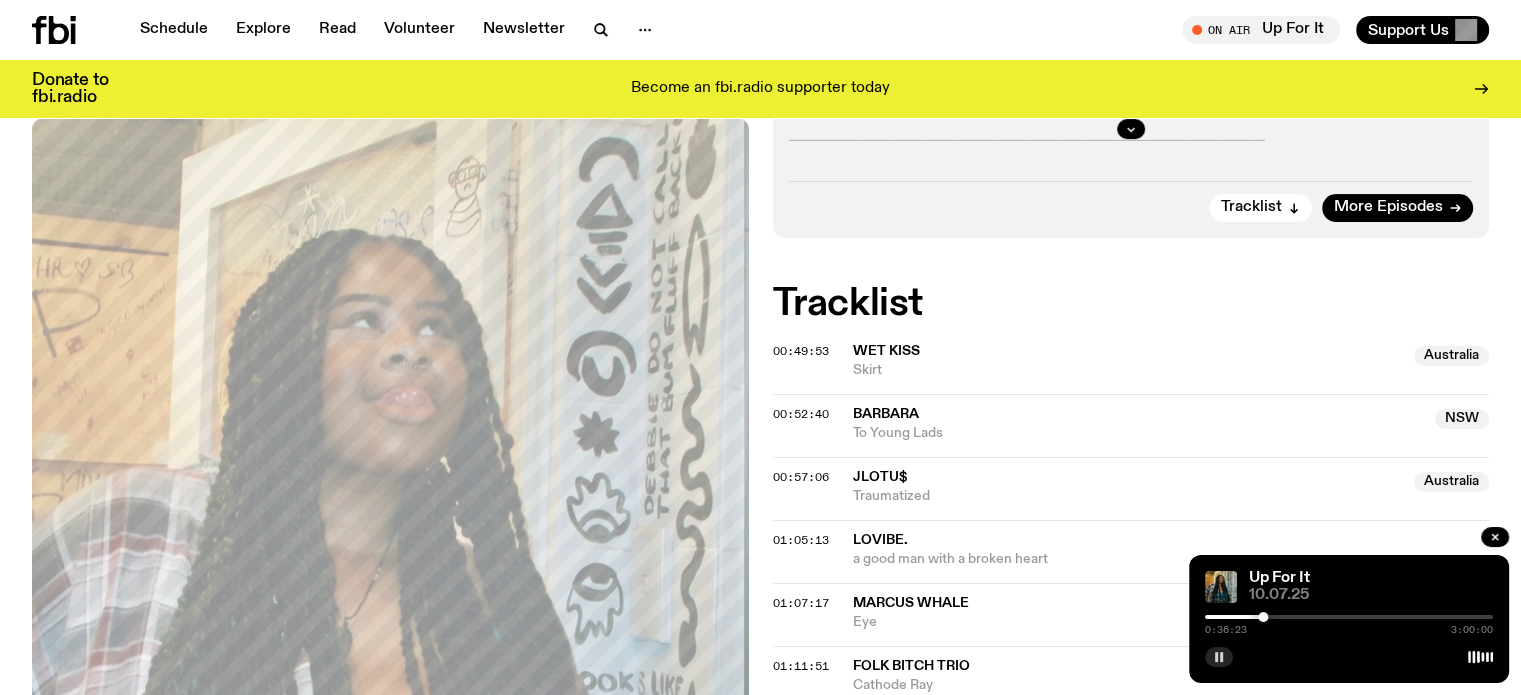 click at bounding box center [1349, 617] 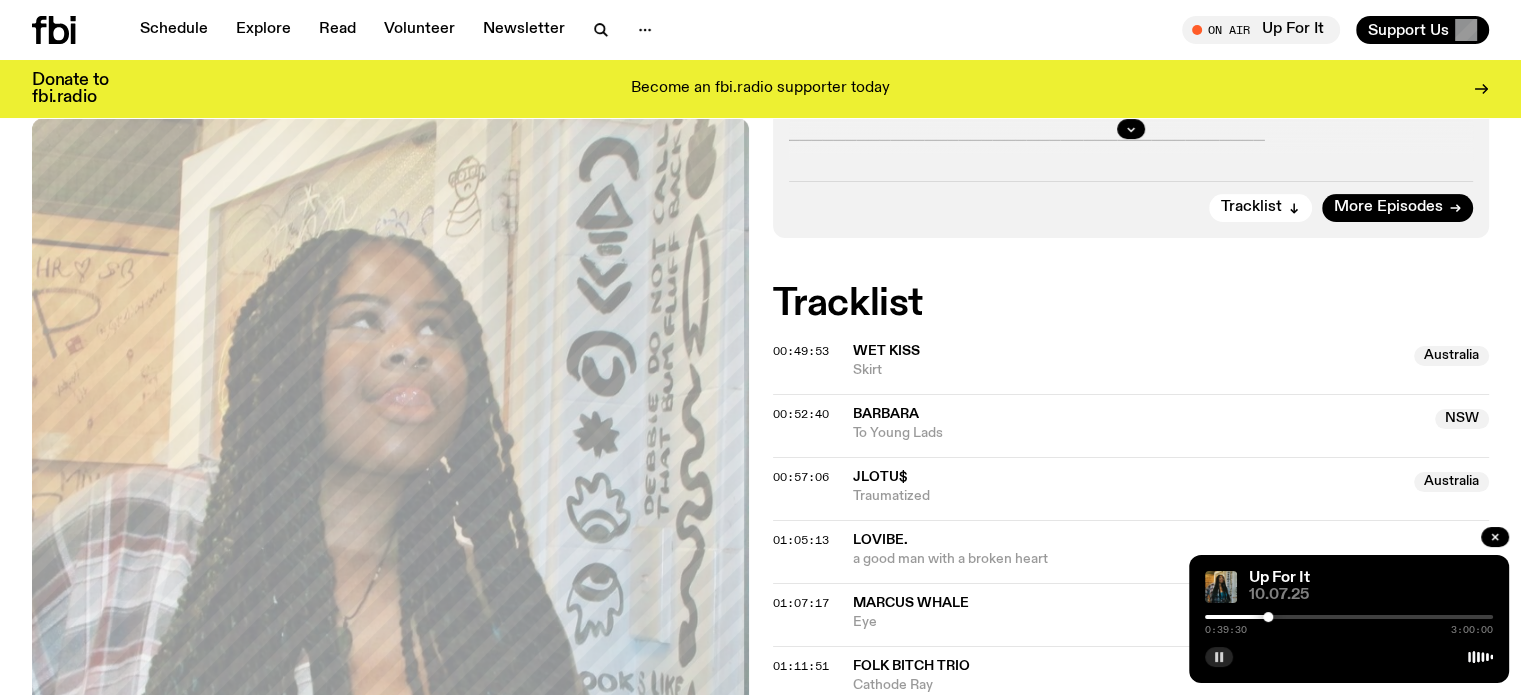 click at bounding box center [1349, 617] 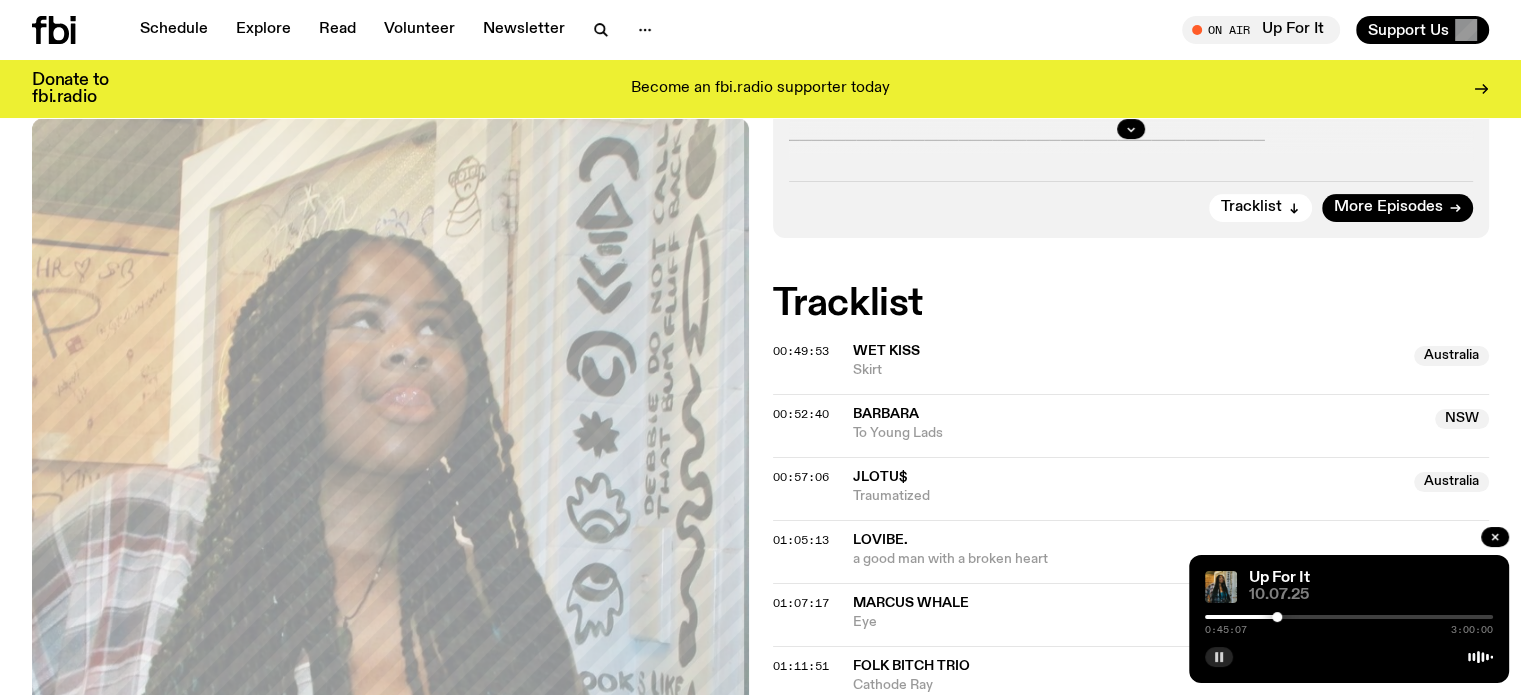 click at bounding box center [1277, 617] 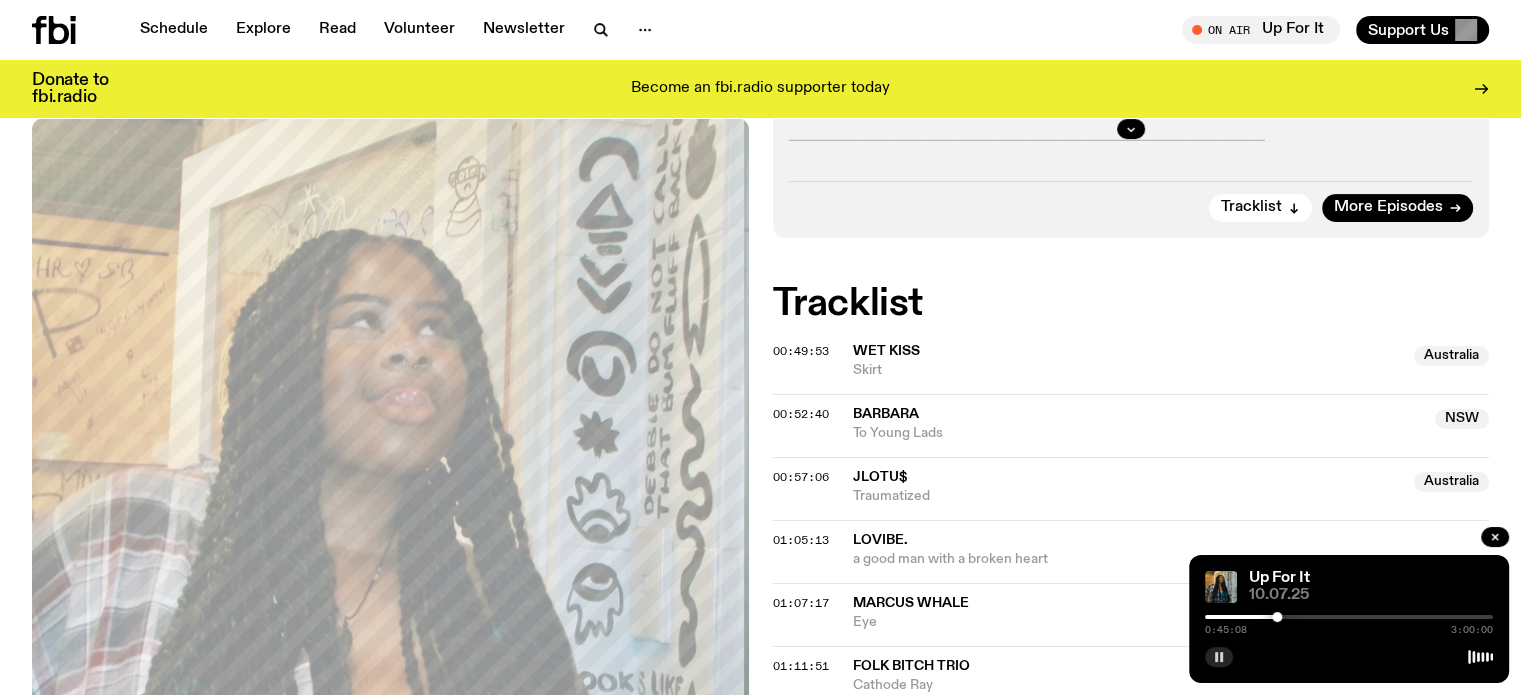 click at bounding box center [1277, 617] 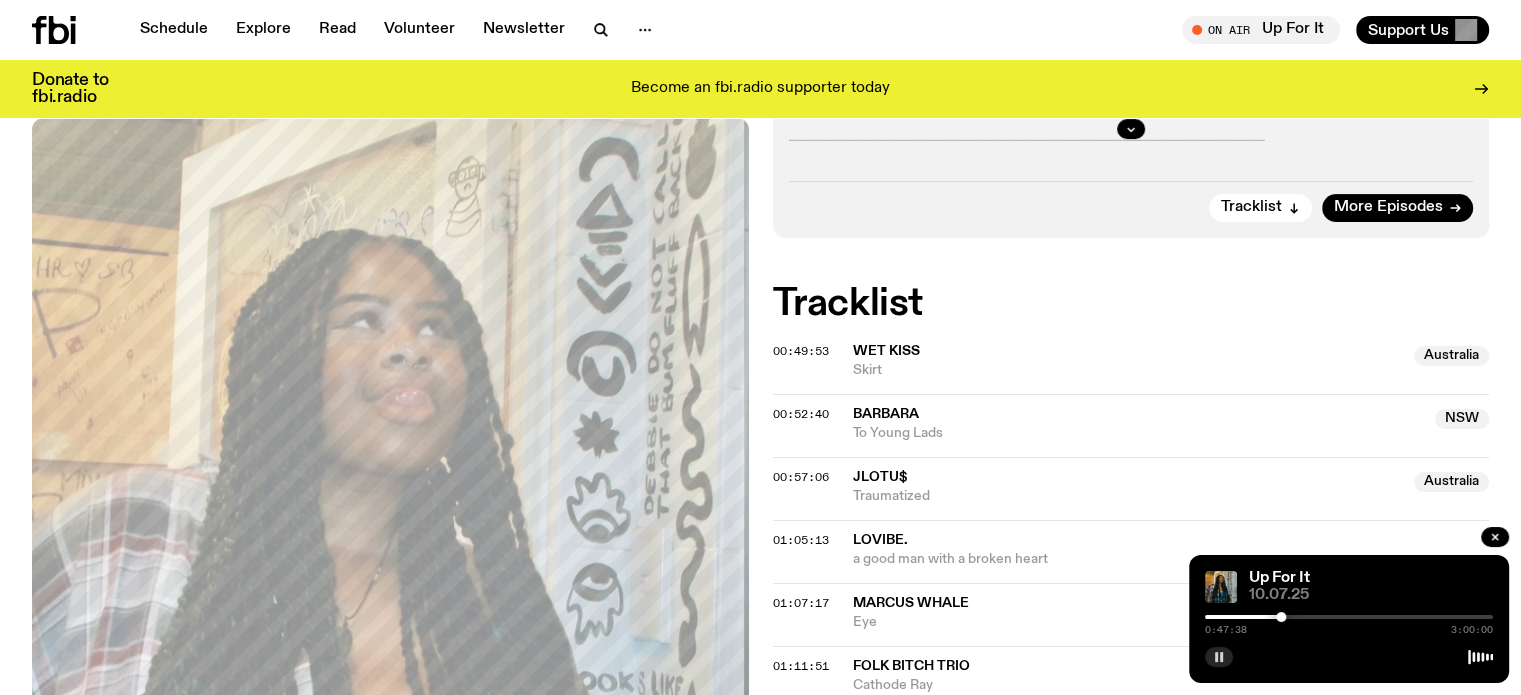 click at bounding box center (1281, 617) 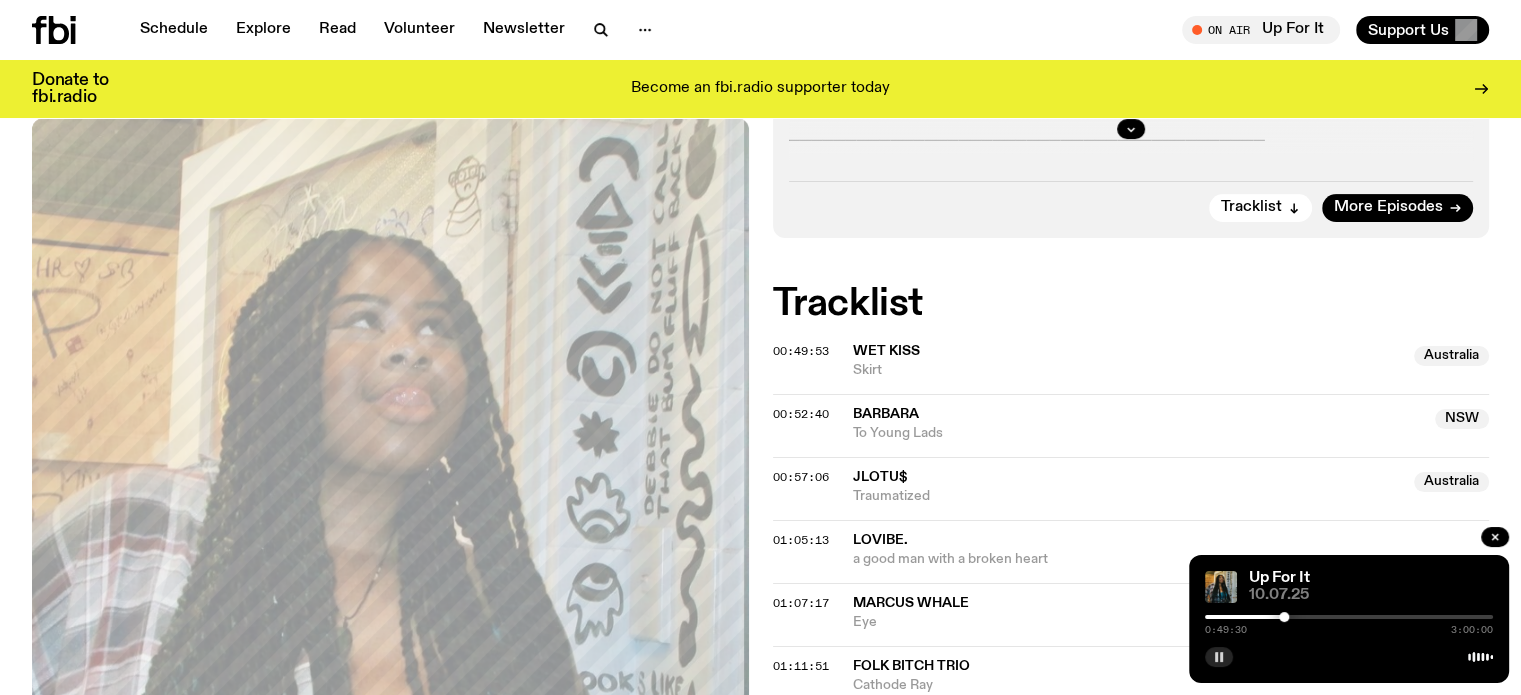 click at bounding box center [1284, 617] 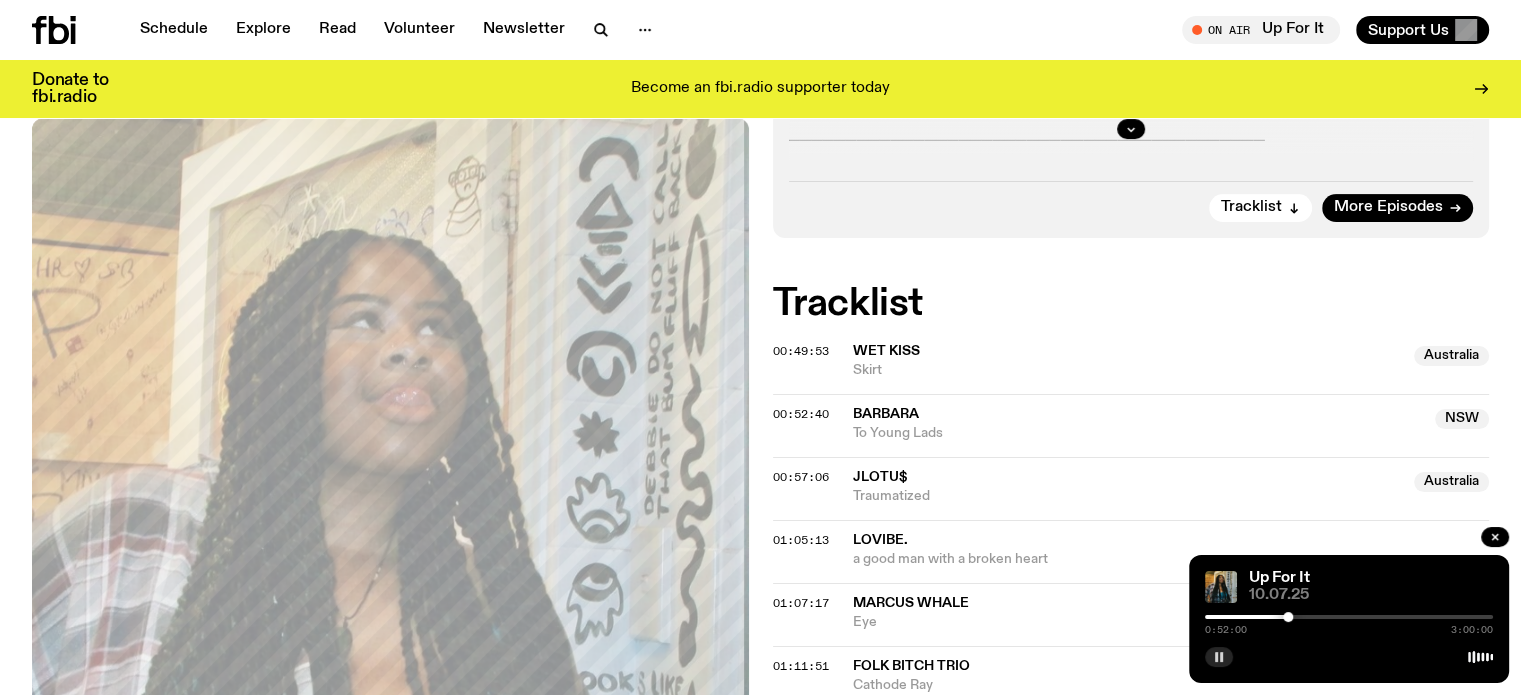 click at bounding box center [1288, 617] 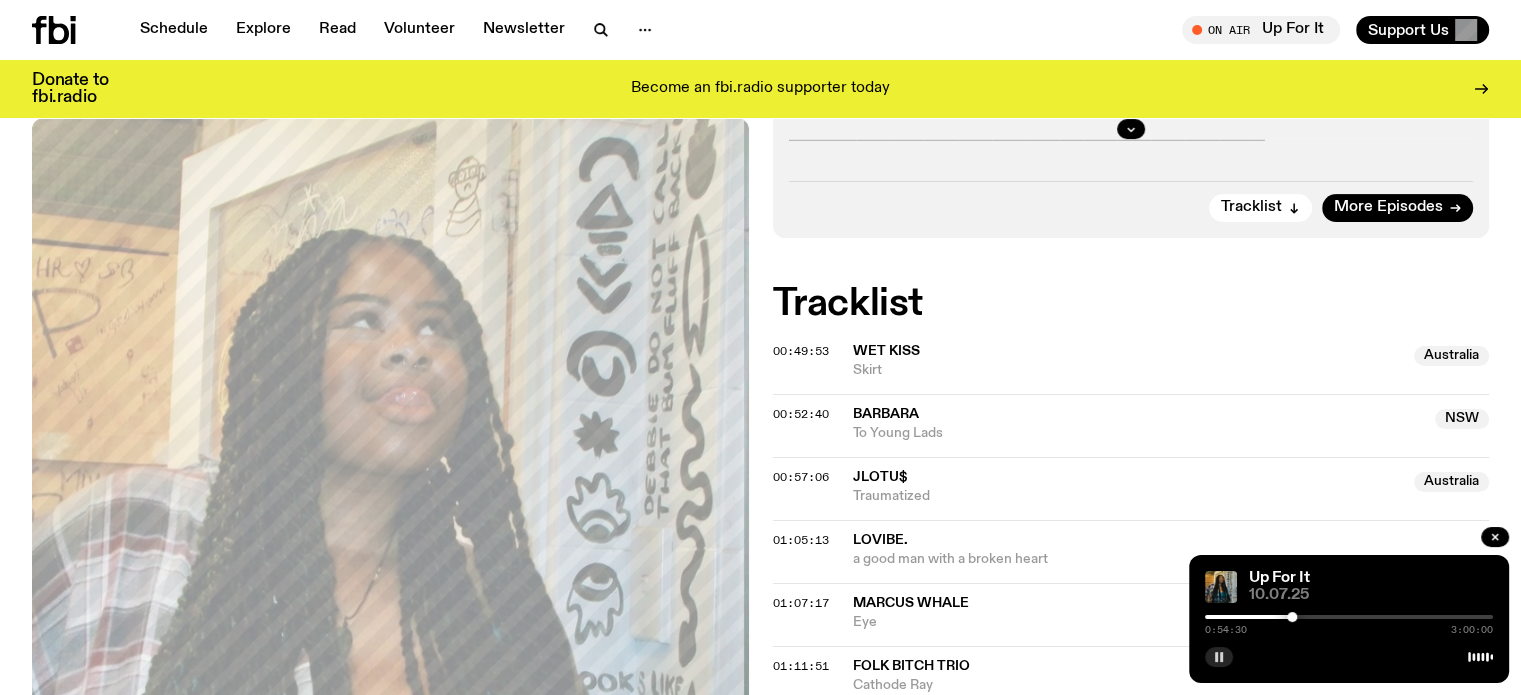 click at bounding box center (1292, 617) 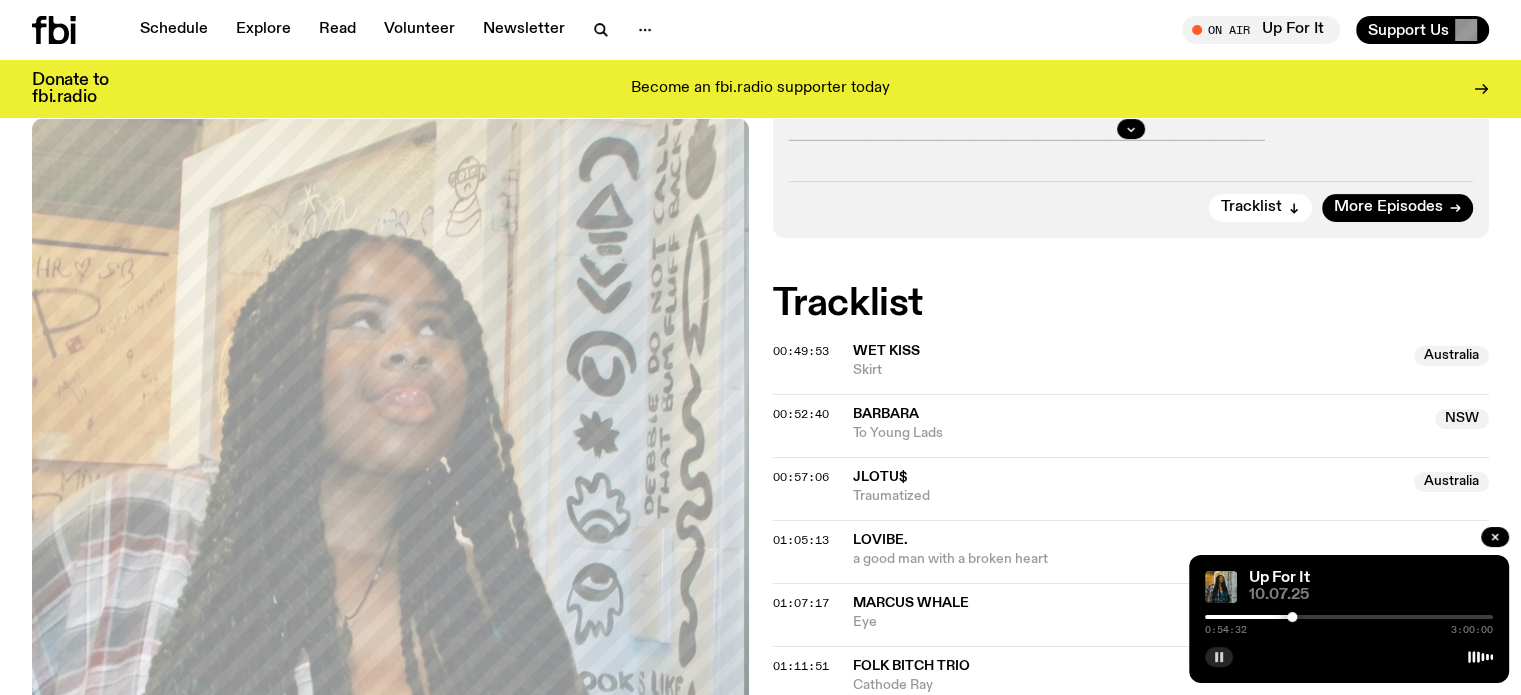 click at bounding box center [1349, 617] 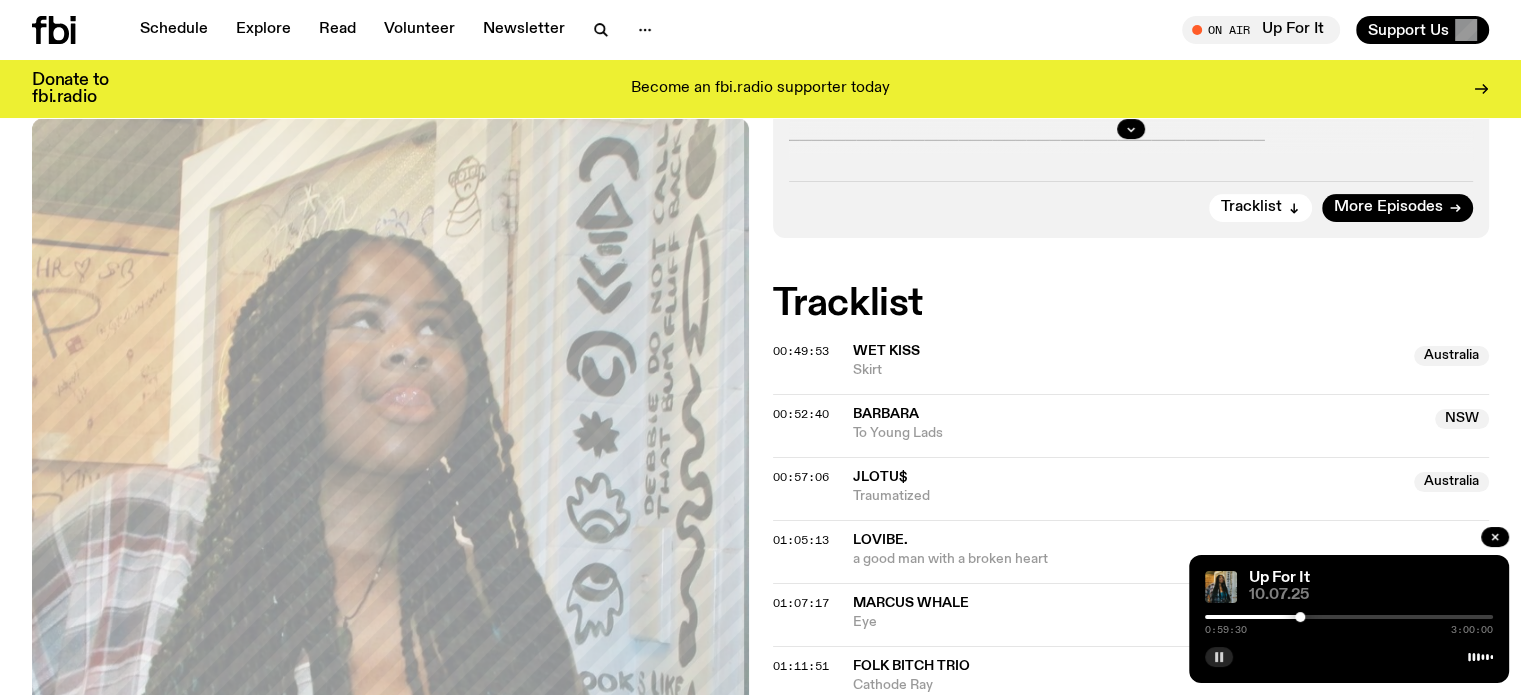 click at bounding box center [1300, 617] 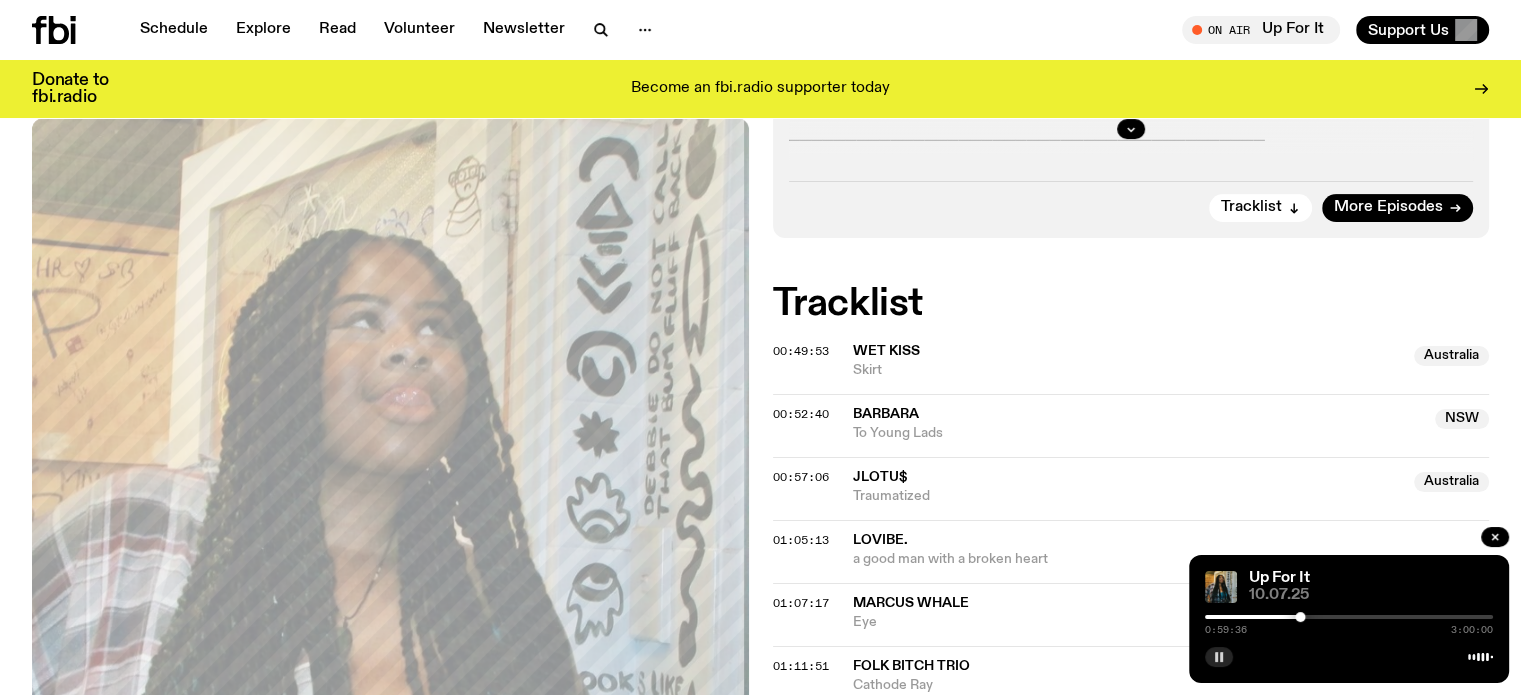 click at bounding box center (1300, 617) 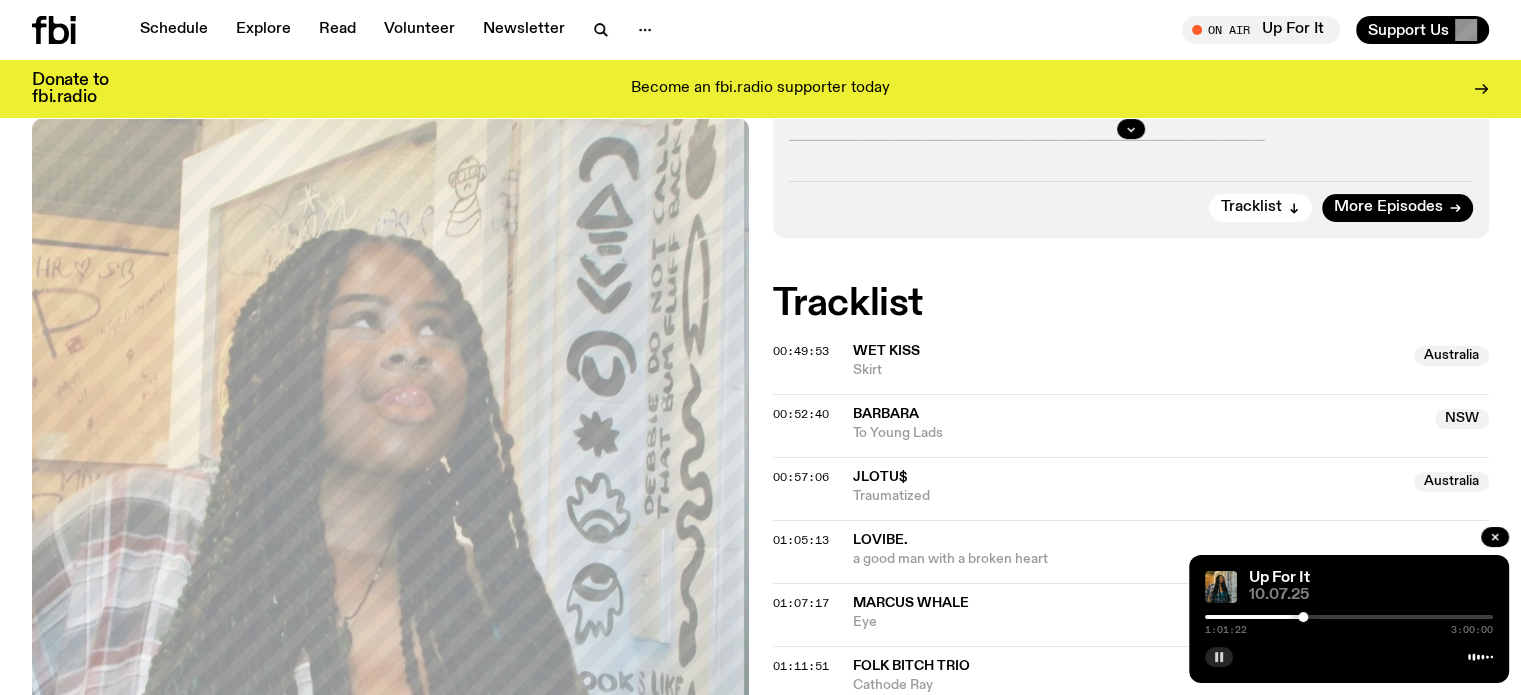 click at bounding box center (1303, 617) 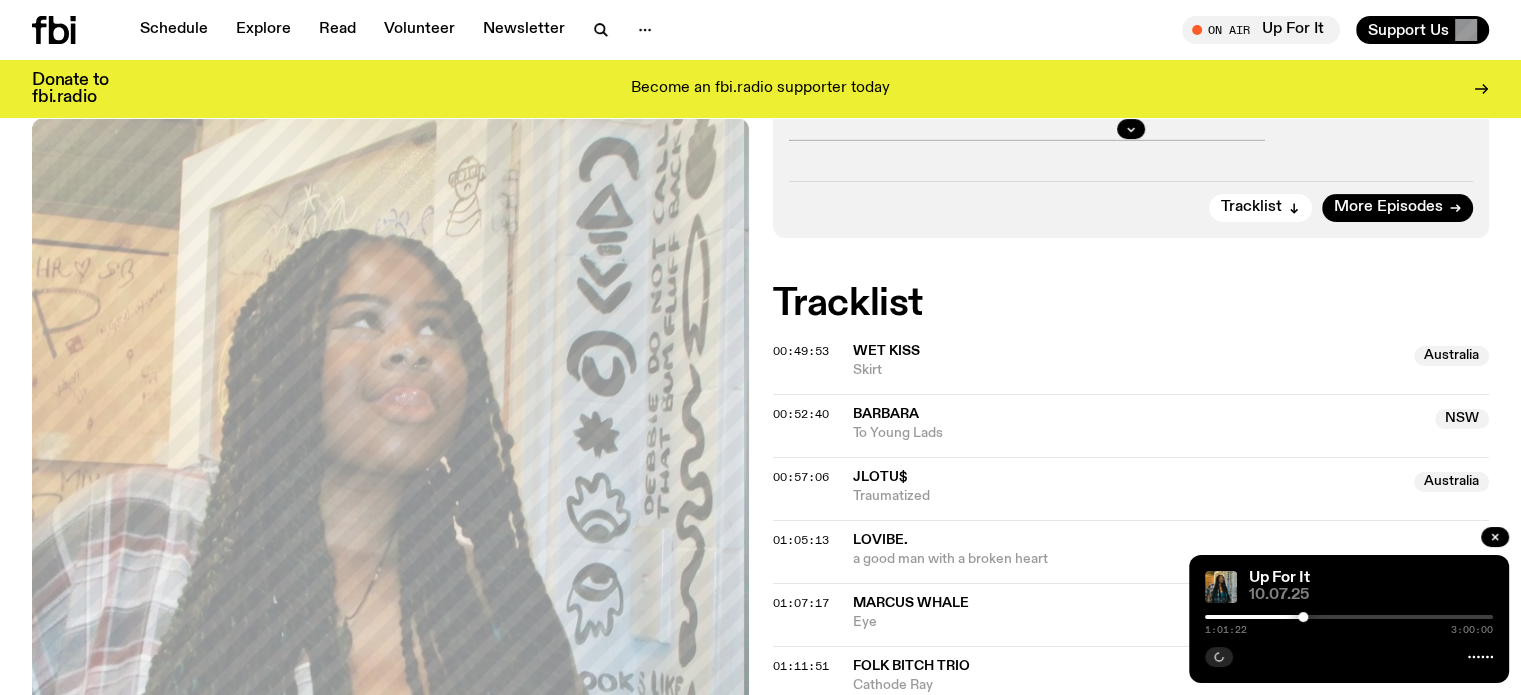 click at bounding box center [1303, 617] 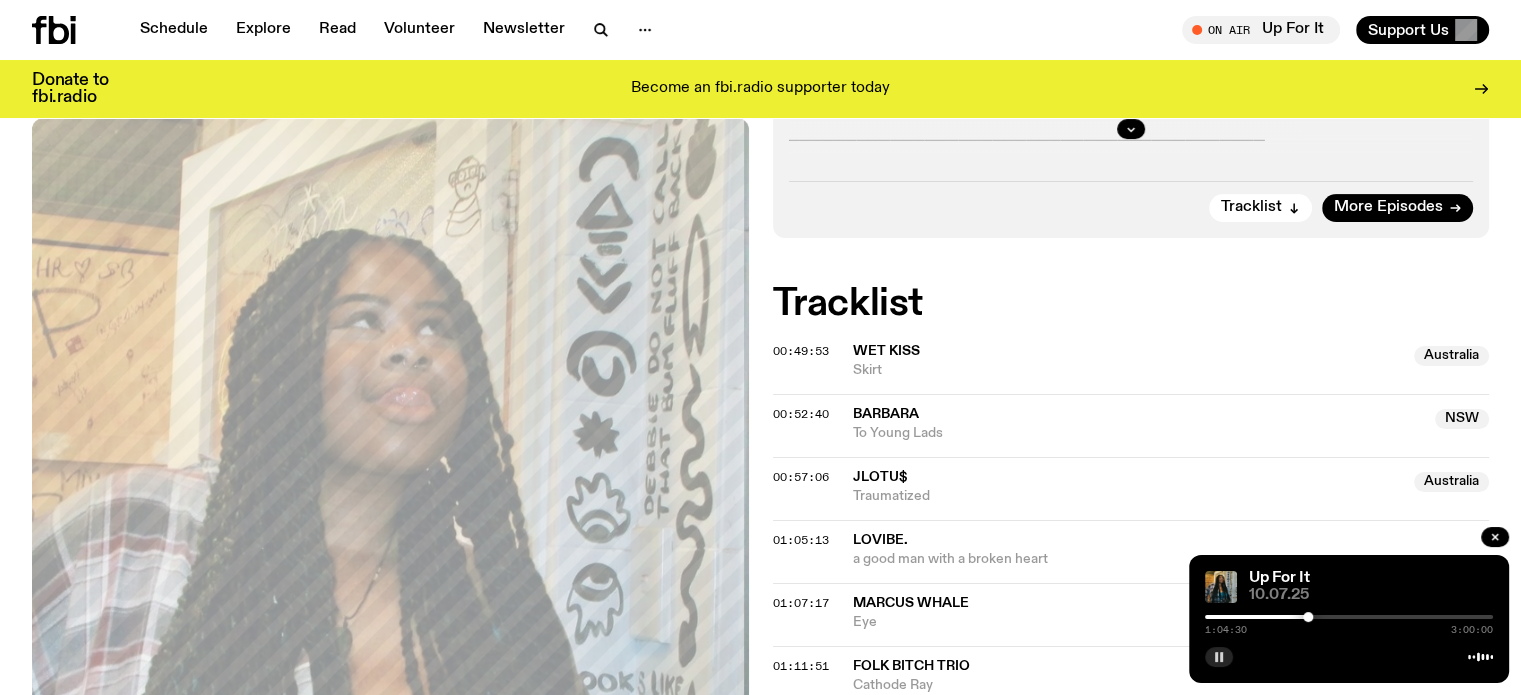 drag, startPoint x: 1303, startPoint y: 617, endPoint x: 1308, endPoint y: 627, distance: 11.18034 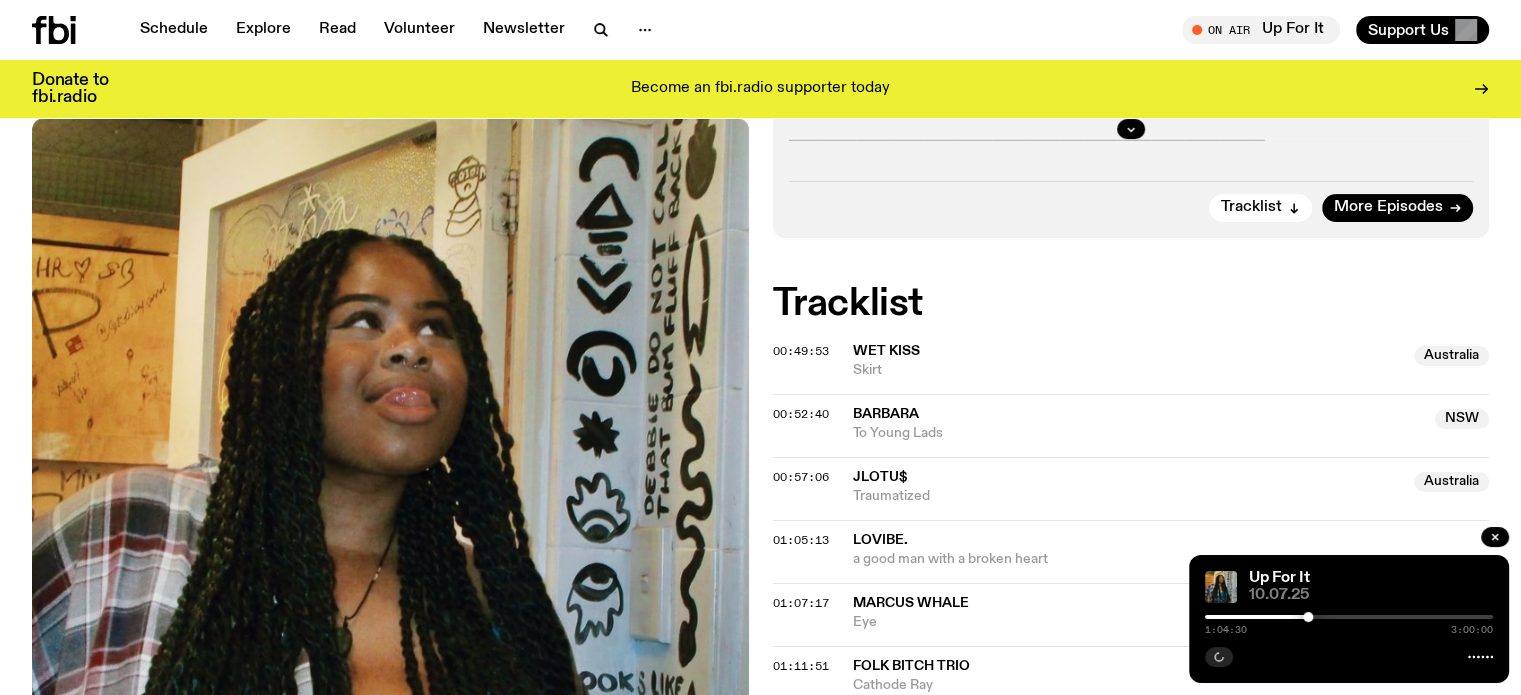 click at bounding box center [1164, 617] 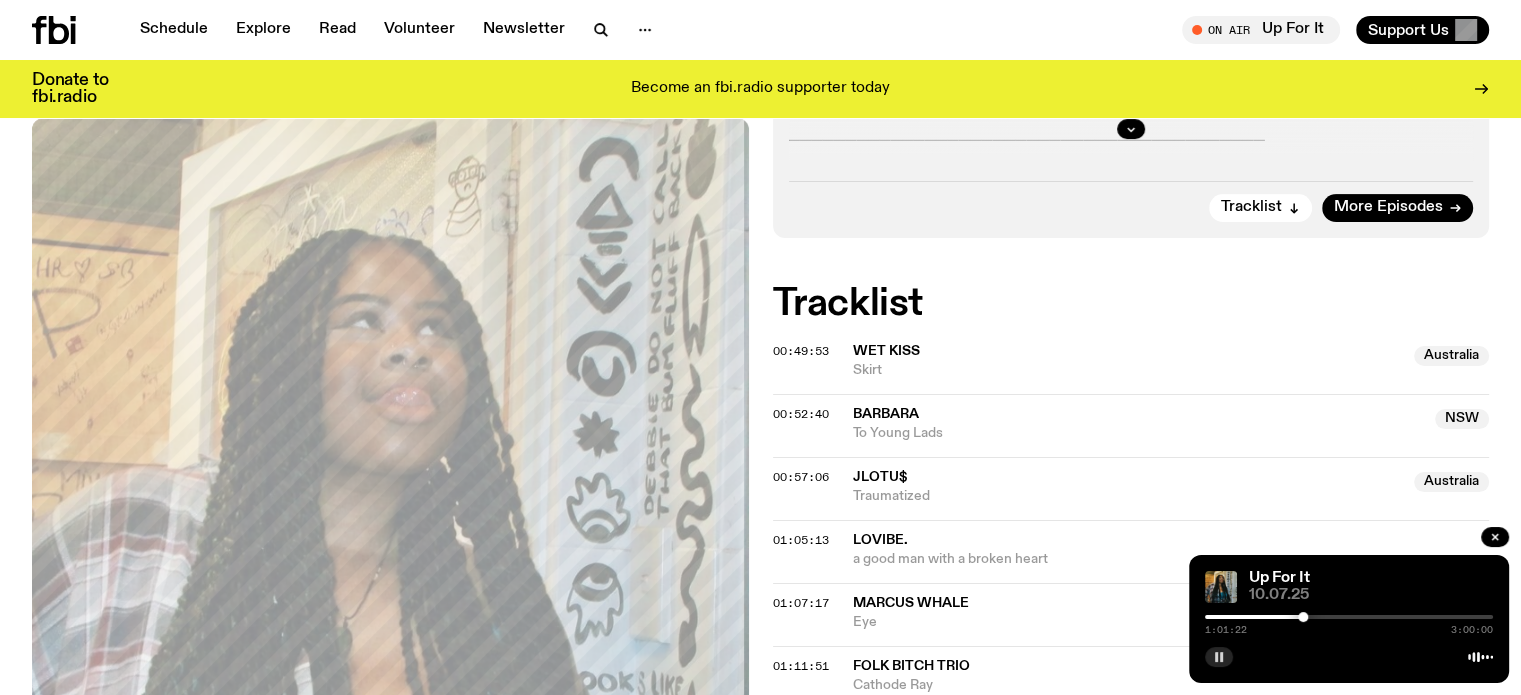 click at bounding box center [1303, 617] 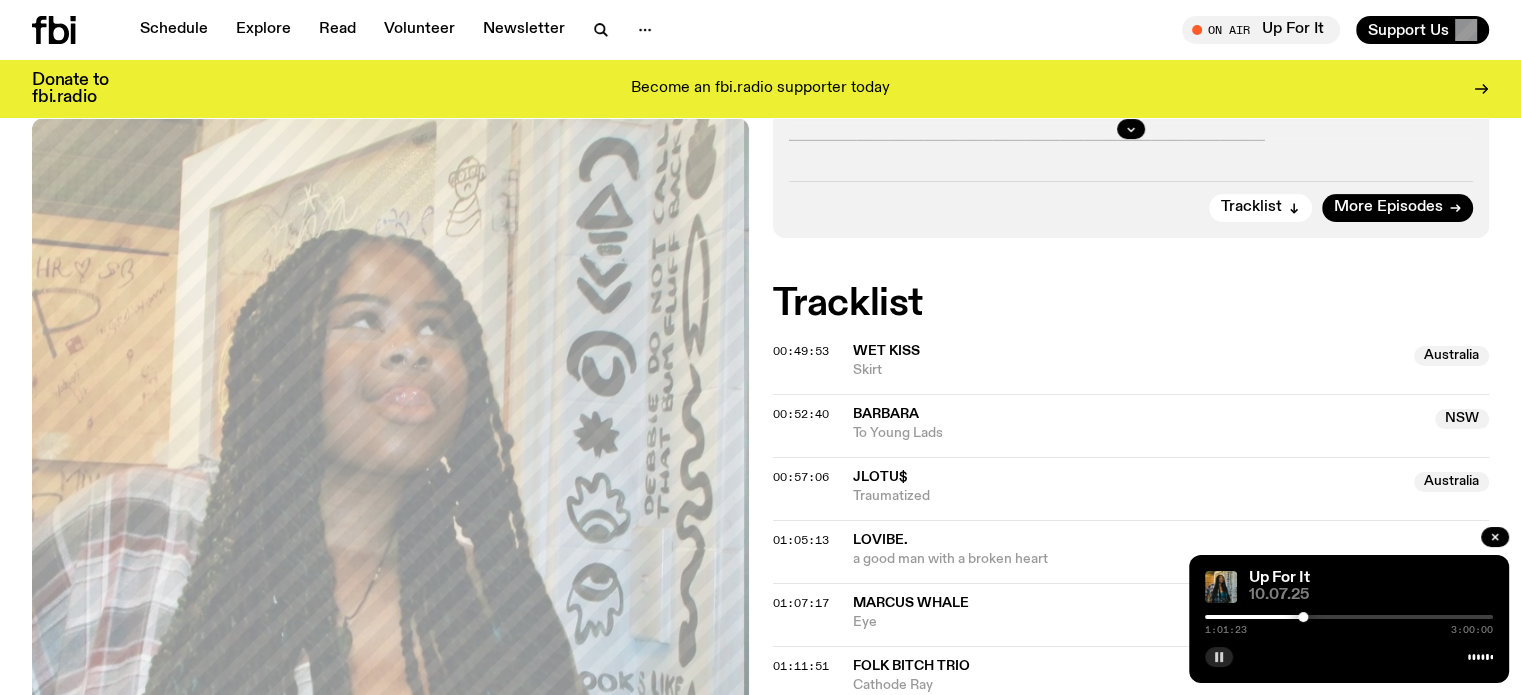 click at bounding box center (1303, 617) 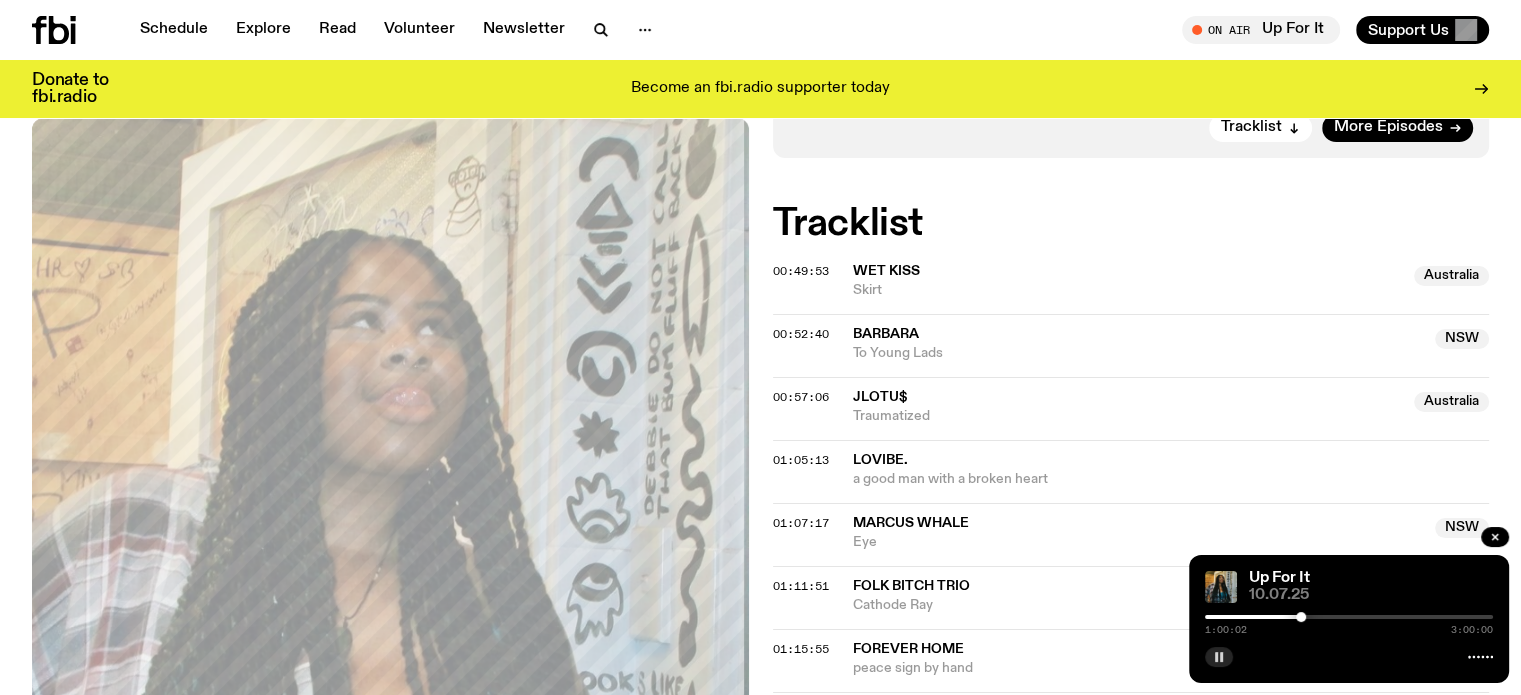 scroll, scrollTop: 688, scrollLeft: 0, axis: vertical 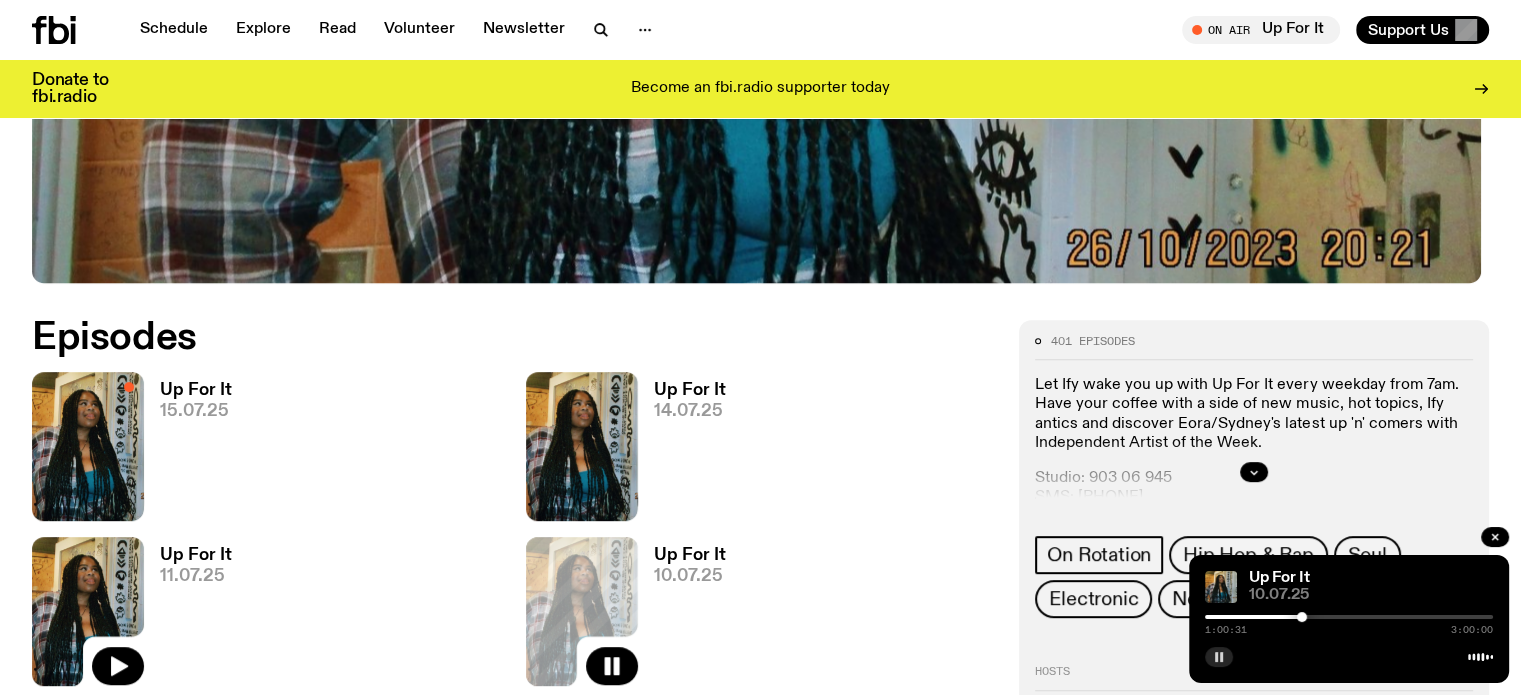 click 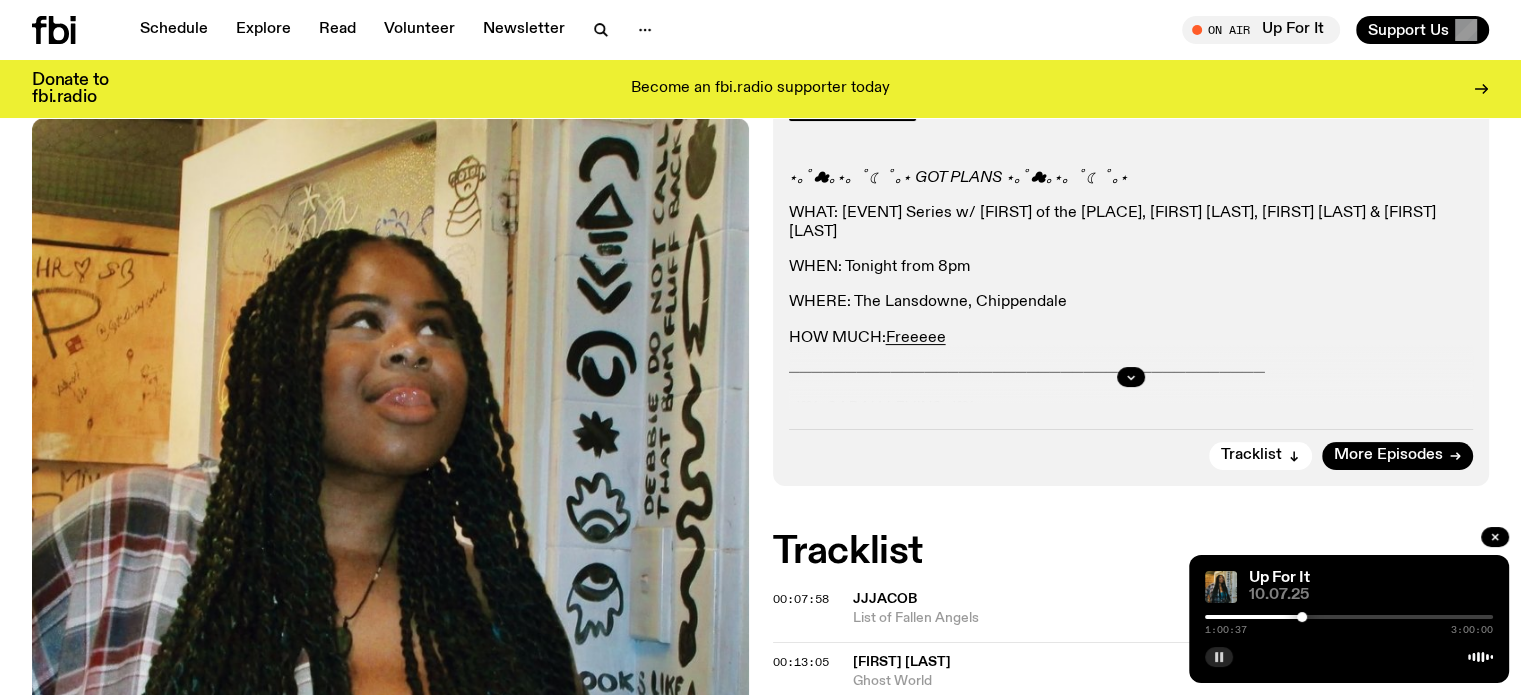 scroll, scrollTop: 0, scrollLeft: 0, axis: both 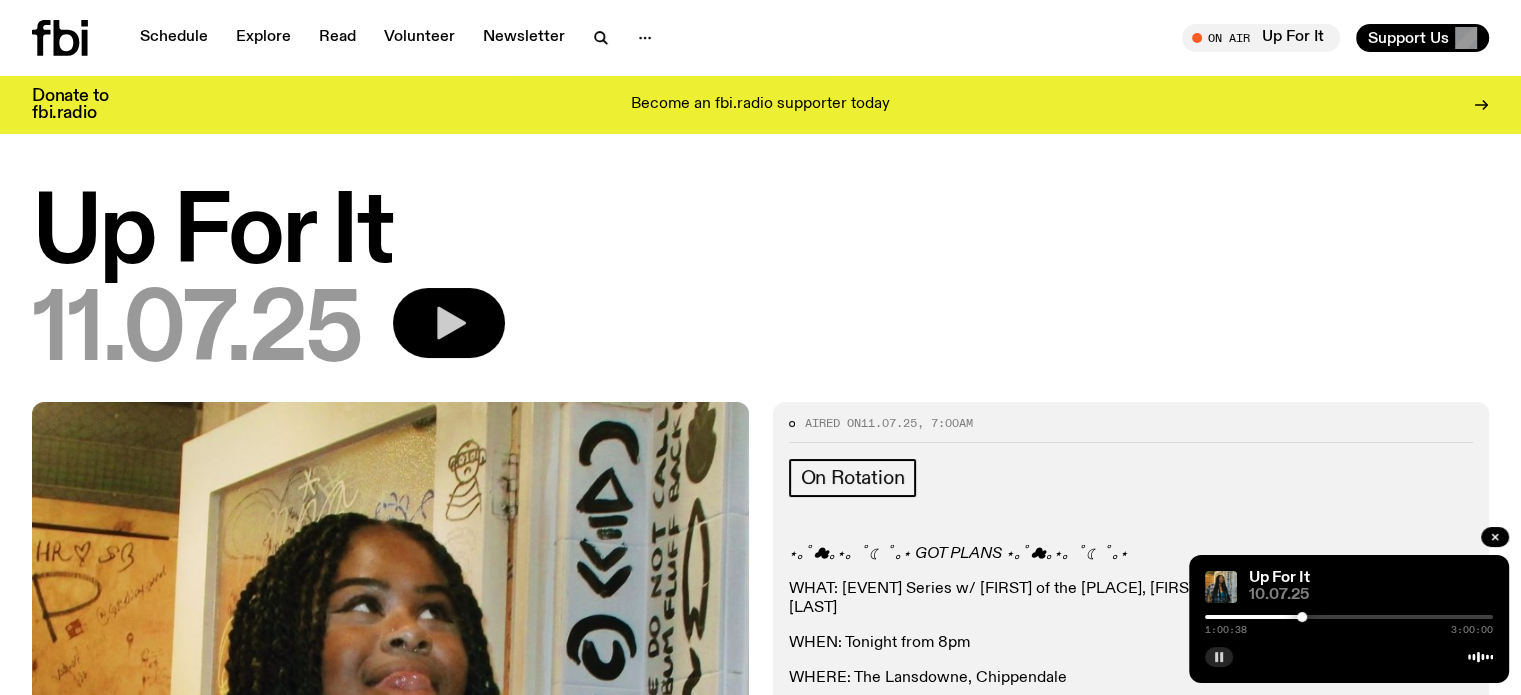 click 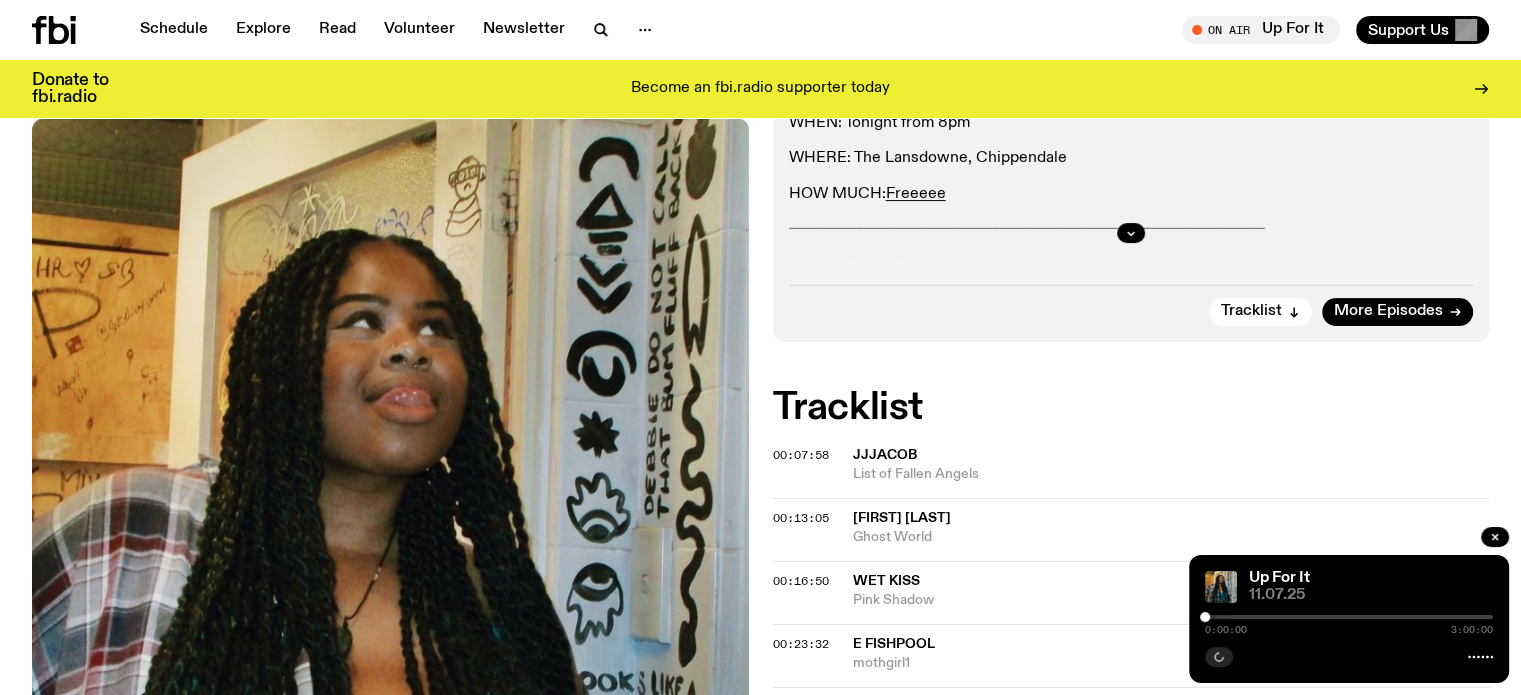 scroll, scrollTop: 512, scrollLeft: 0, axis: vertical 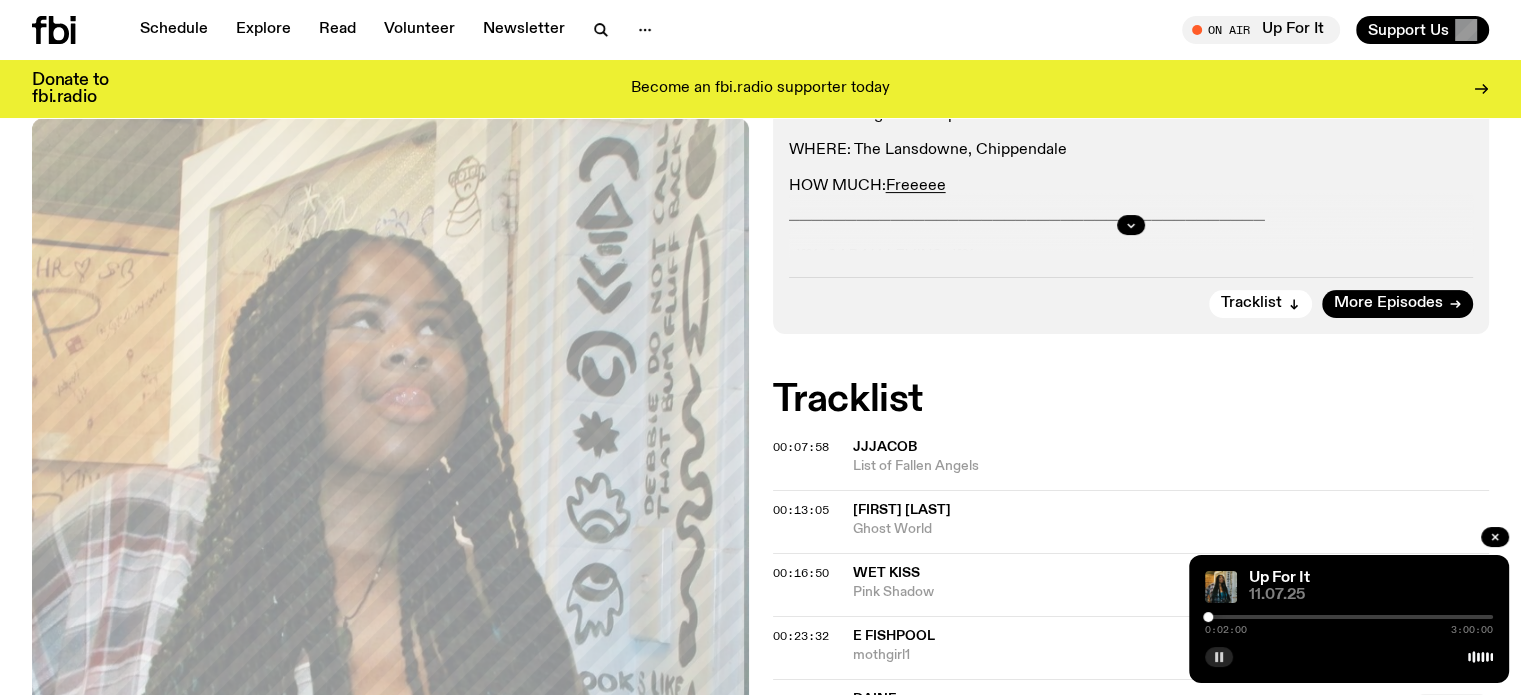 click at bounding box center (1208, 617) 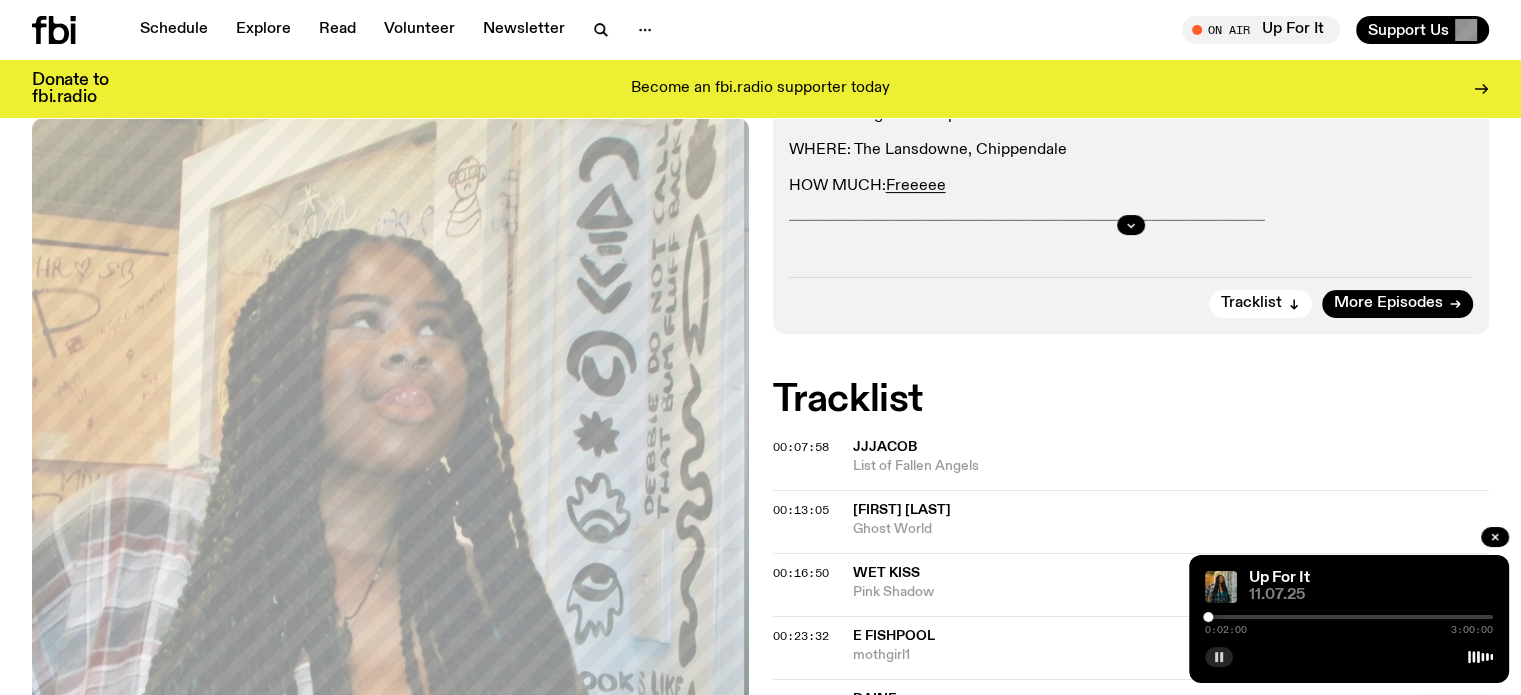 click at bounding box center [1208, 617] 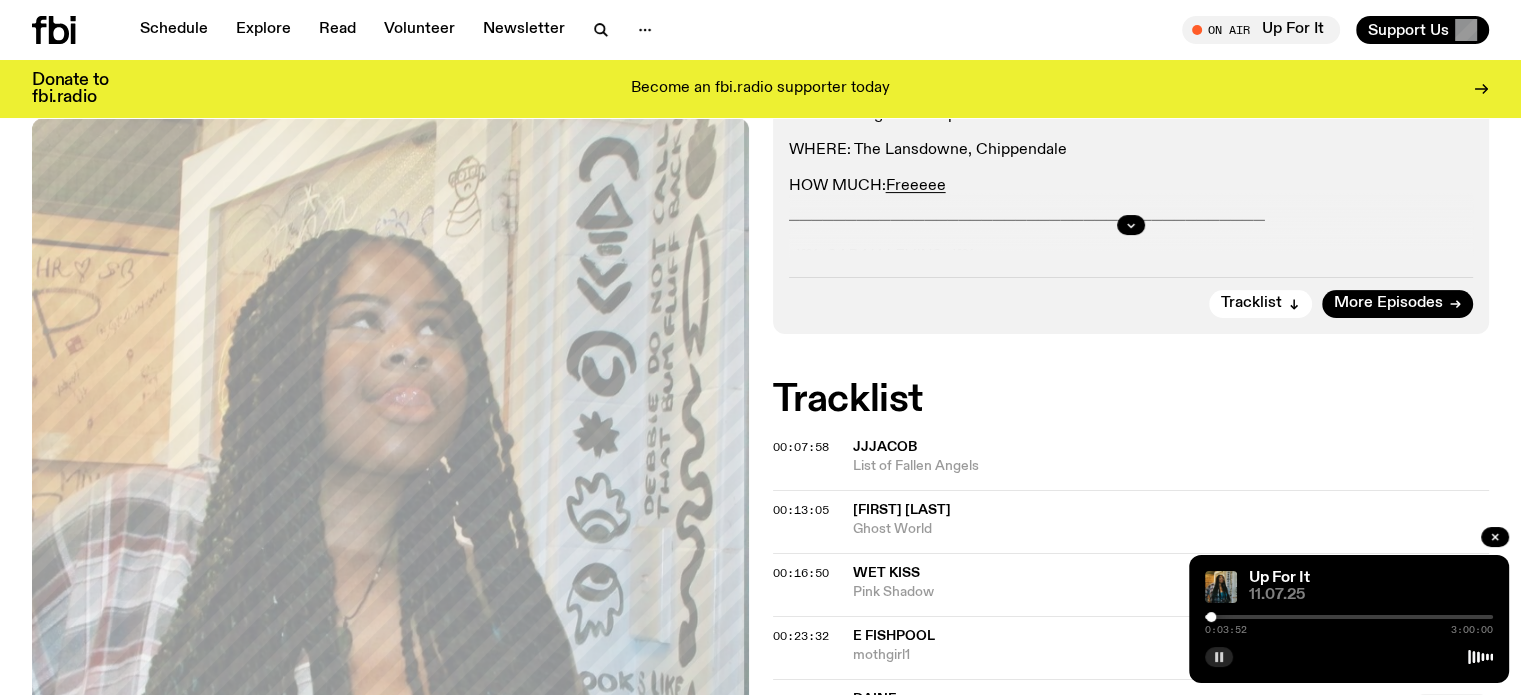 click at bounding box center [1211, 617] 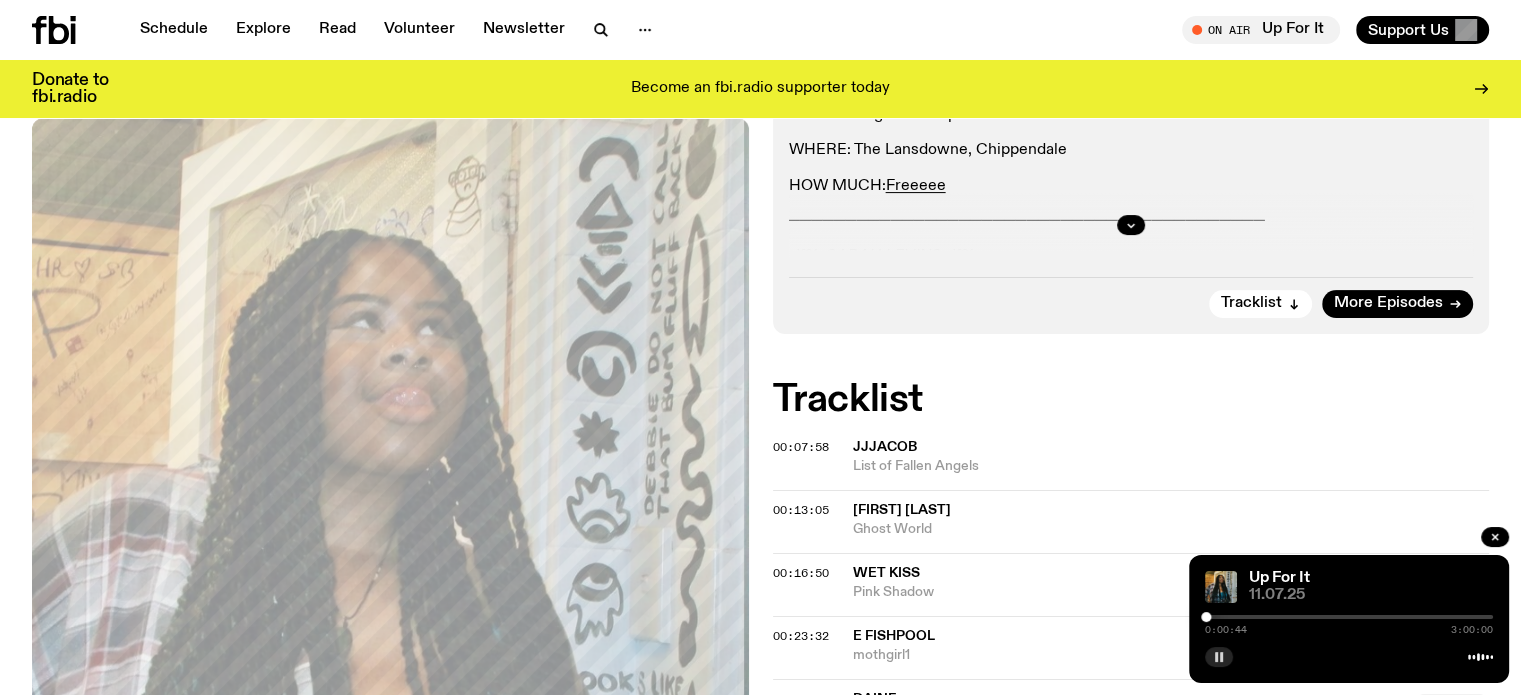 click at bounding box center [1206, 617] 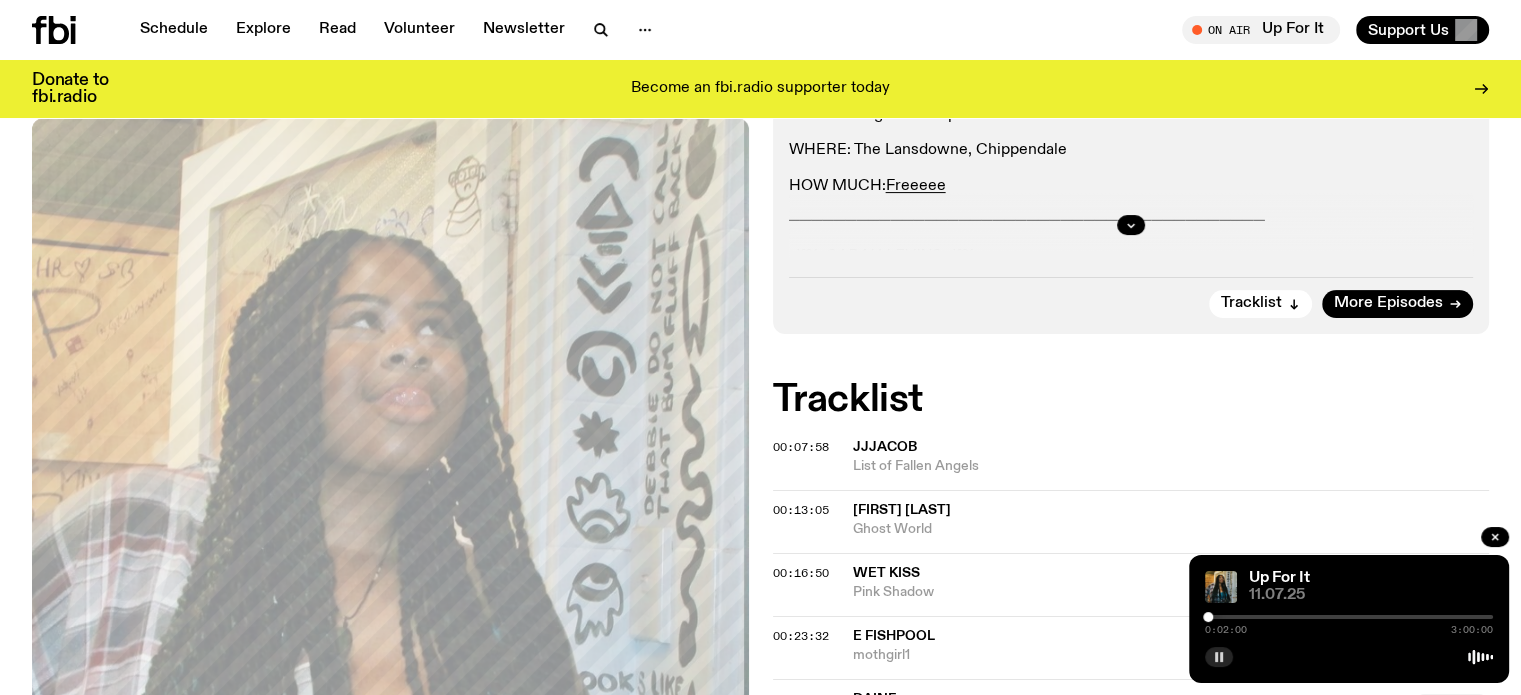 click at bounding box center (1208, 617) 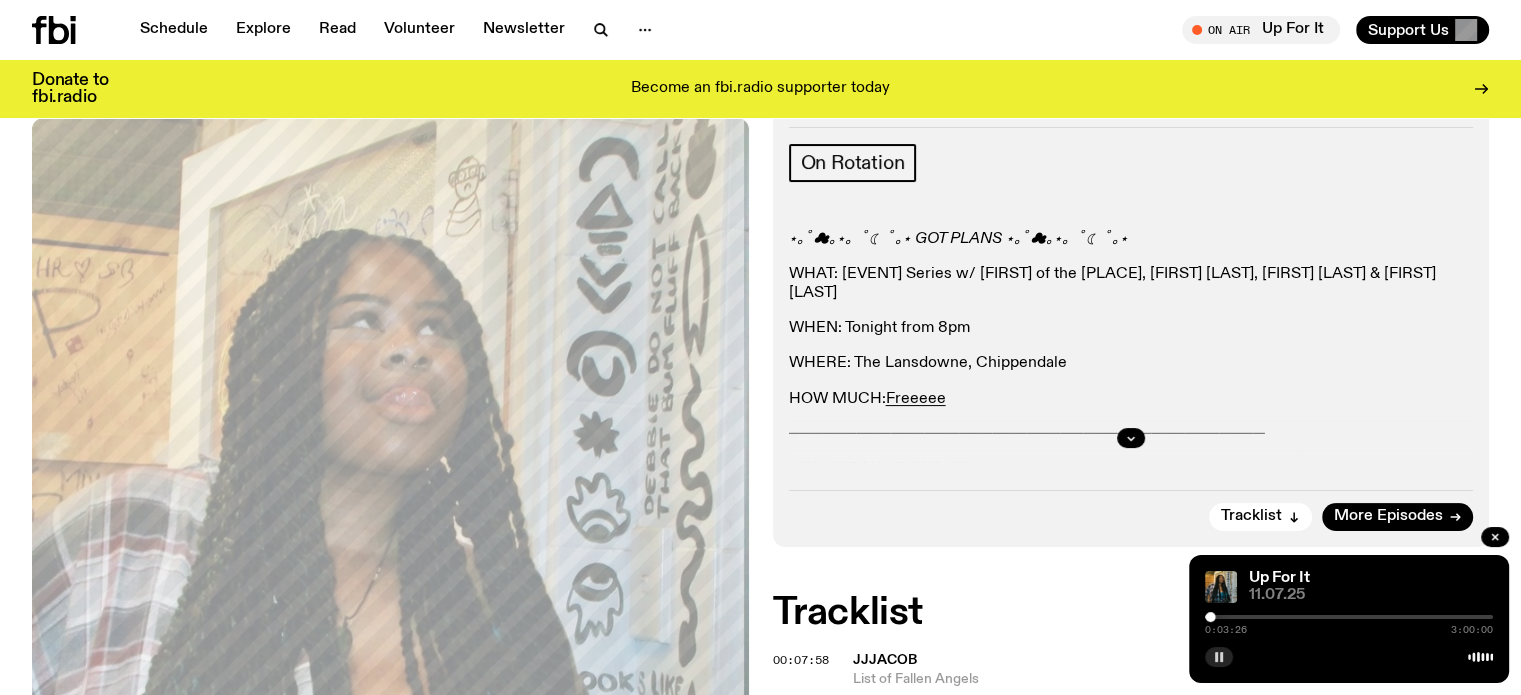 scroll, scrollTop: 298, scrollLeft: 0, axis: vertical 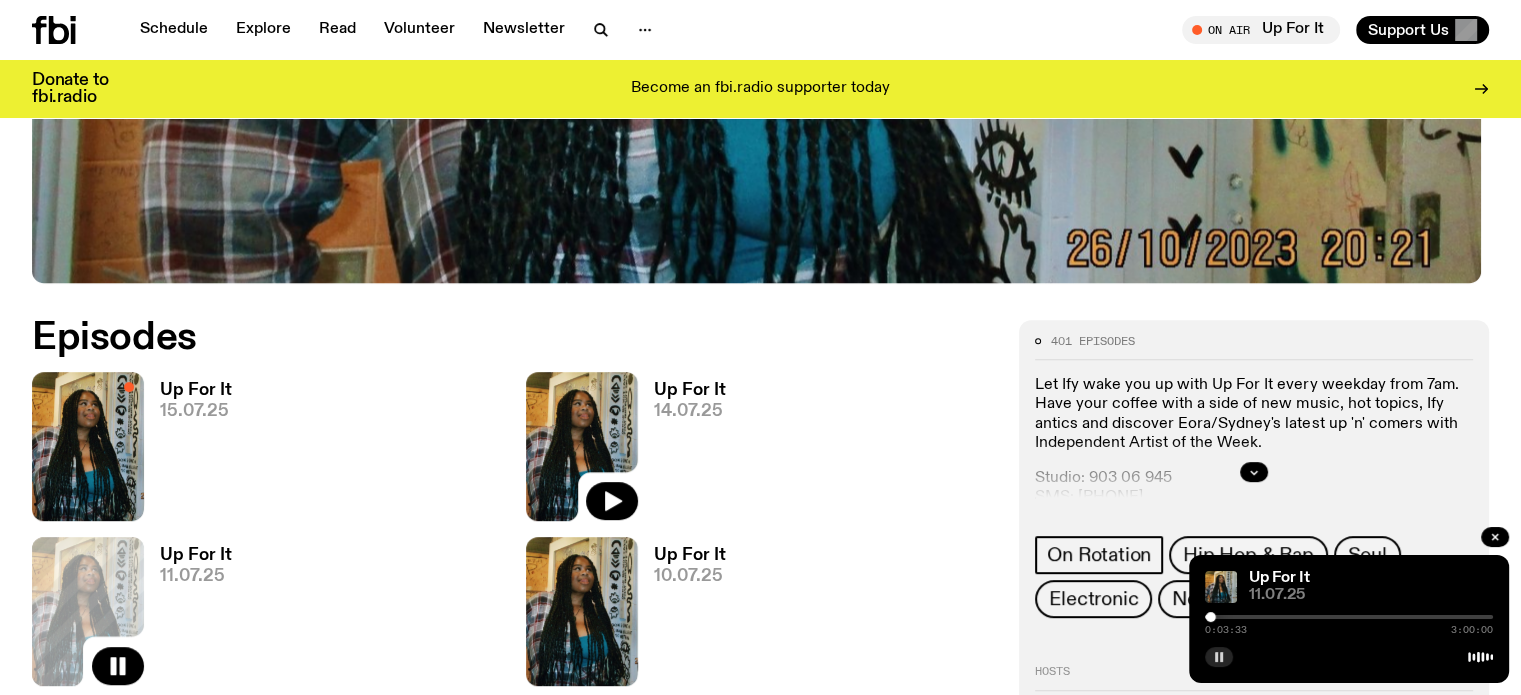 click 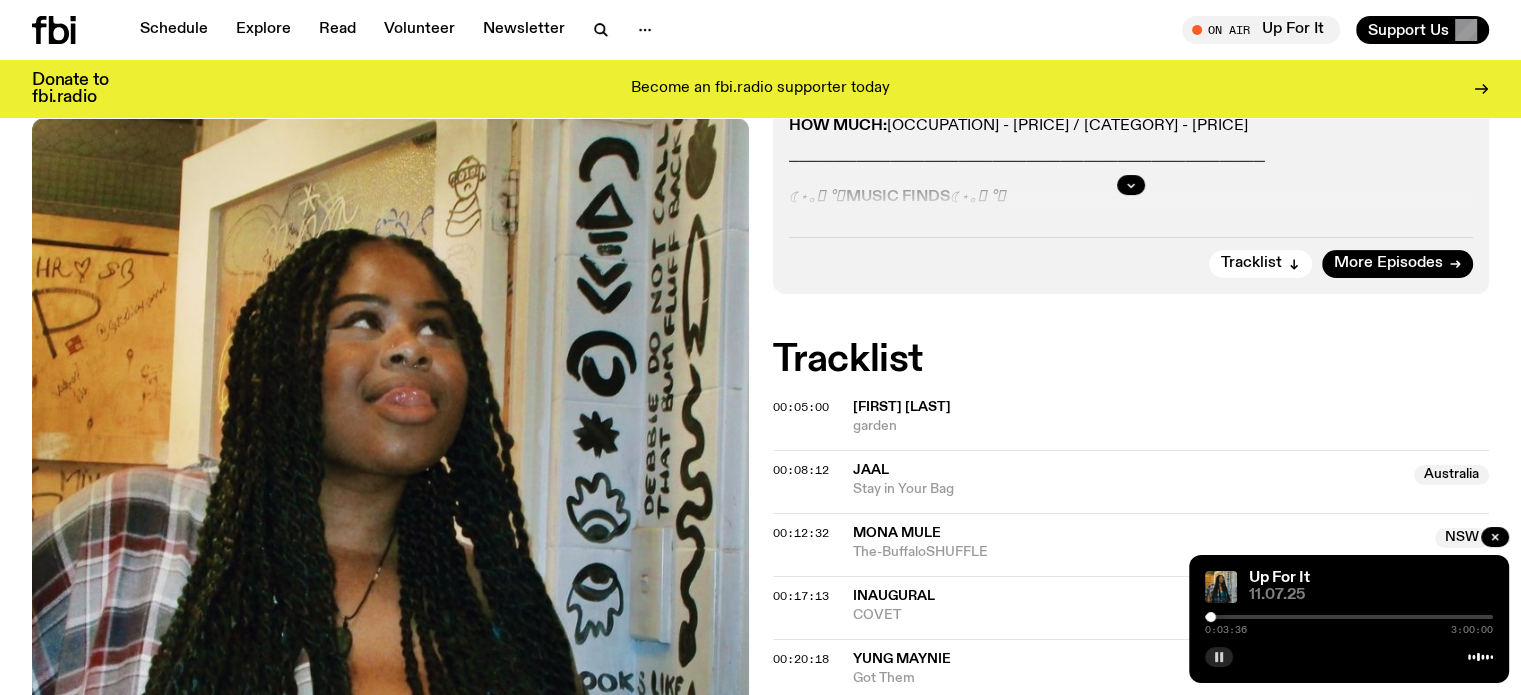 scroll, scrollTop: 552, scrollLeft: 0, axis: vertical 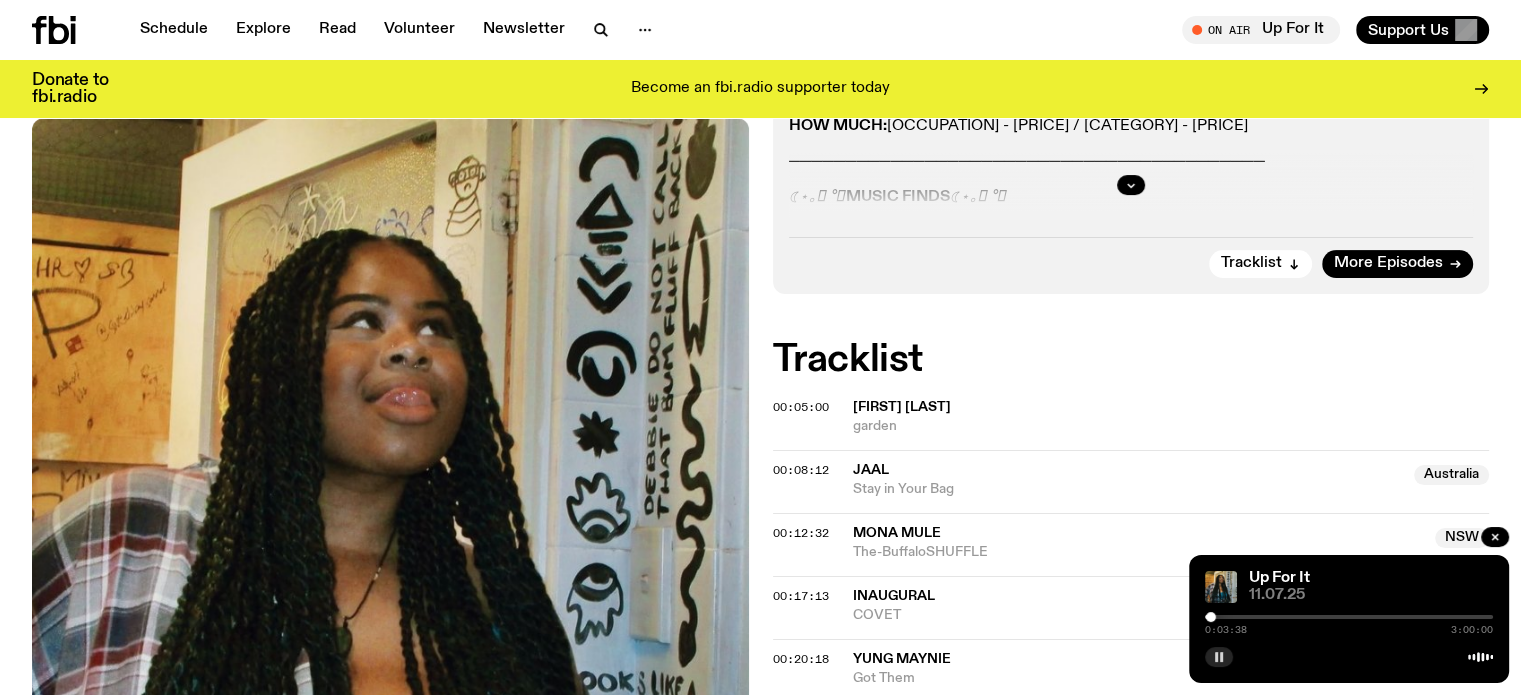 click at bounding box center (390, 595) 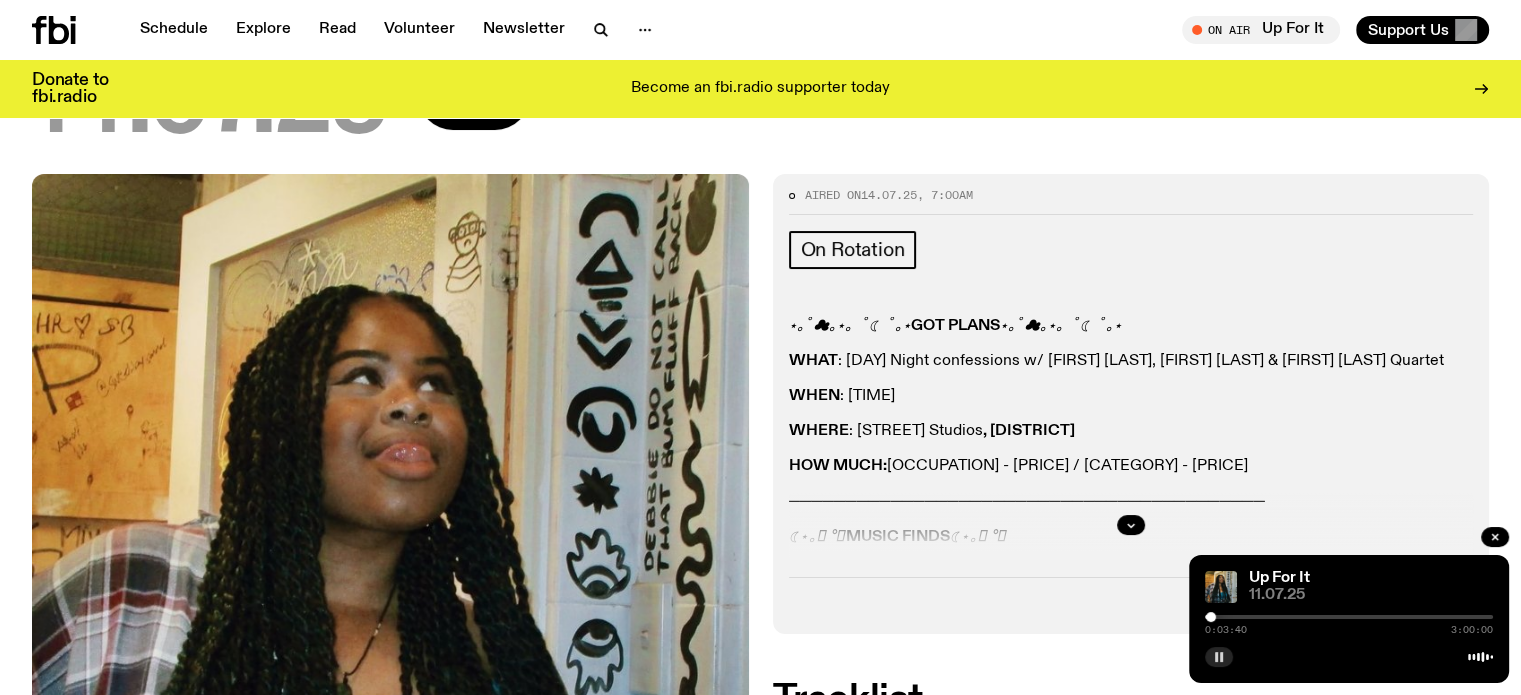 scroll, scrollTop: 0, scrollLeft: 0, axis: both 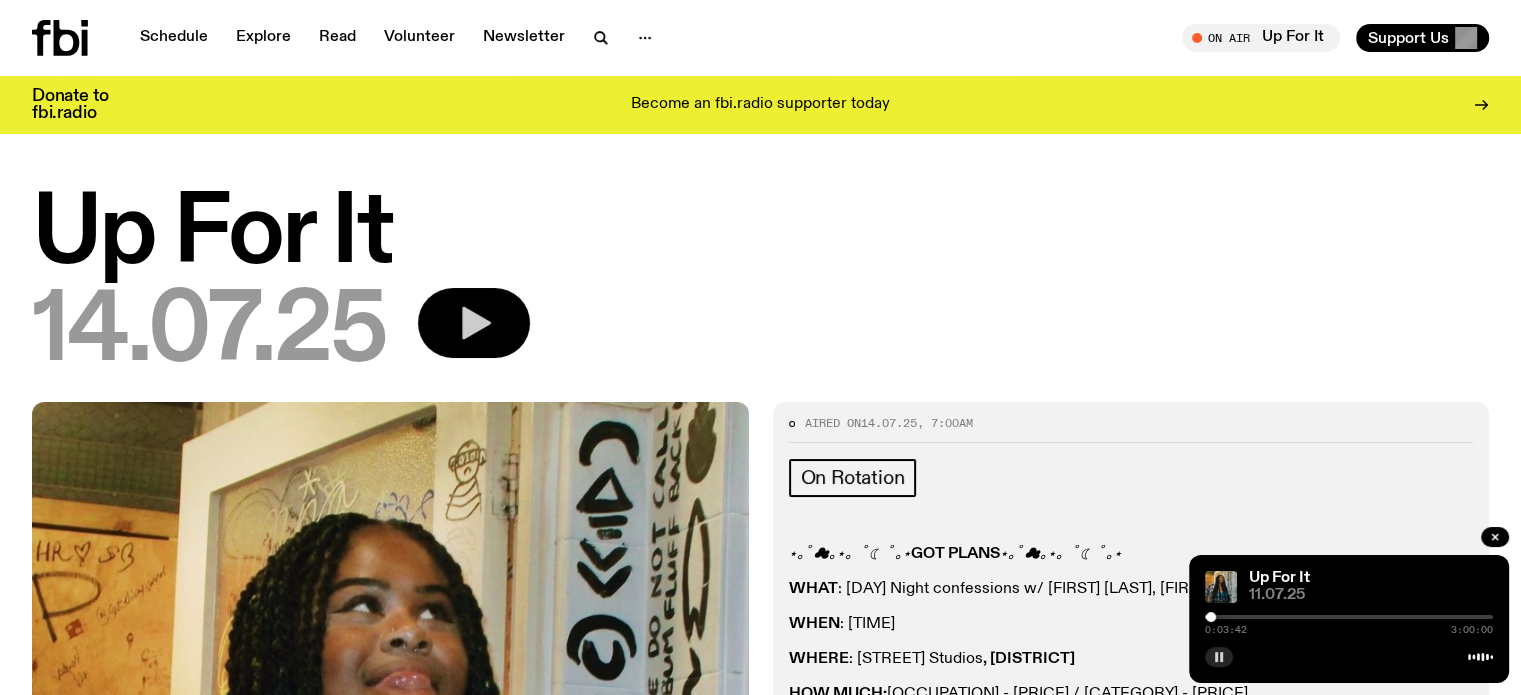 click 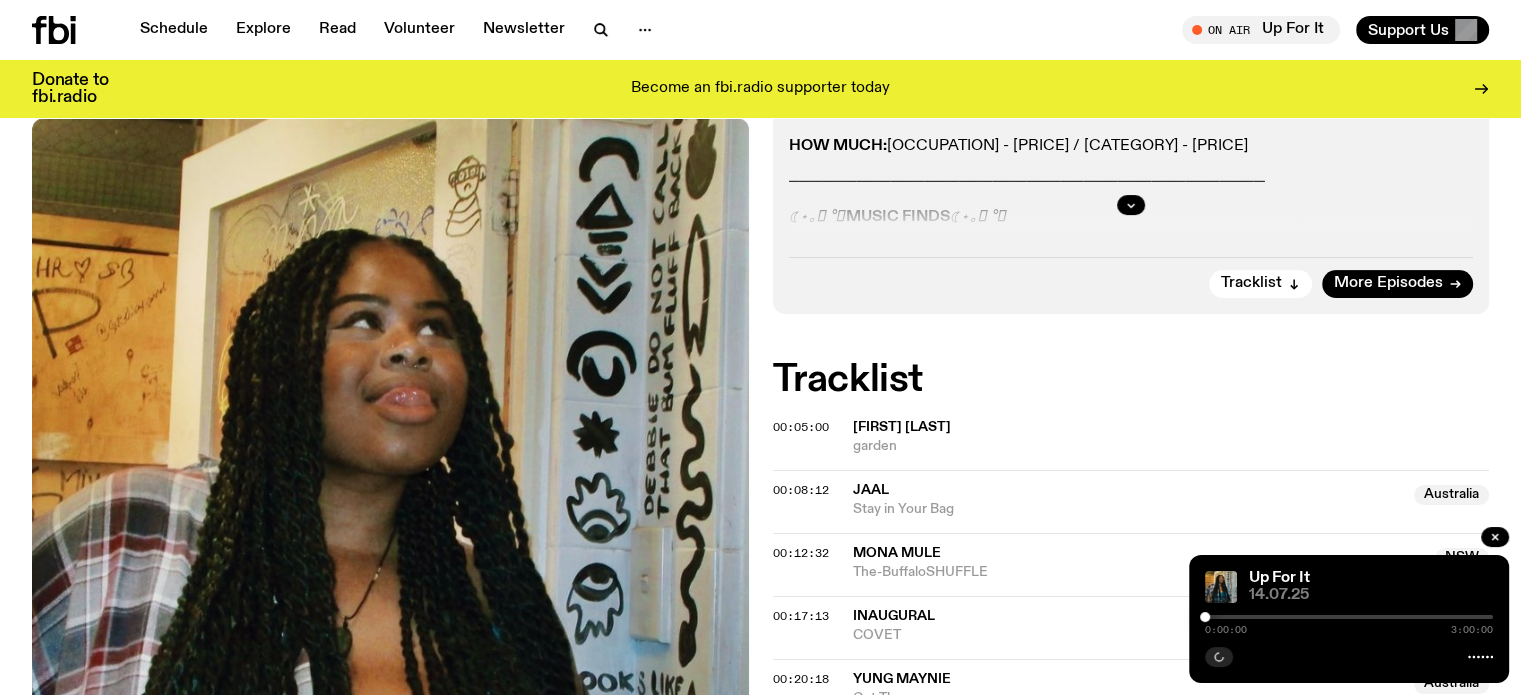 scroll, scrollTop: 533, scrollLeft: 0, axis: vertical 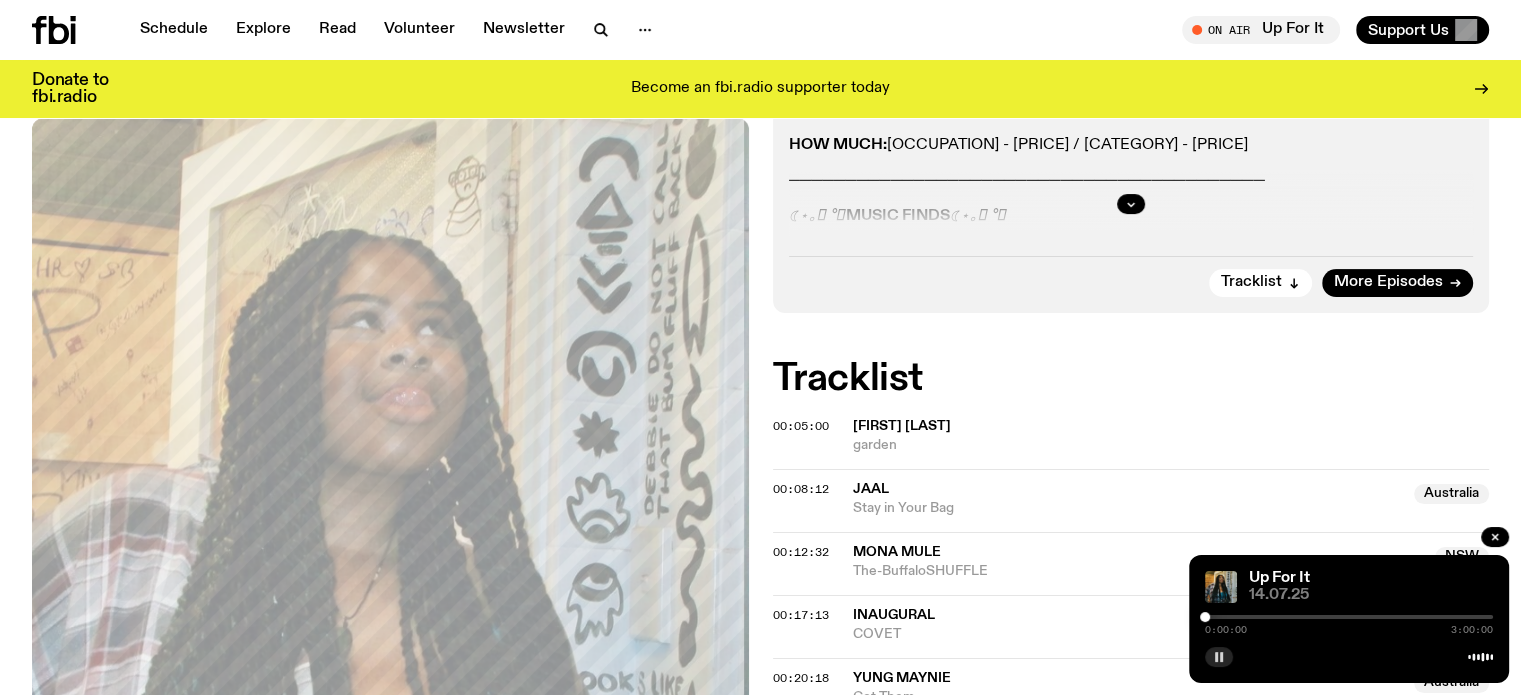 click on "Aliza" 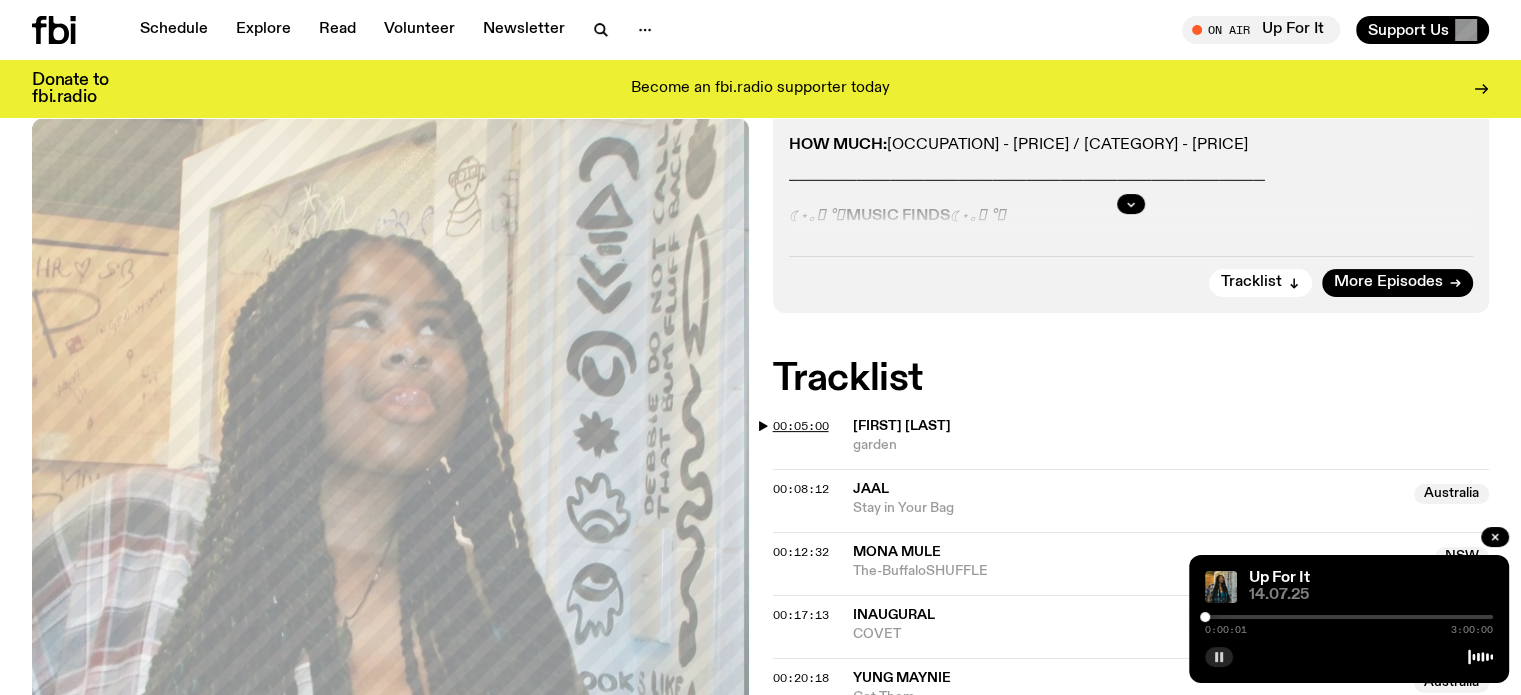 click on "00:05:00" at bounding box center [801, 426] 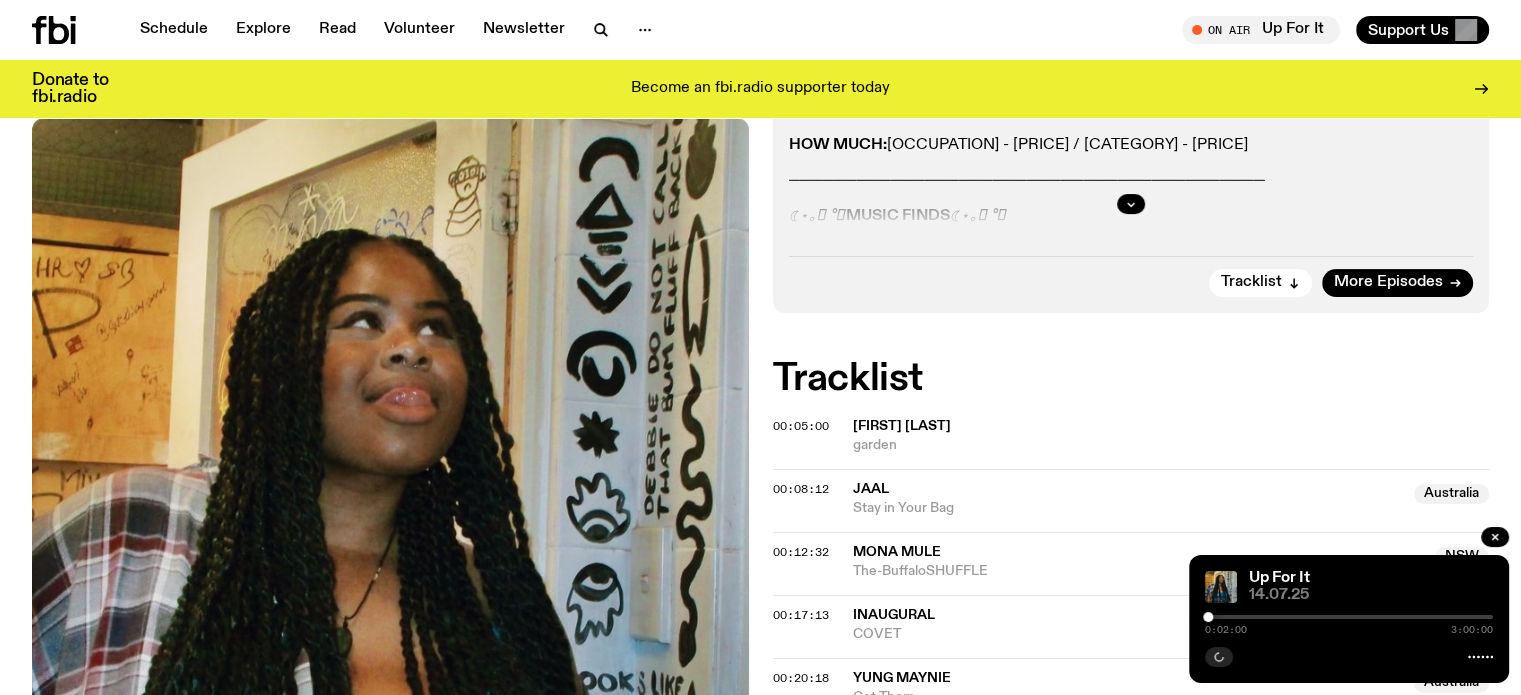 click at bounding box center (1208, 617) 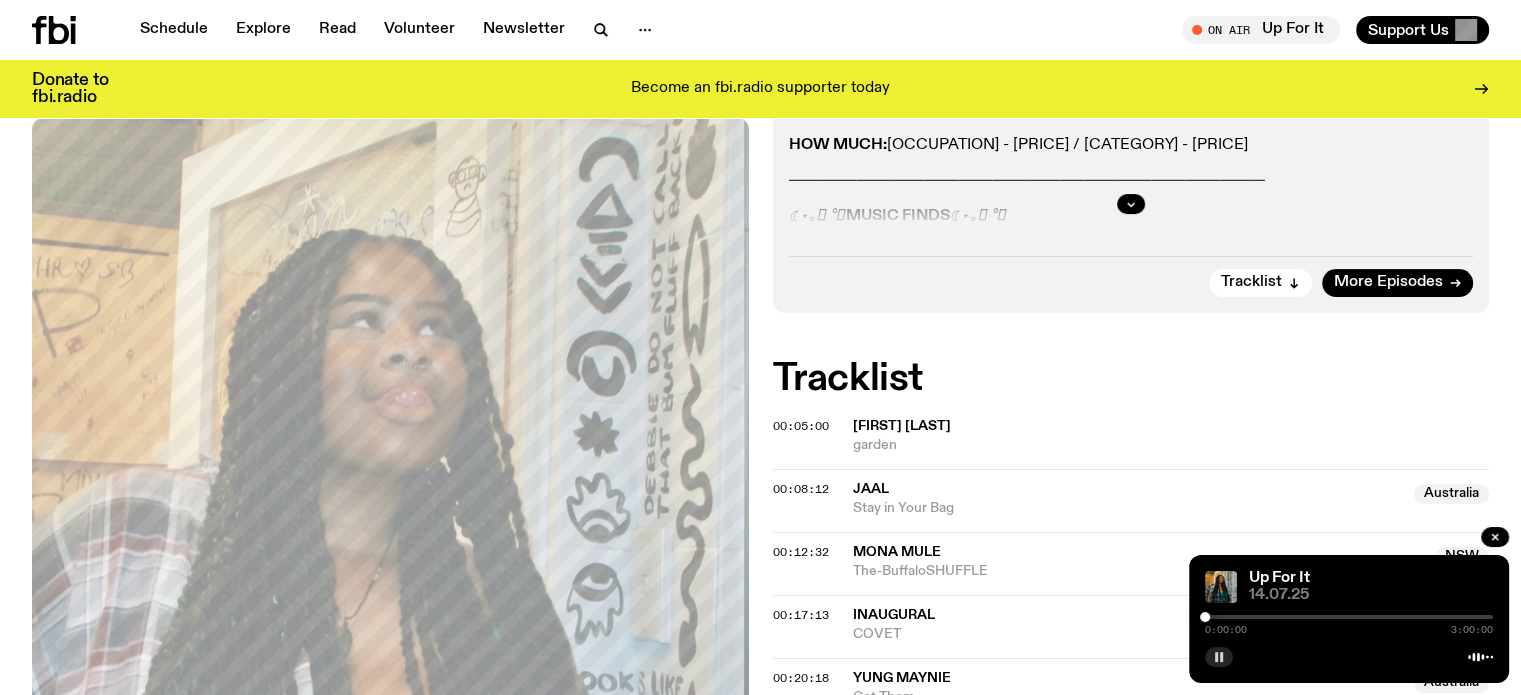 click on "Up For It 14.07.25 0:00:00 3:00:00" at bounding box center (1349, 619) 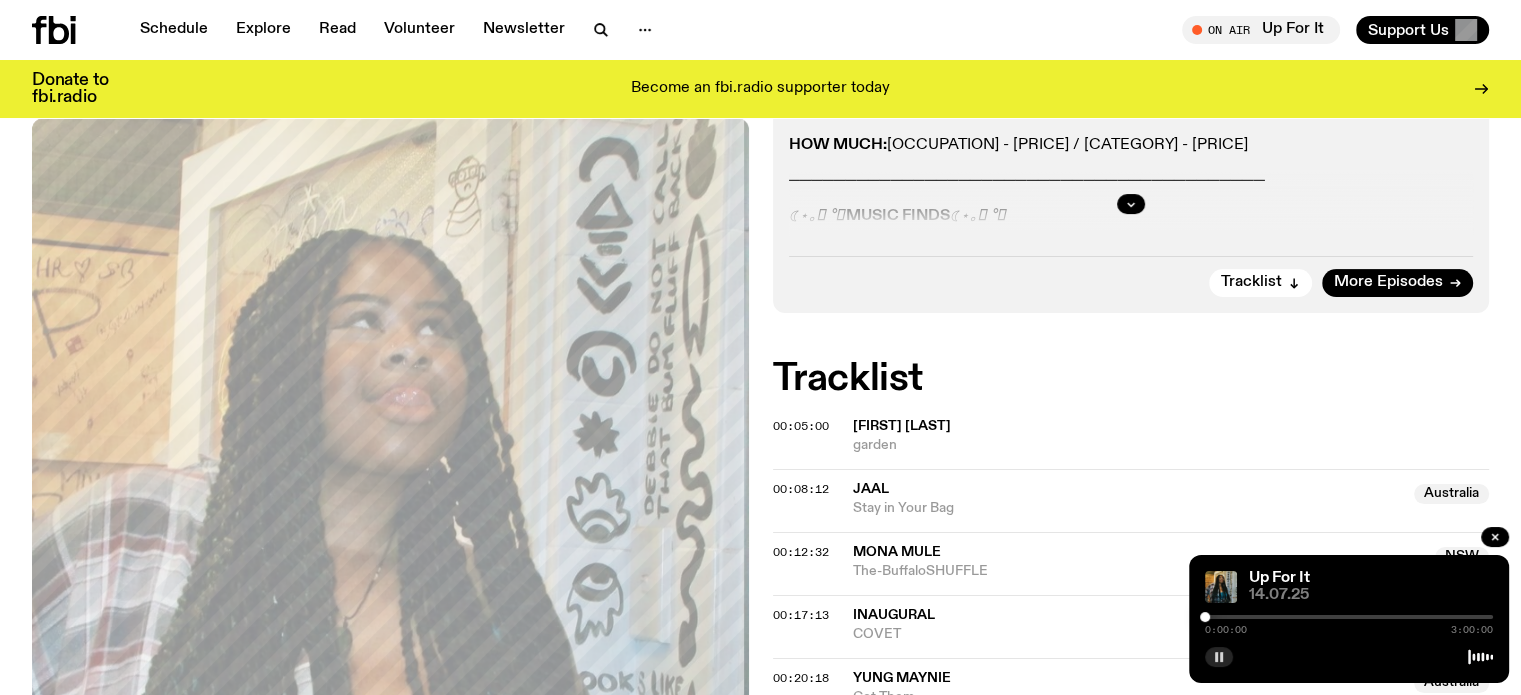 click at bounding box center [1205, 617] 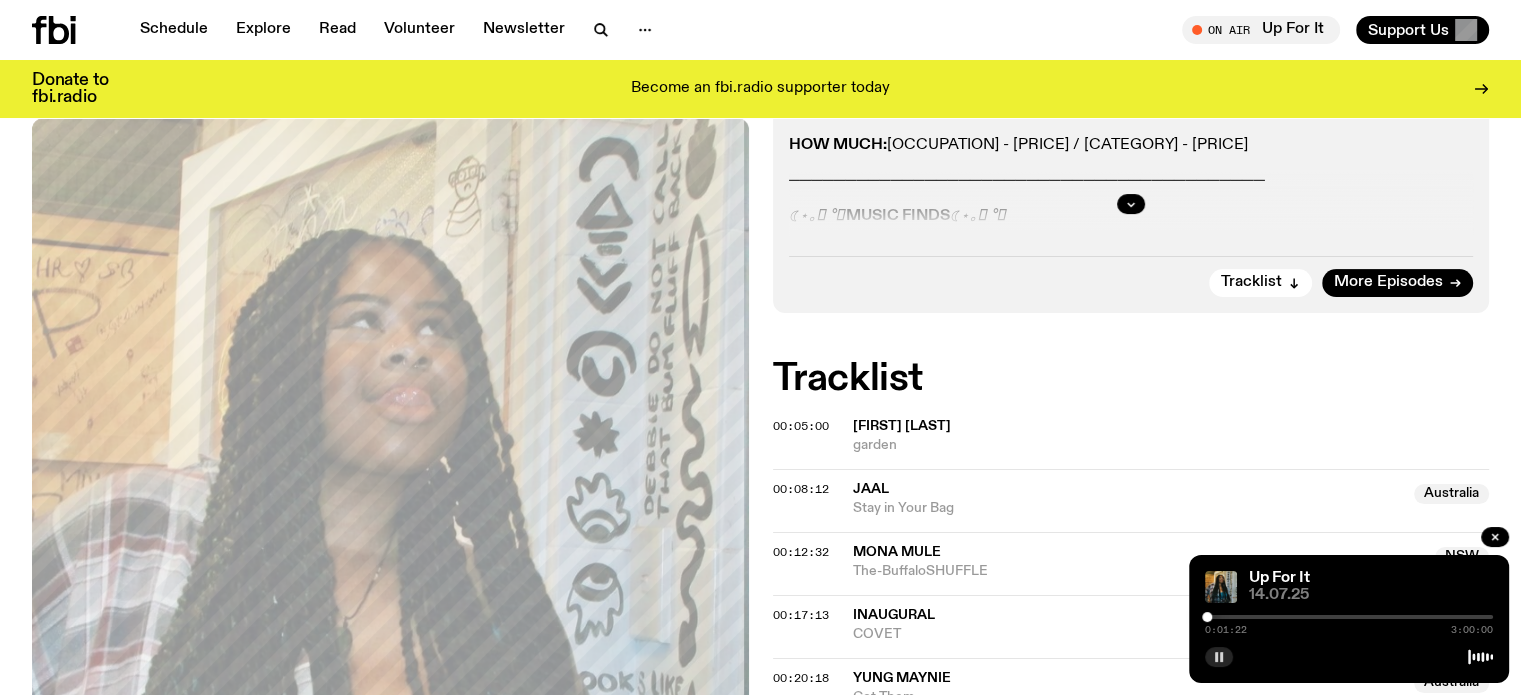 click at bounding box center (1207, 617) 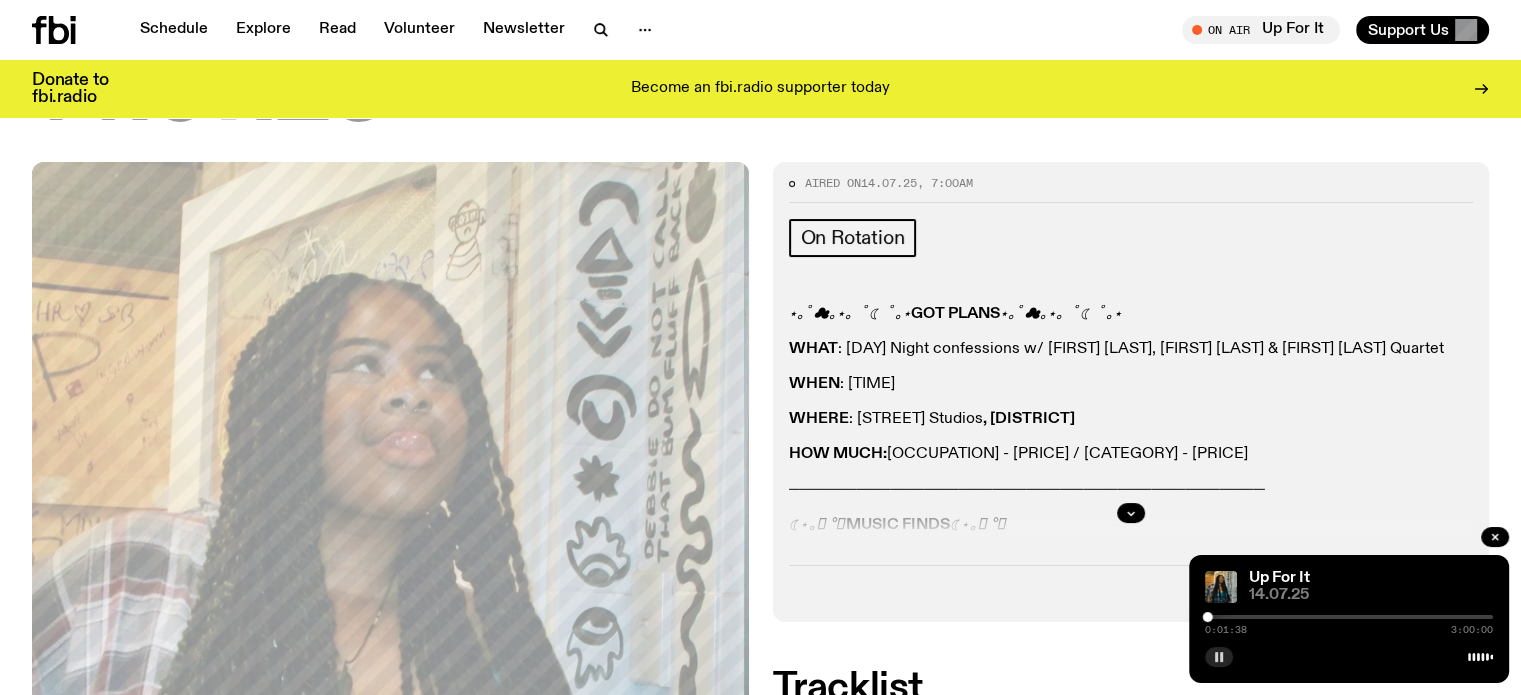 scroll, scrollTop: 189, scrollLeft: 0, axis: vertical 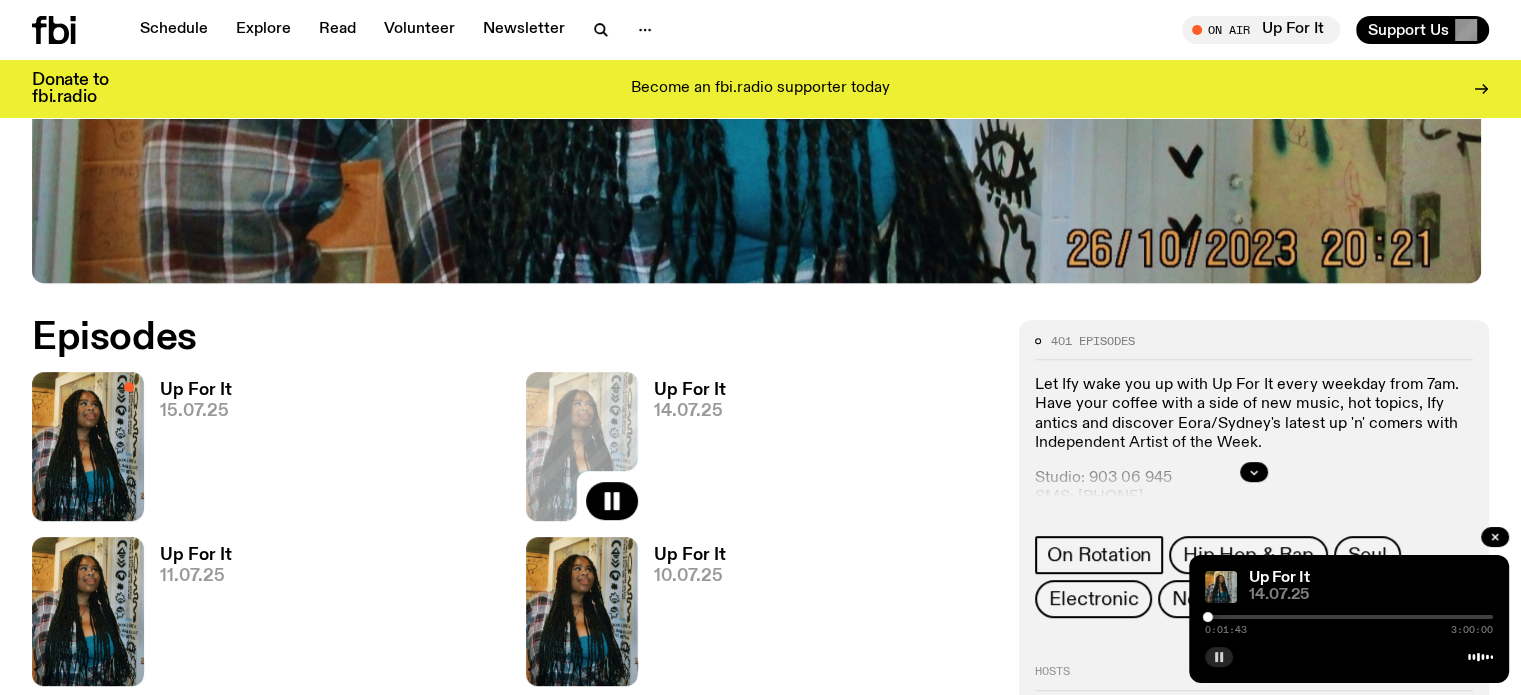 click on "Episodes  Up For It 15.07.25 Up For It 14.07.25 Up For It 11.07.25 Up For It 10.07.25 Up For It 09.07.25 Up For It 08.07.25 Up For It 07.07.25 Up For It with Louisa Christie 04.07.25 Up For It 03.07.25 Up For It 02.07.25 Up For It 01.07.25 Up For It! / Kristelle (IAOTW) 30.06.25 Up For It 27.06.25 Up For It 26.06.25 Up For It 25.06.25 Up For It 24.06.25 Up For It 23.06.25 Up For It / Put your sneakers on 20.06.25 Up For It 19.06.25 Up For It! / Little Simz Interview 18.06.25 Up For It 17.06.25 Up For It 16.06.25 Up For It / Matcha rave & How to stop vaping 13.06.25 Up For It 12.06.25  Load more" 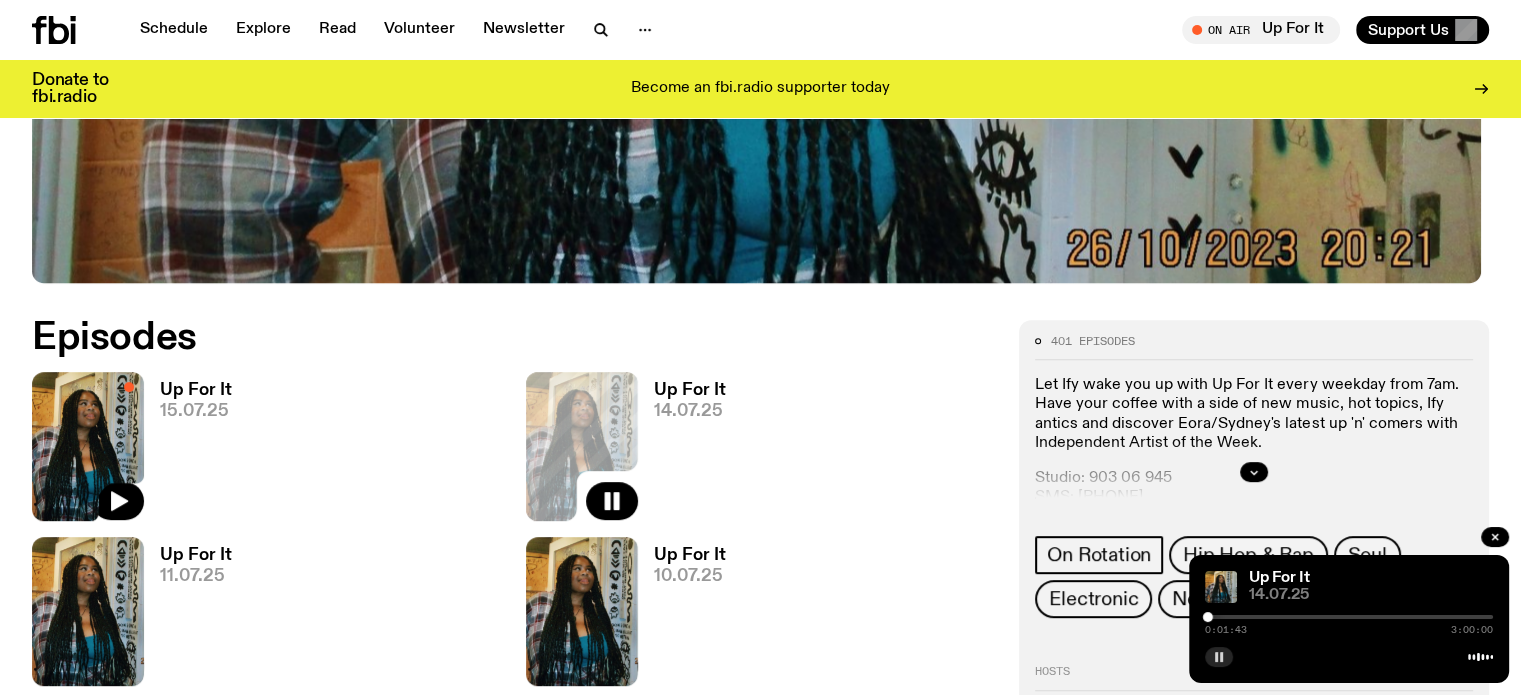 click 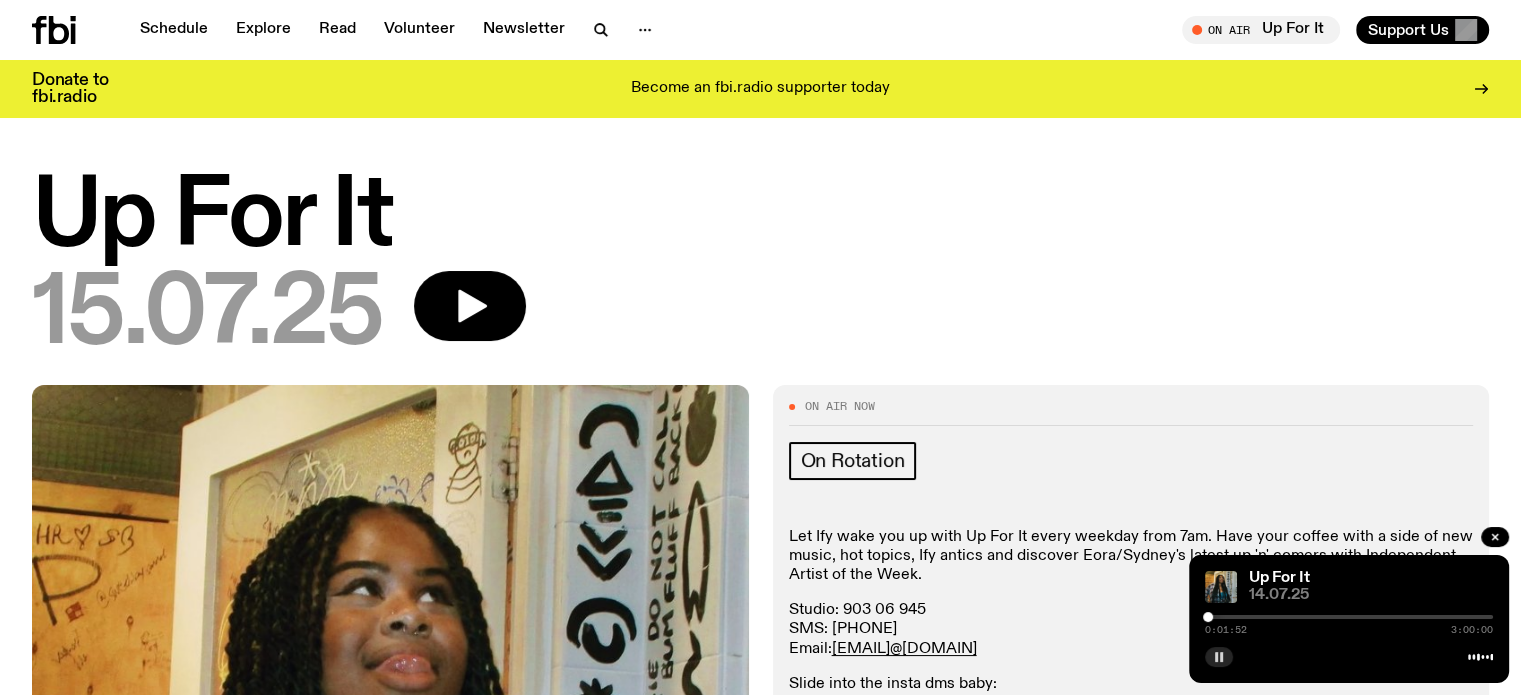 scroll, scrollTop: 0, scrollLeft: 0, axis: both 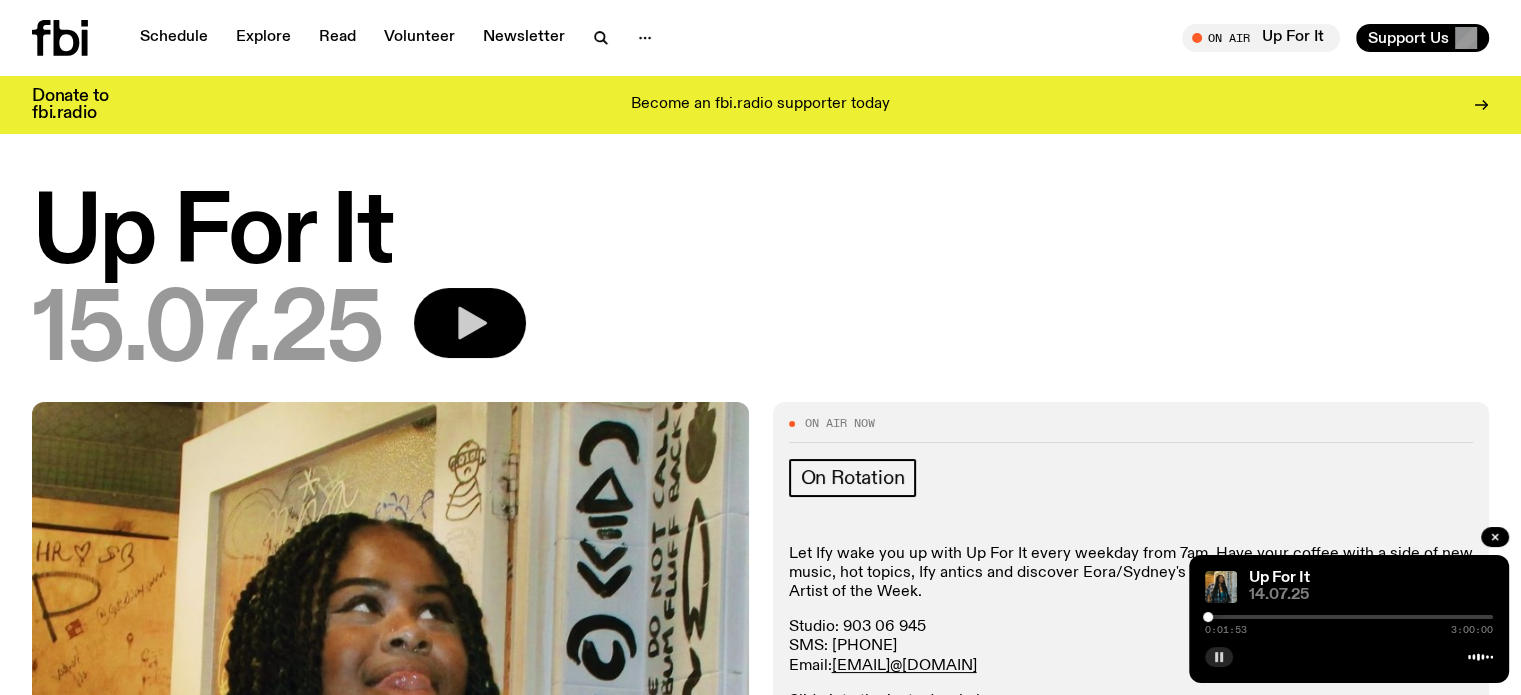 click 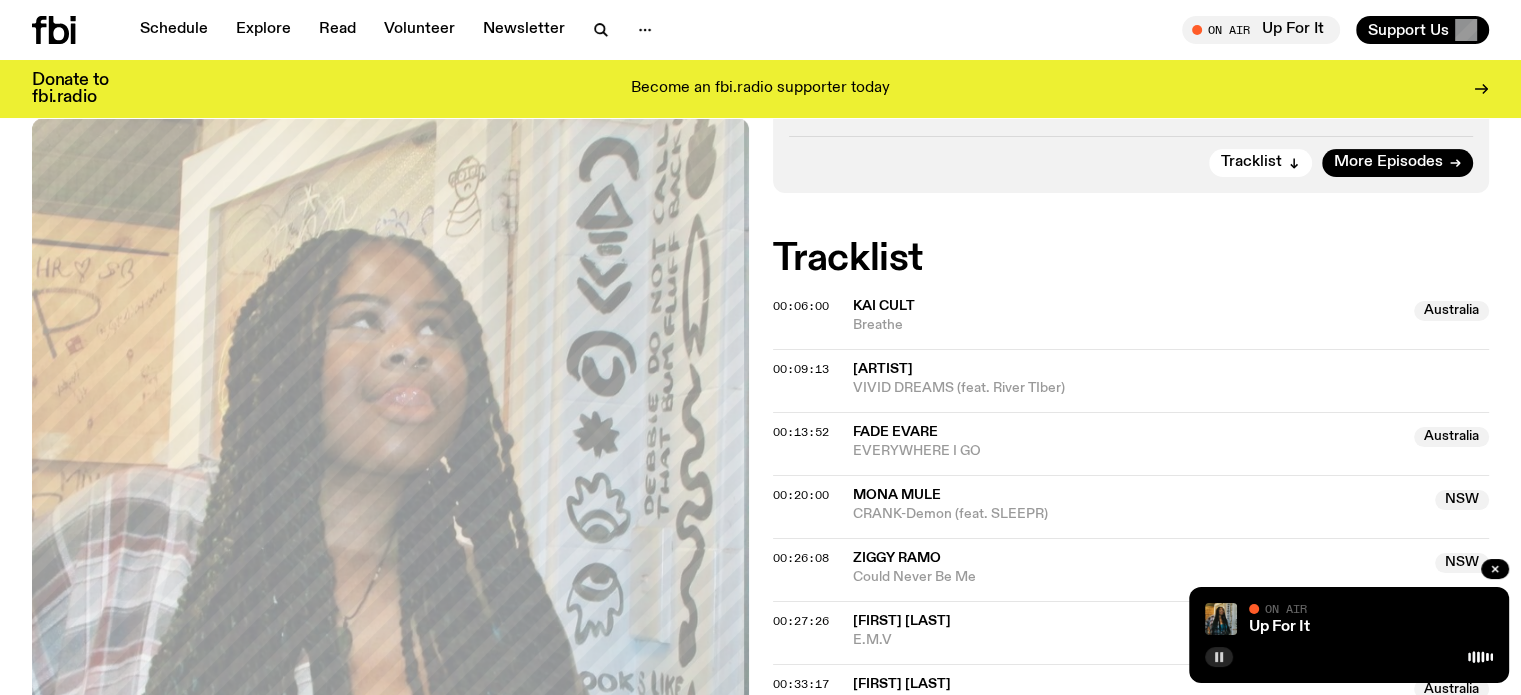 scroll, scrollTop: 655, scrollLeft: 0, axis: vertical 